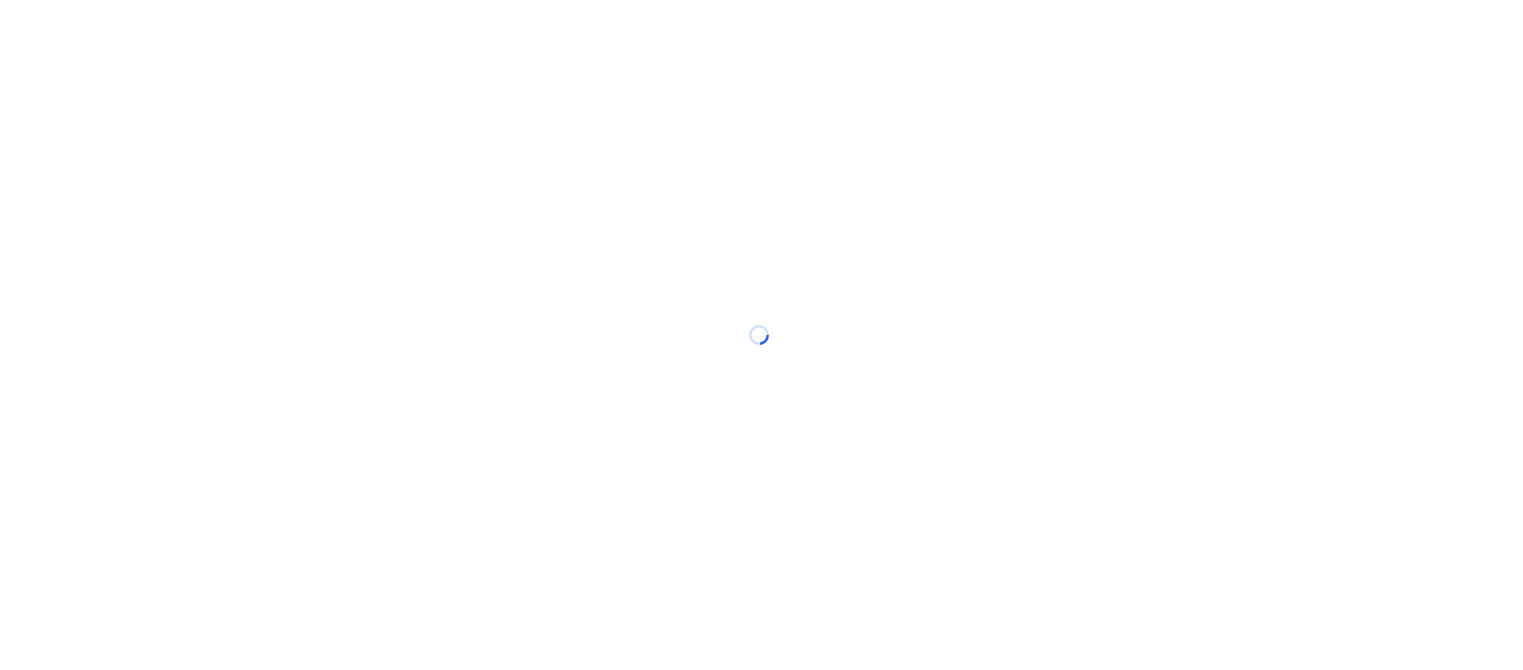 scroll, scrollTop: 0, scrollLeft: 0, axis: both 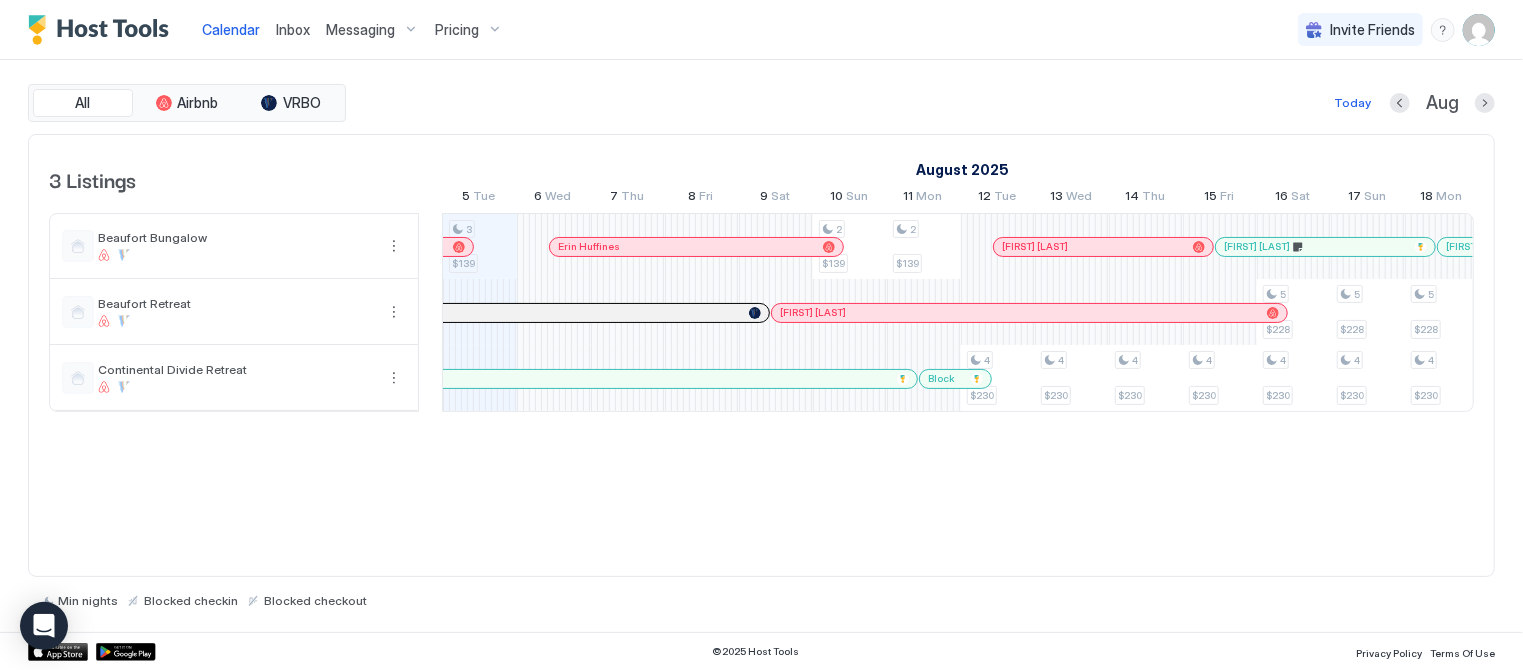 click on "Inbox" at bounding box center (293, 29) 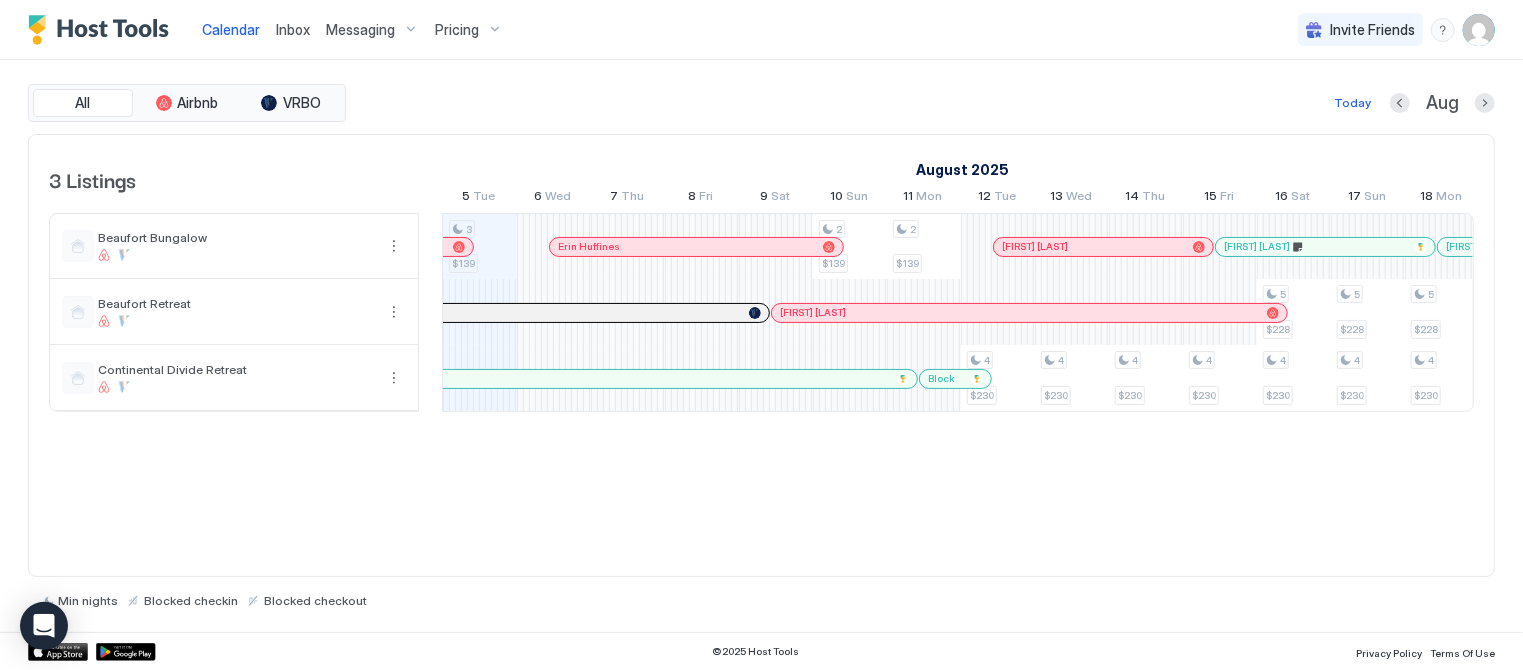 click on "Inbox" at bounding box center (293, 29) 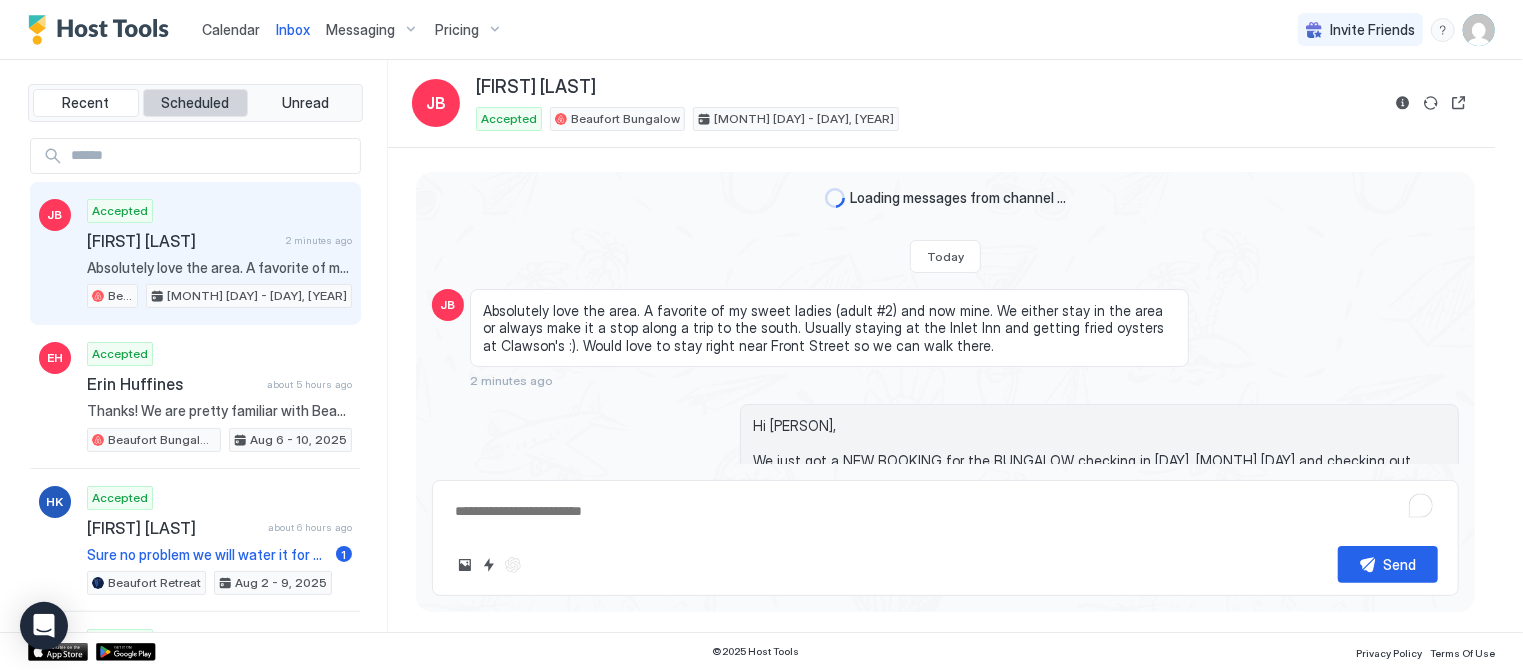 scroll, scrollTop: 179, scrollLeft: 0, axis: vertical 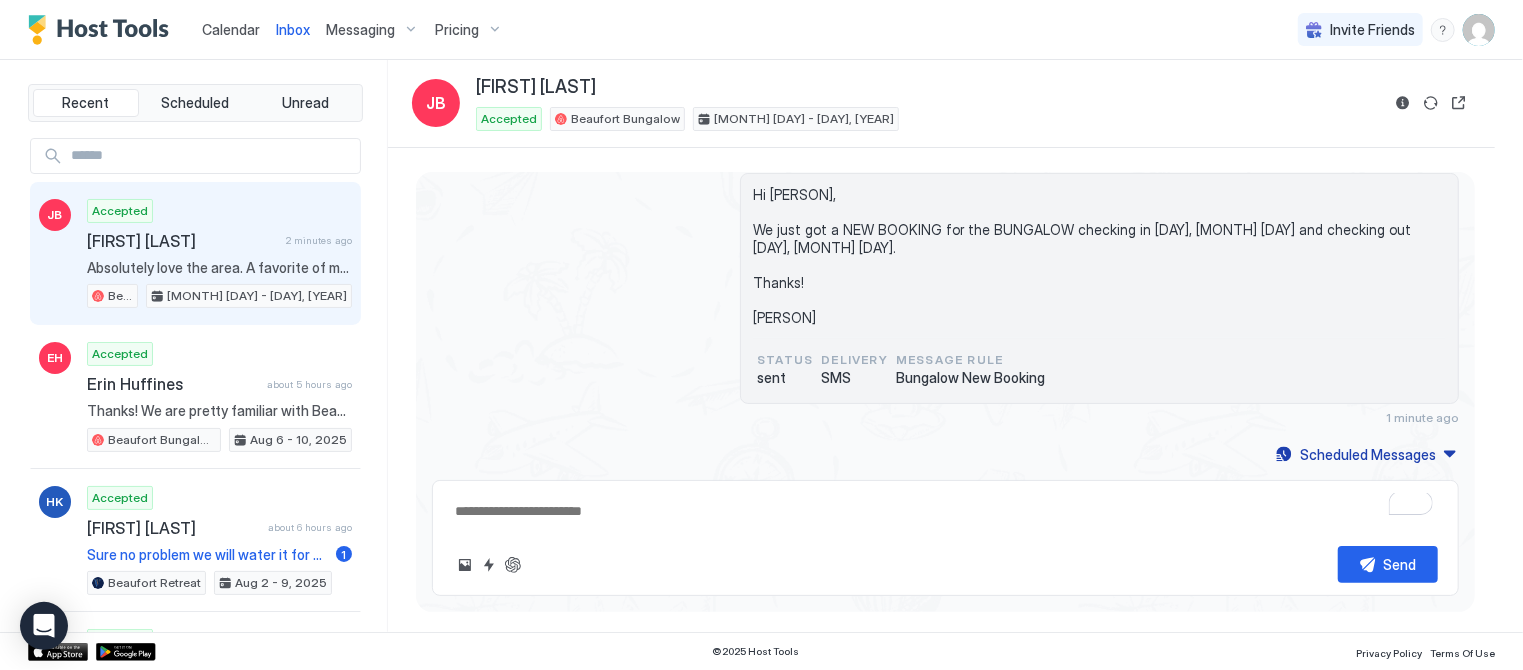 type on "*" 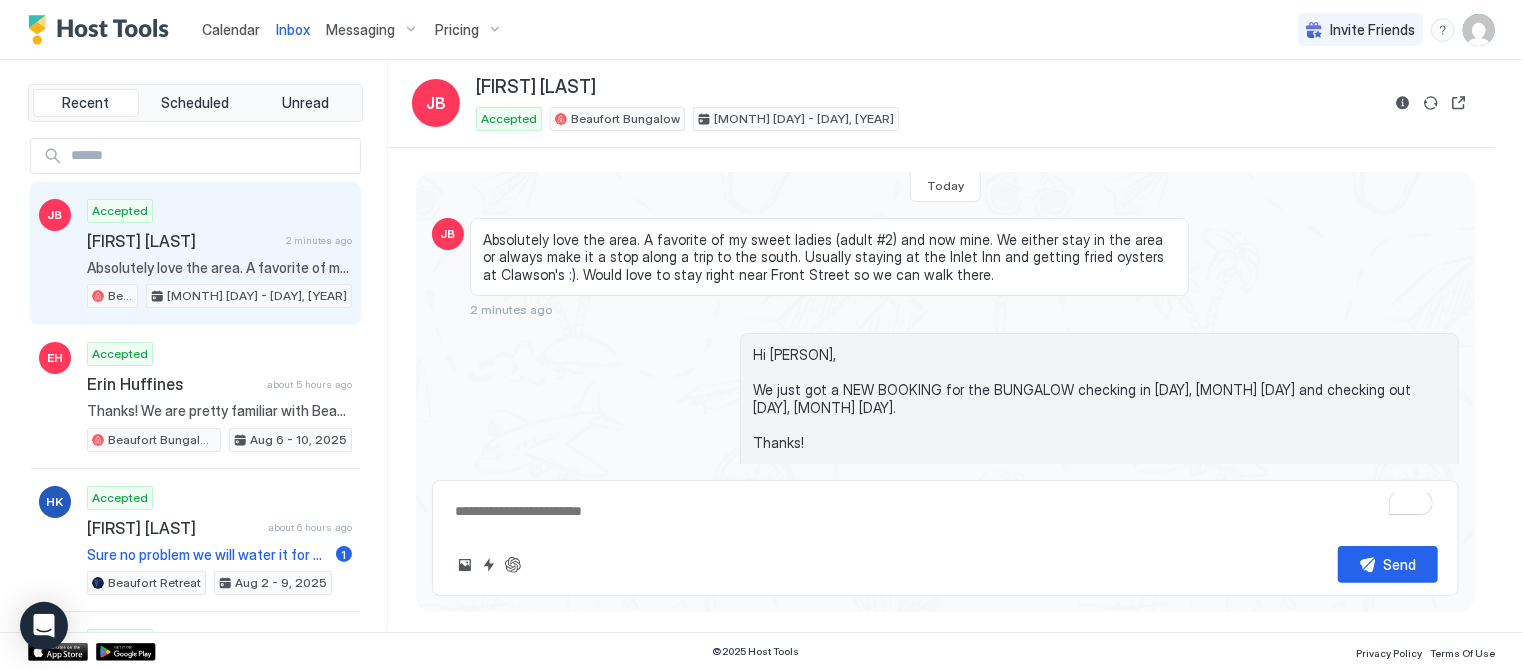 scroll, scrollTop: 0, scrollLeft: 0, axis: both 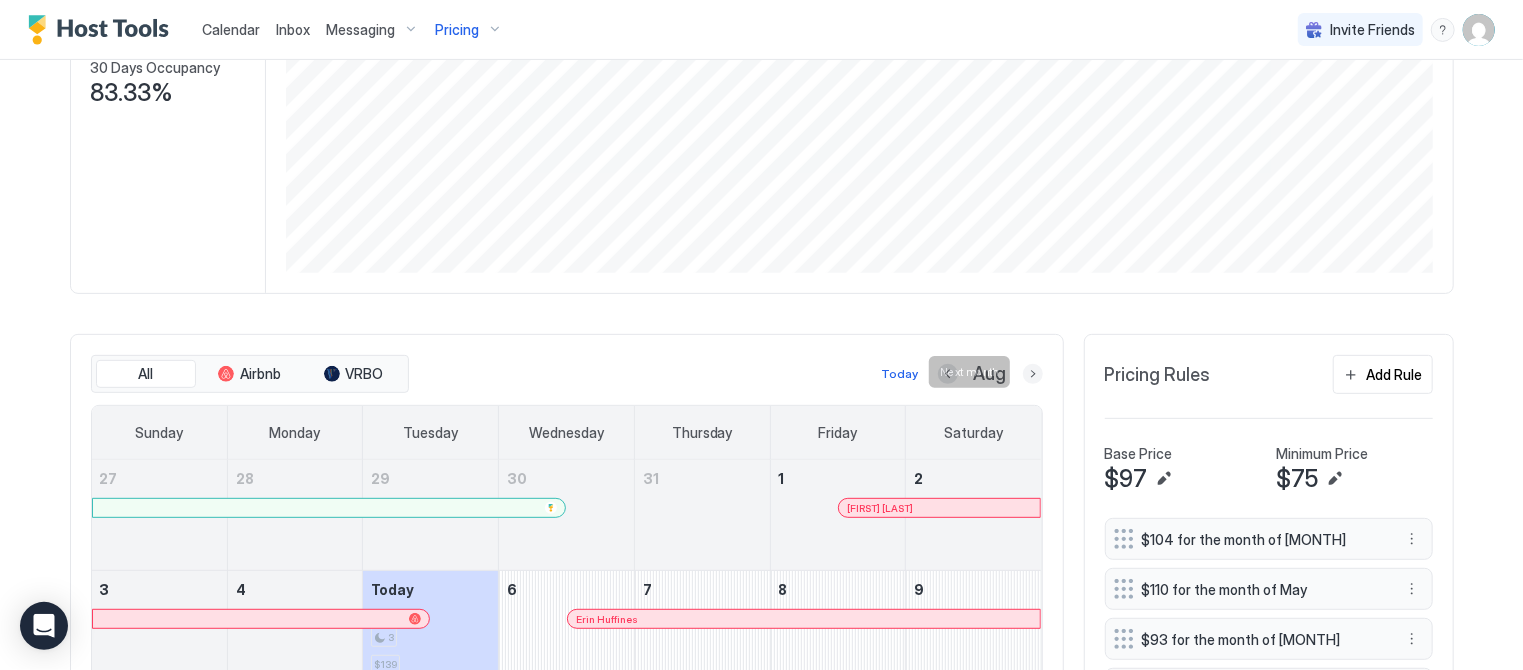 click at bounding box center [1033, 374] 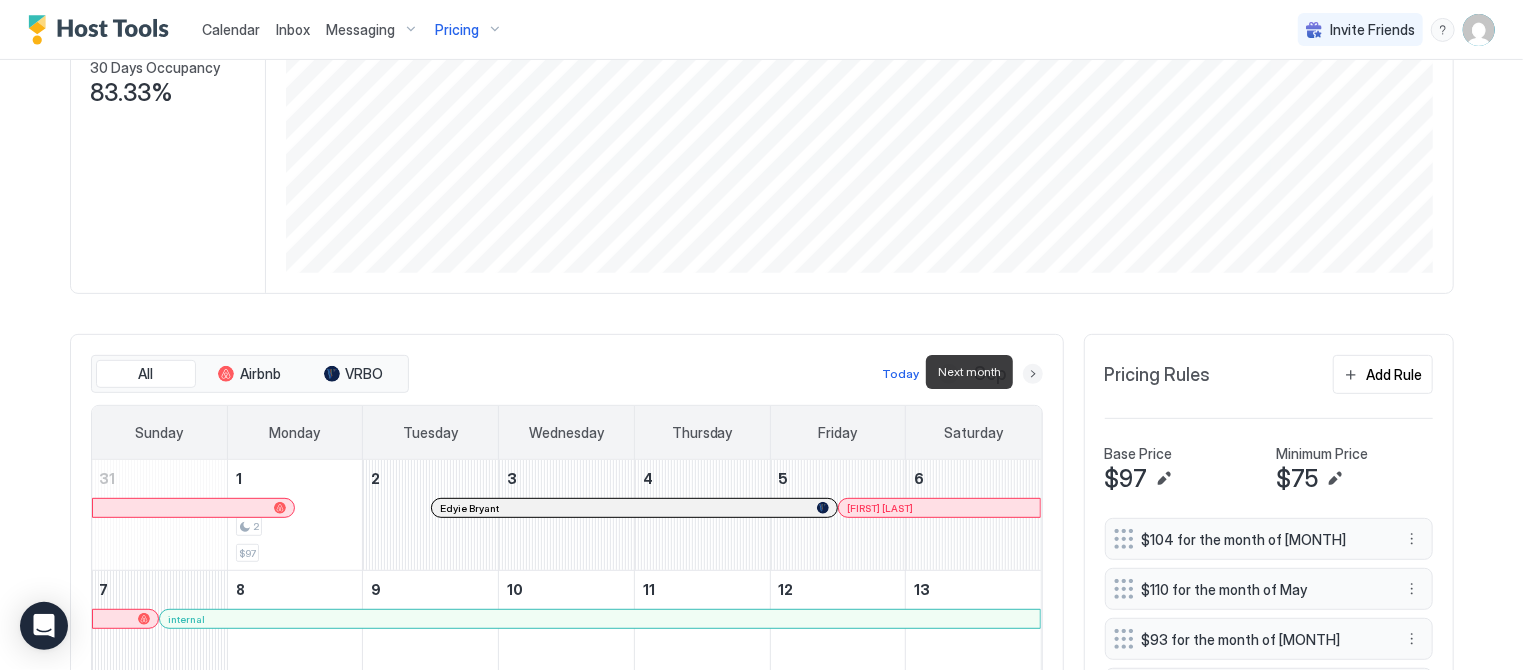 click at bounding box center [1033, 374] 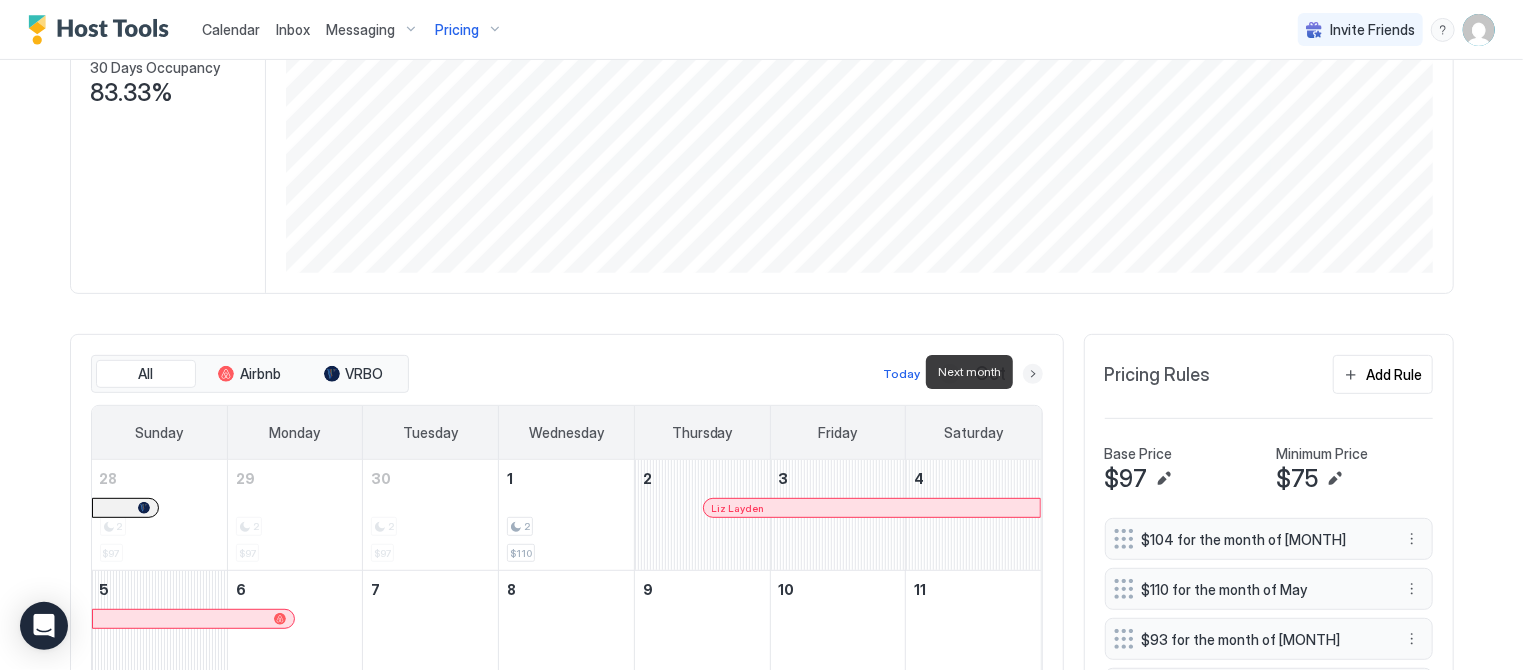 click at bounding box center [1033, 374] 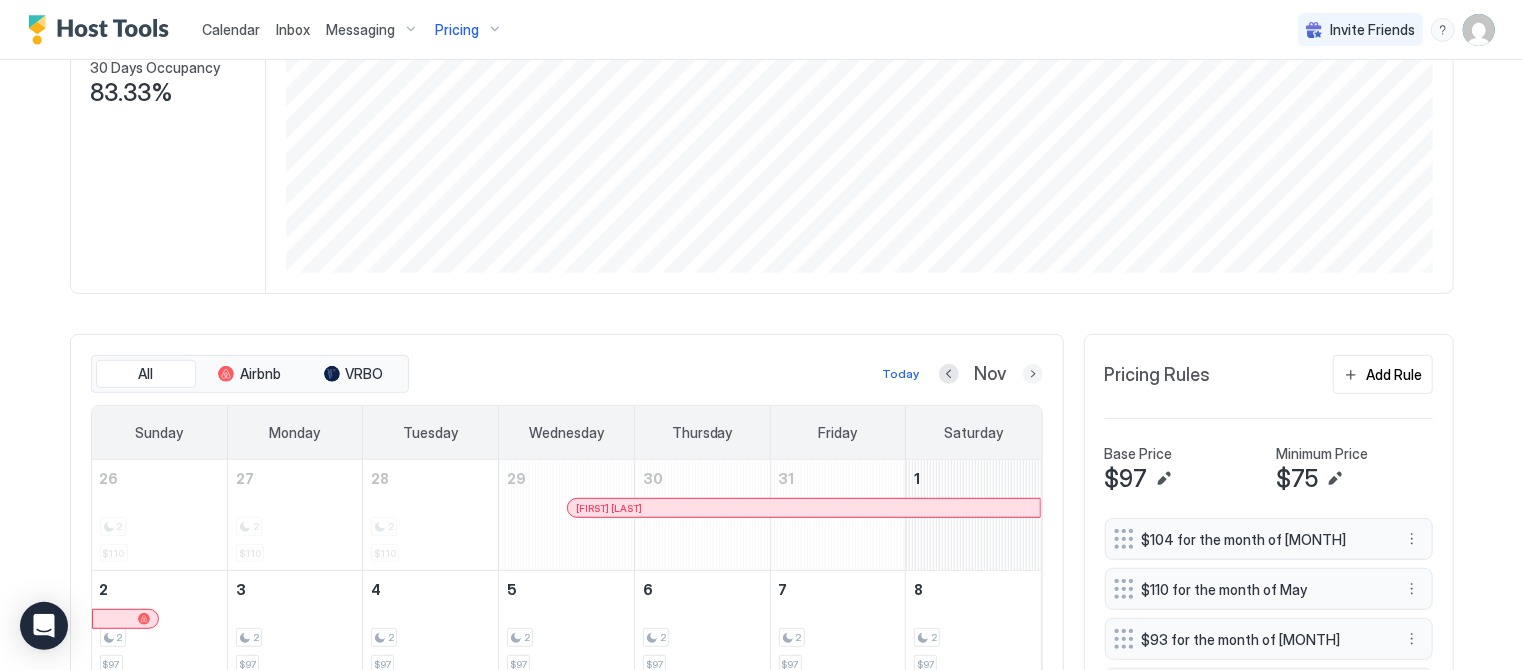 click at bounding box center [1033, 374] 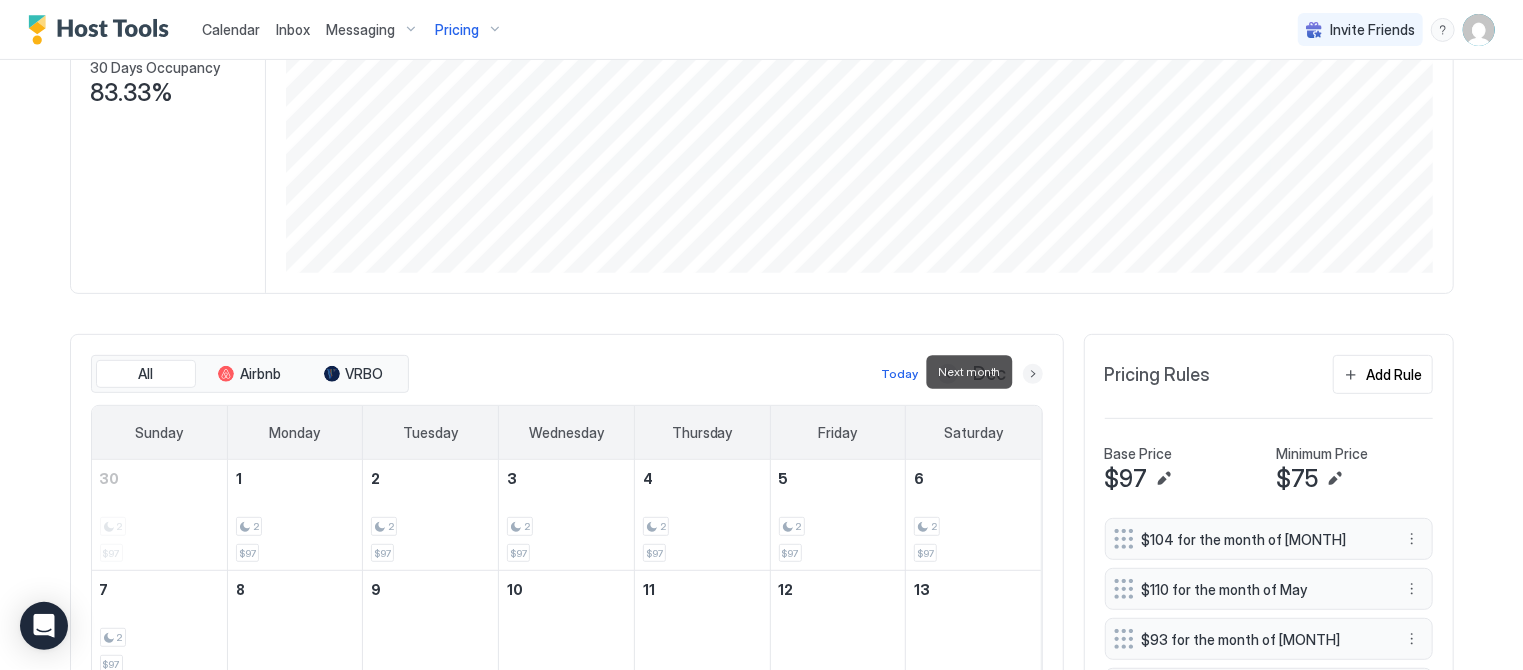 click at bounding box center [1033, 374] 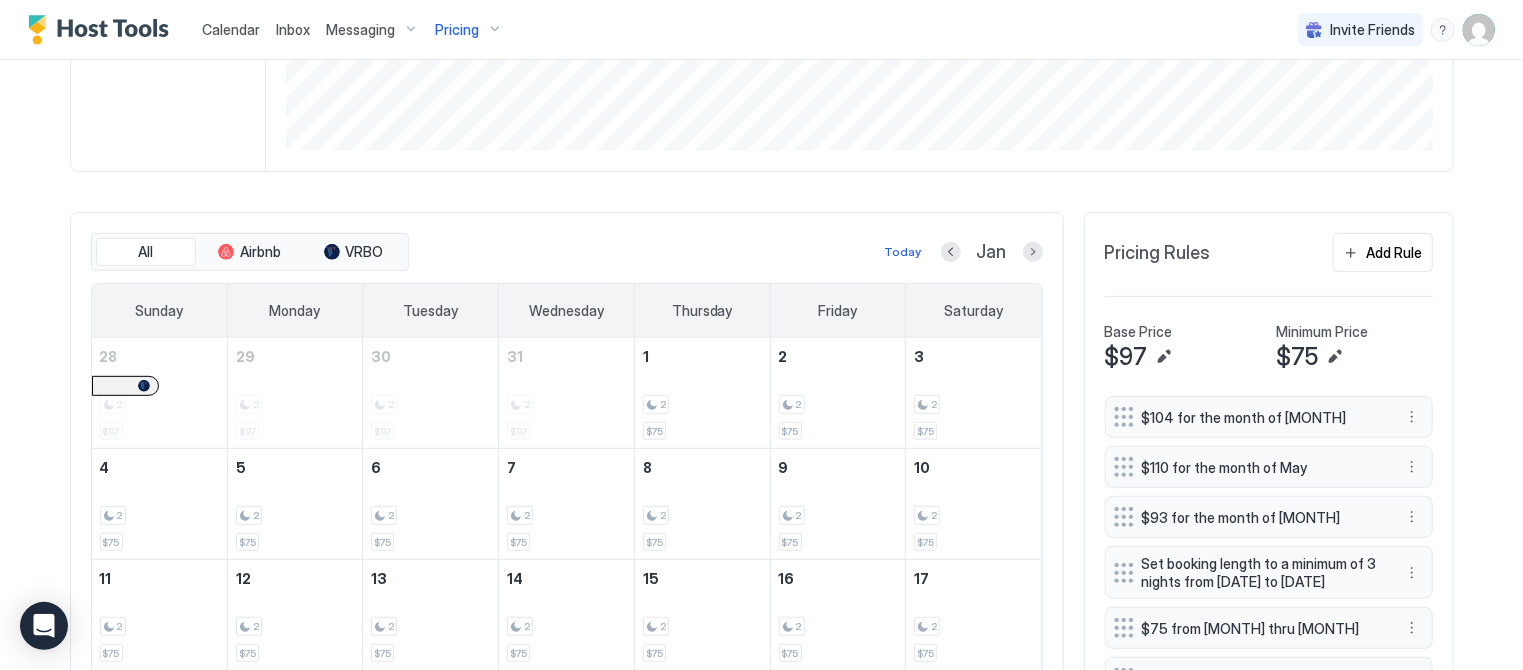 scroll, scrollTop: 462, scrollLeft: 0, axis: vertical 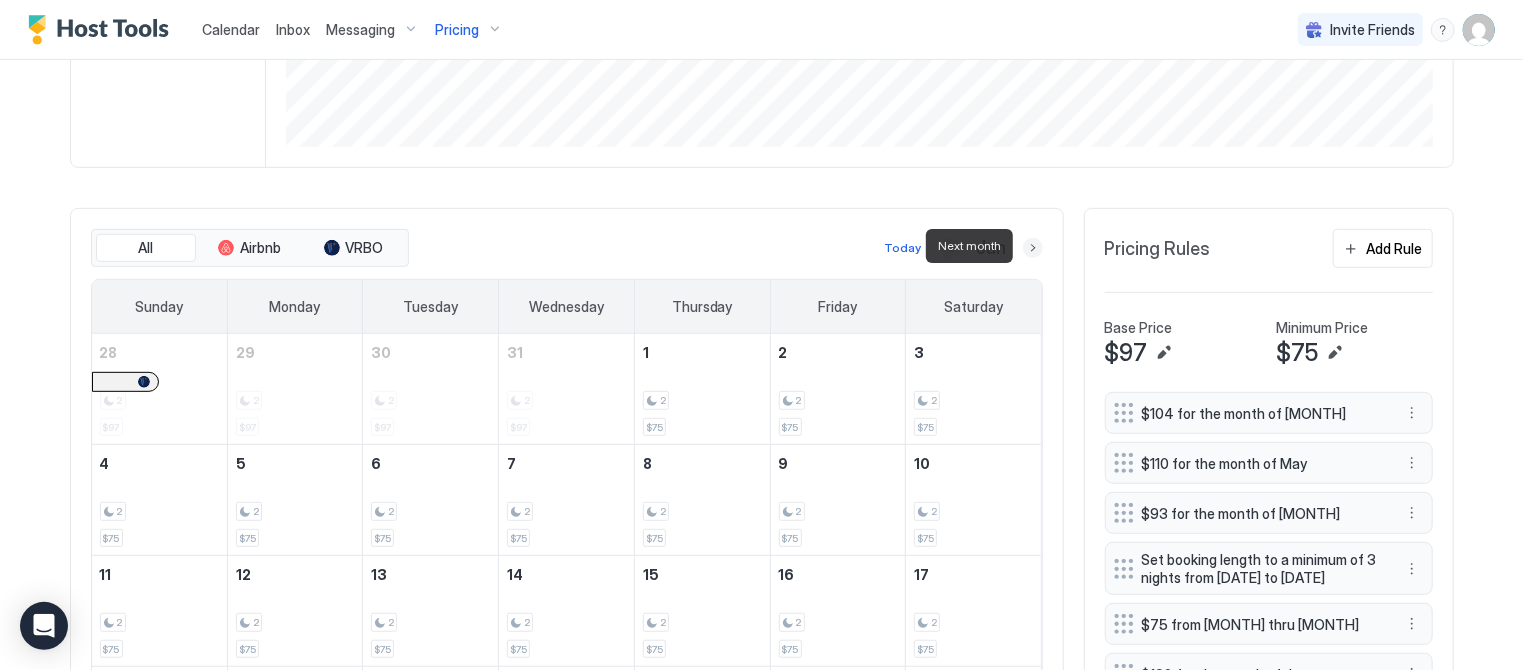click at bounding box center (1033, 248) 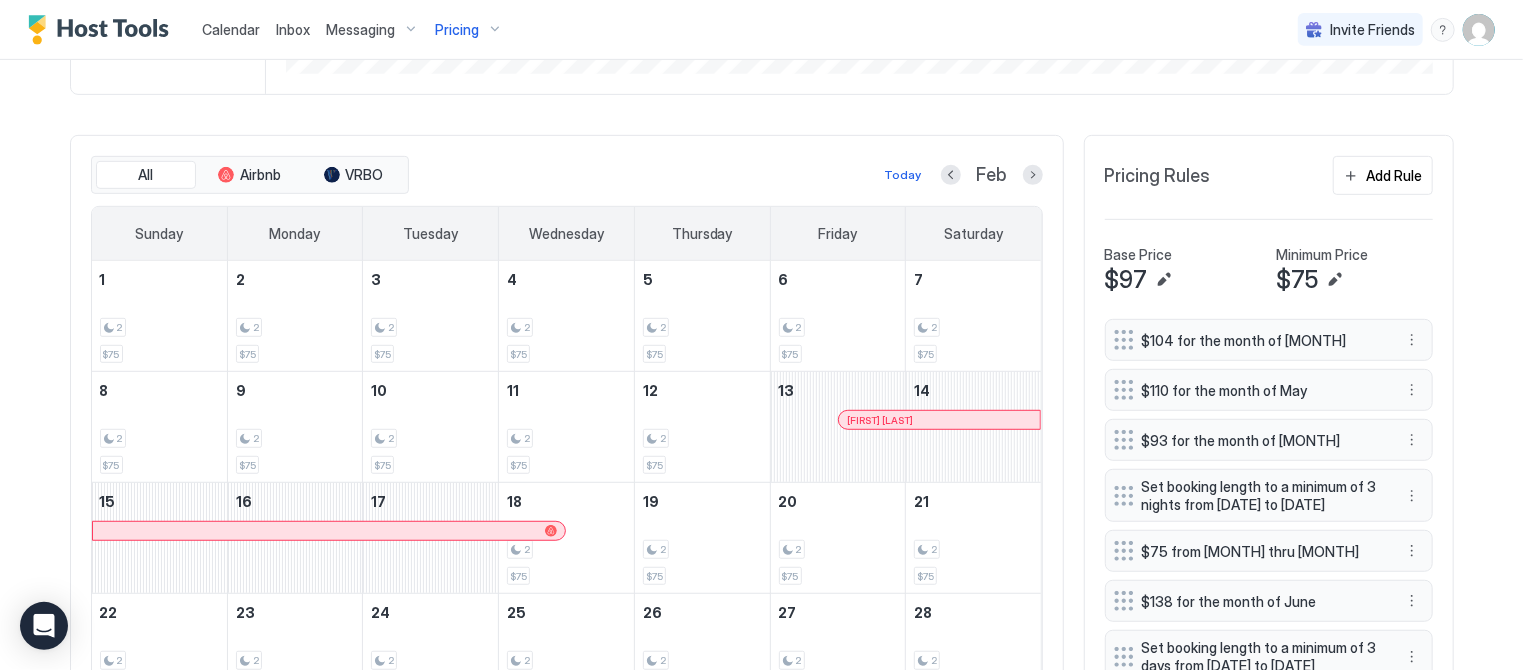scroll, scrollTop: 572, scrollLeft: 0, axis: vertical 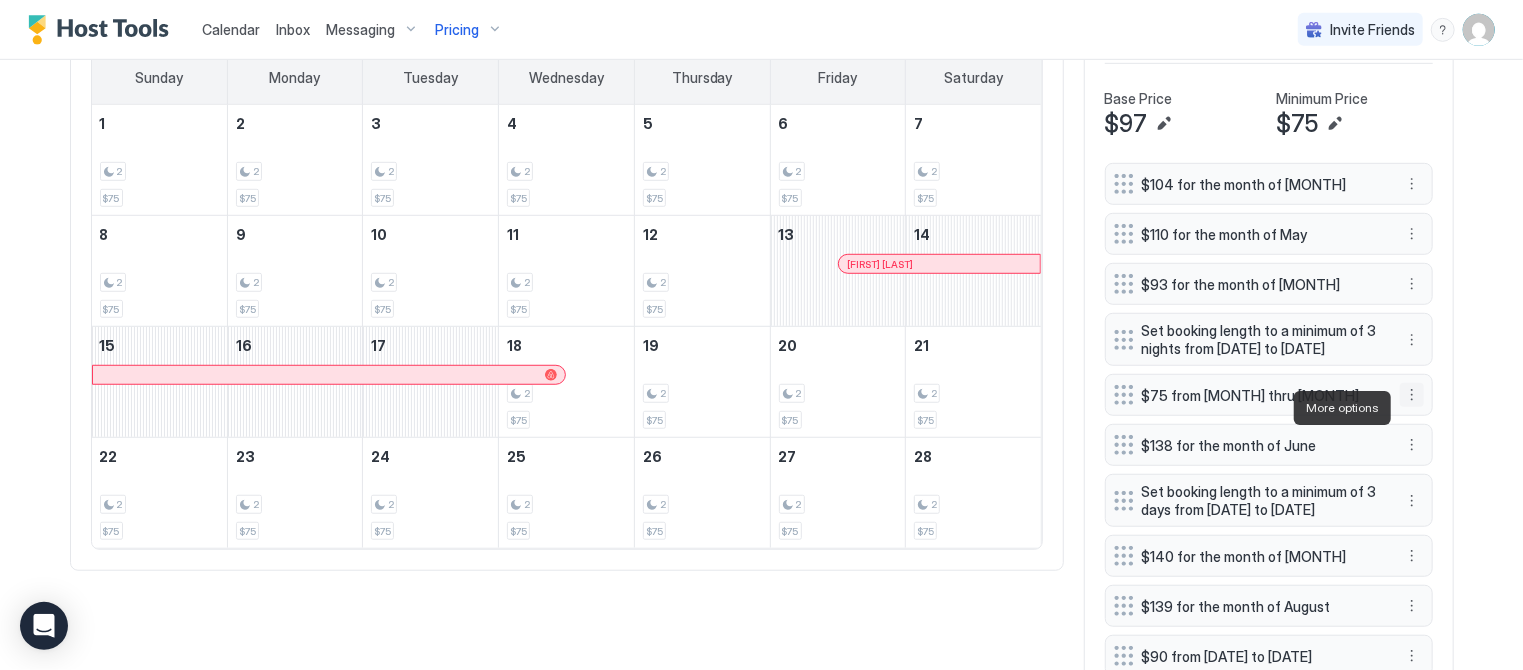 click on "$75 from [MONTH] thru [MONTH]" at bounding box center [1269, 395] 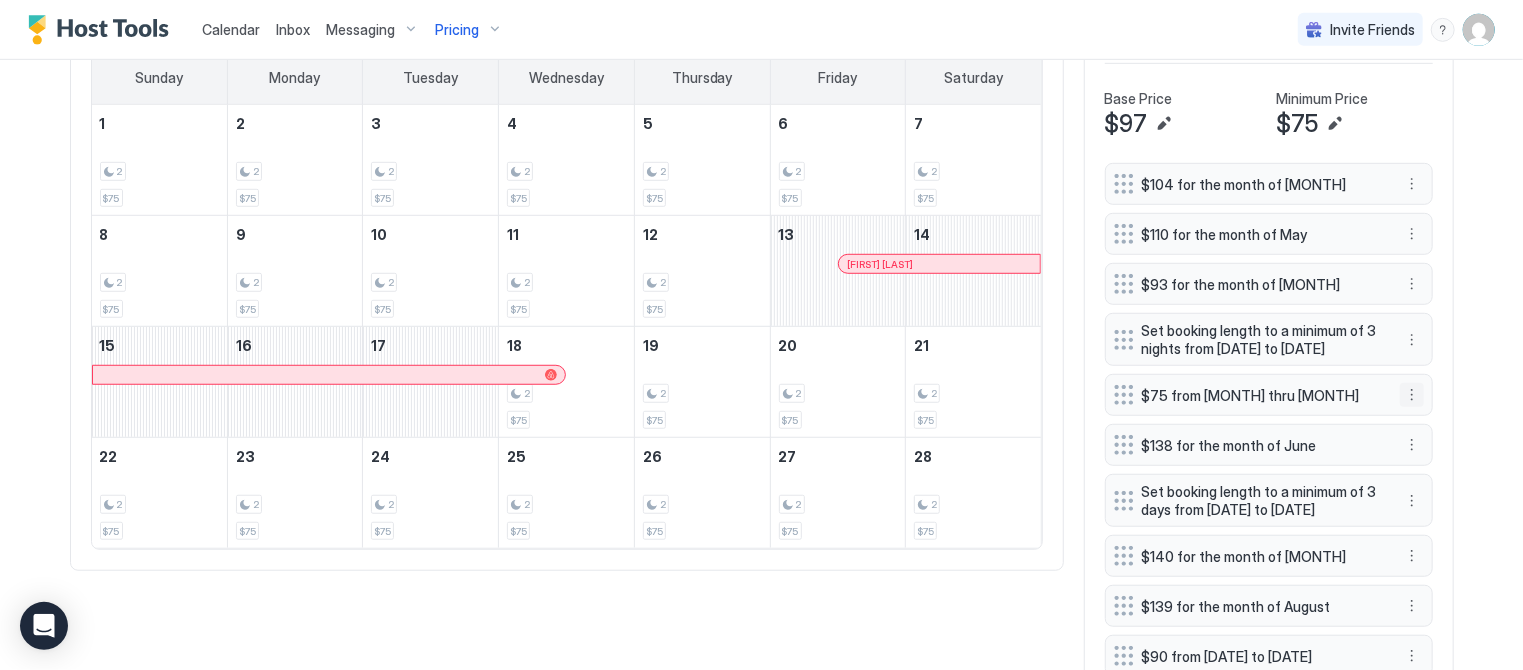 click at bounding box center [1412, 395] 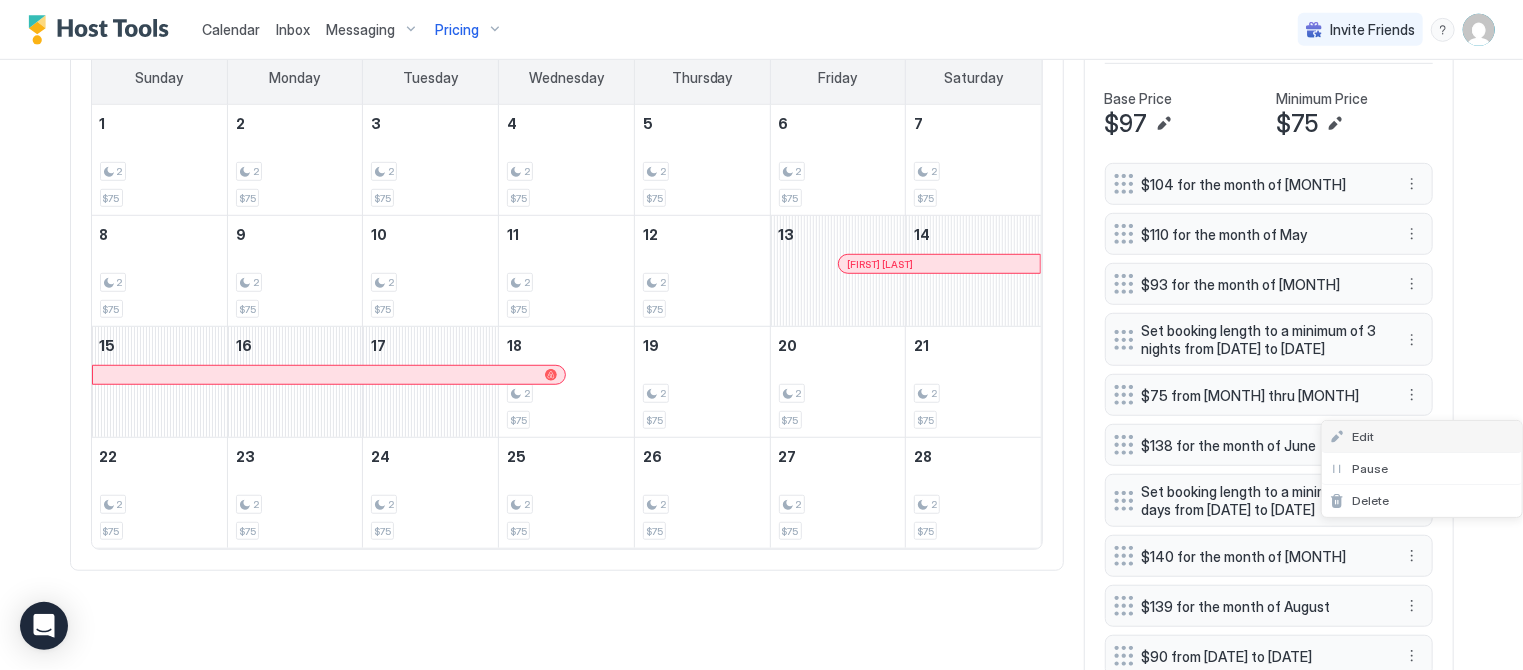 click on "Edit" at bounding box center (1363, 436) 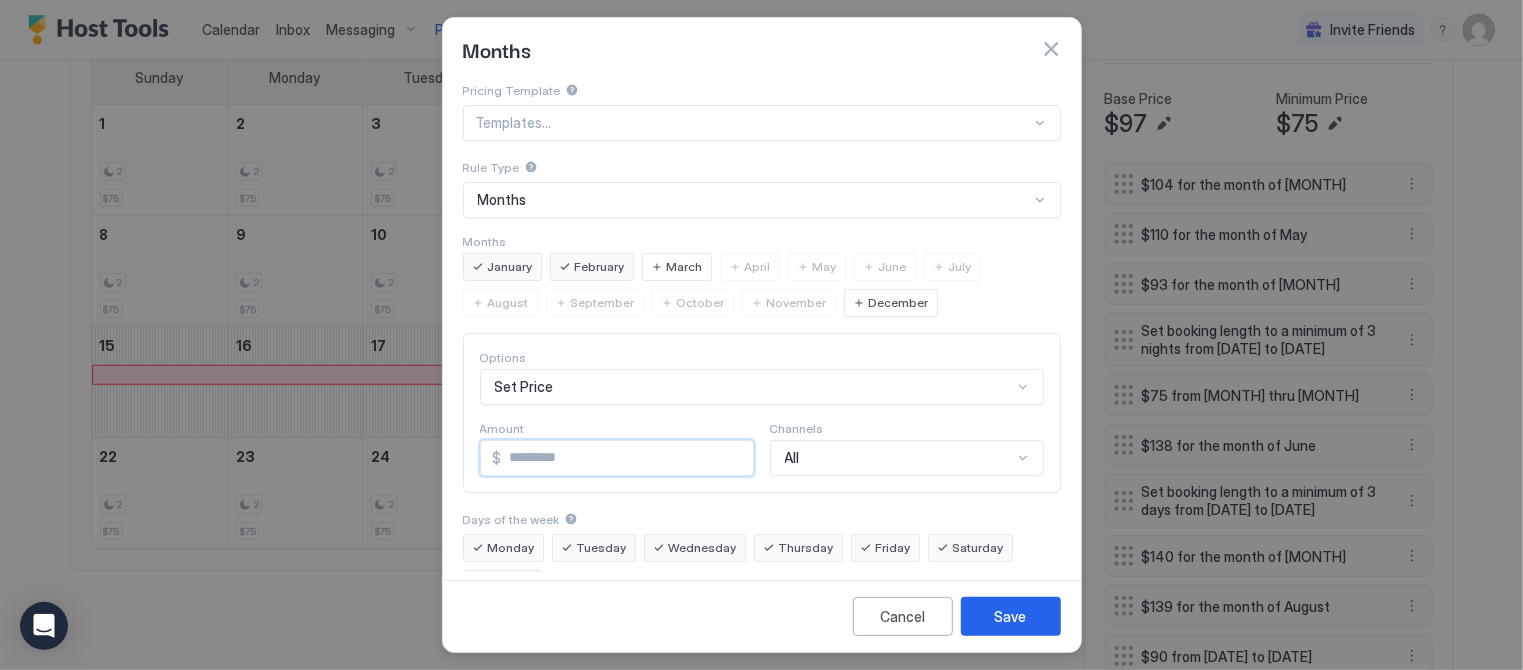 drag, startPoint x: 528, startPoint y: 453, endPoint x: 490, endPoint y: 453, distance: 38 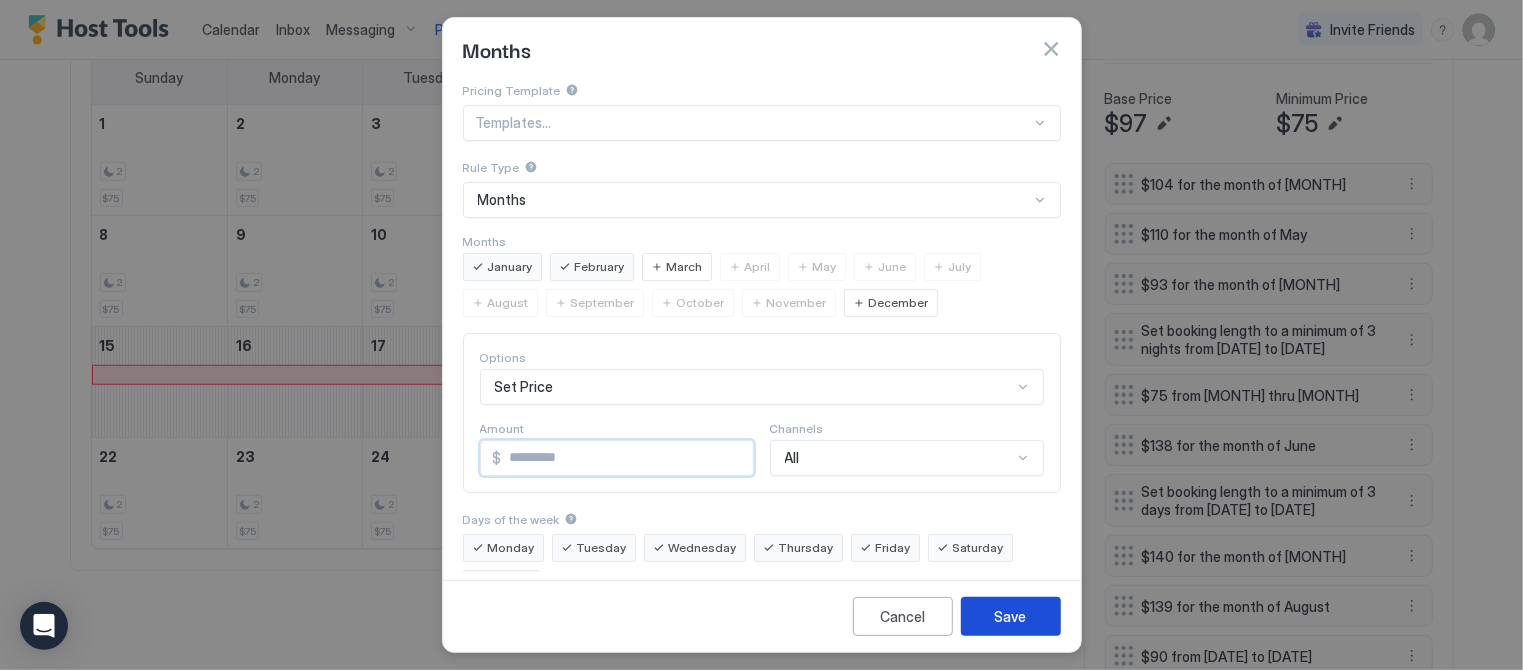 type on "**" 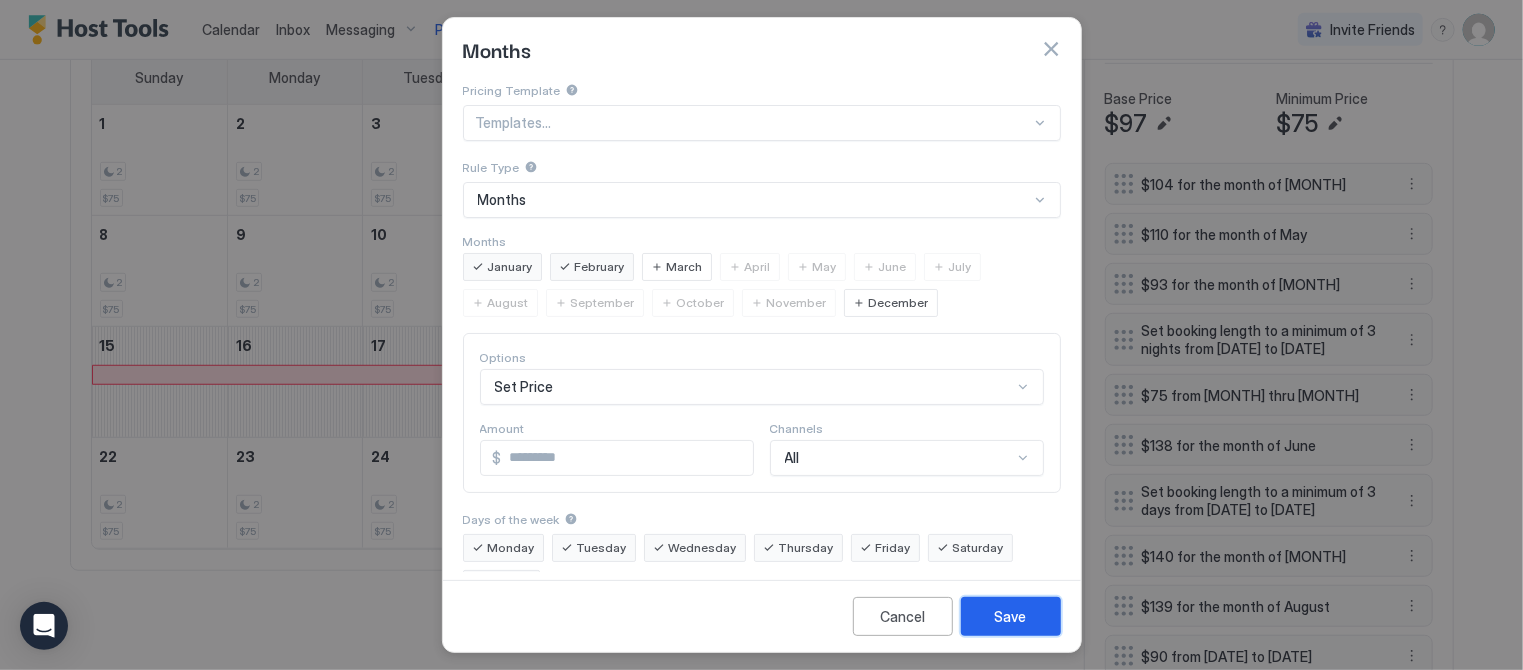 click on "Save" at bounding box center [1011, 616] 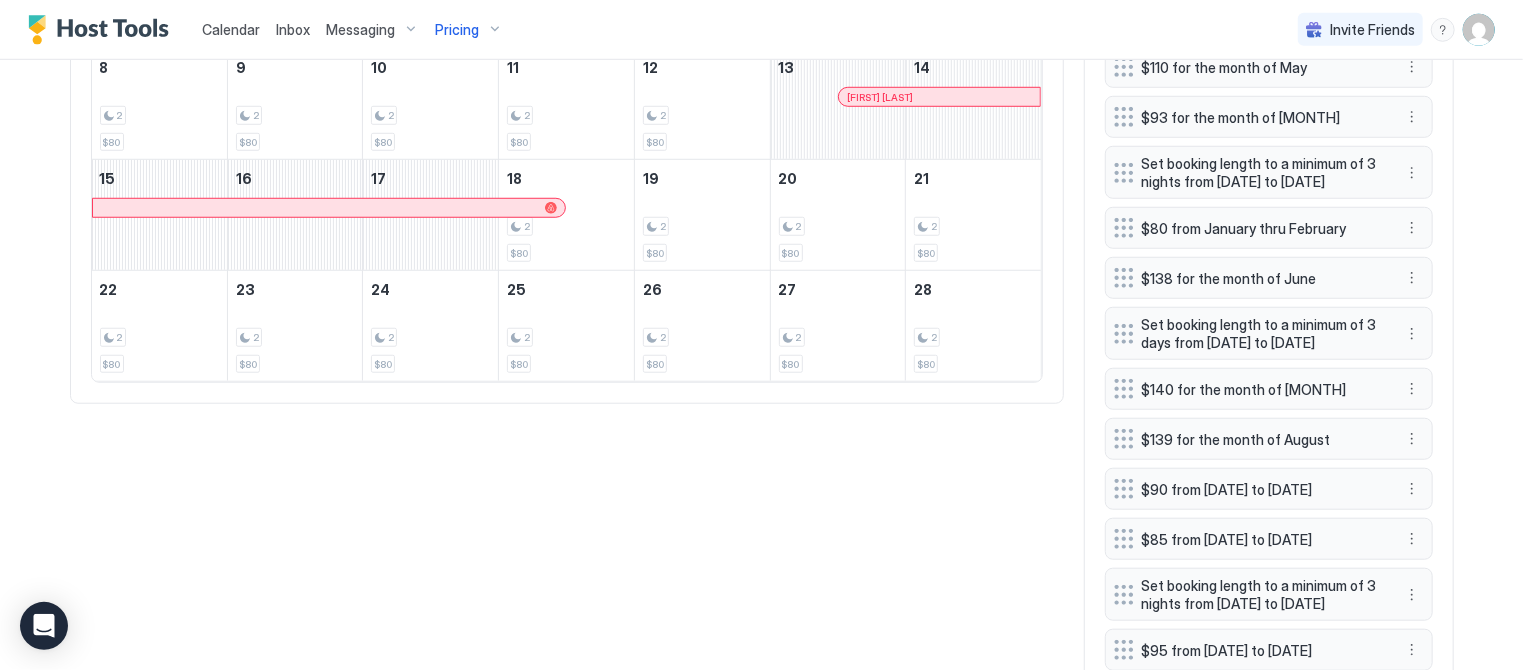 scroll, scrollTop: 860, scrollLeft: 0, axis: vertical 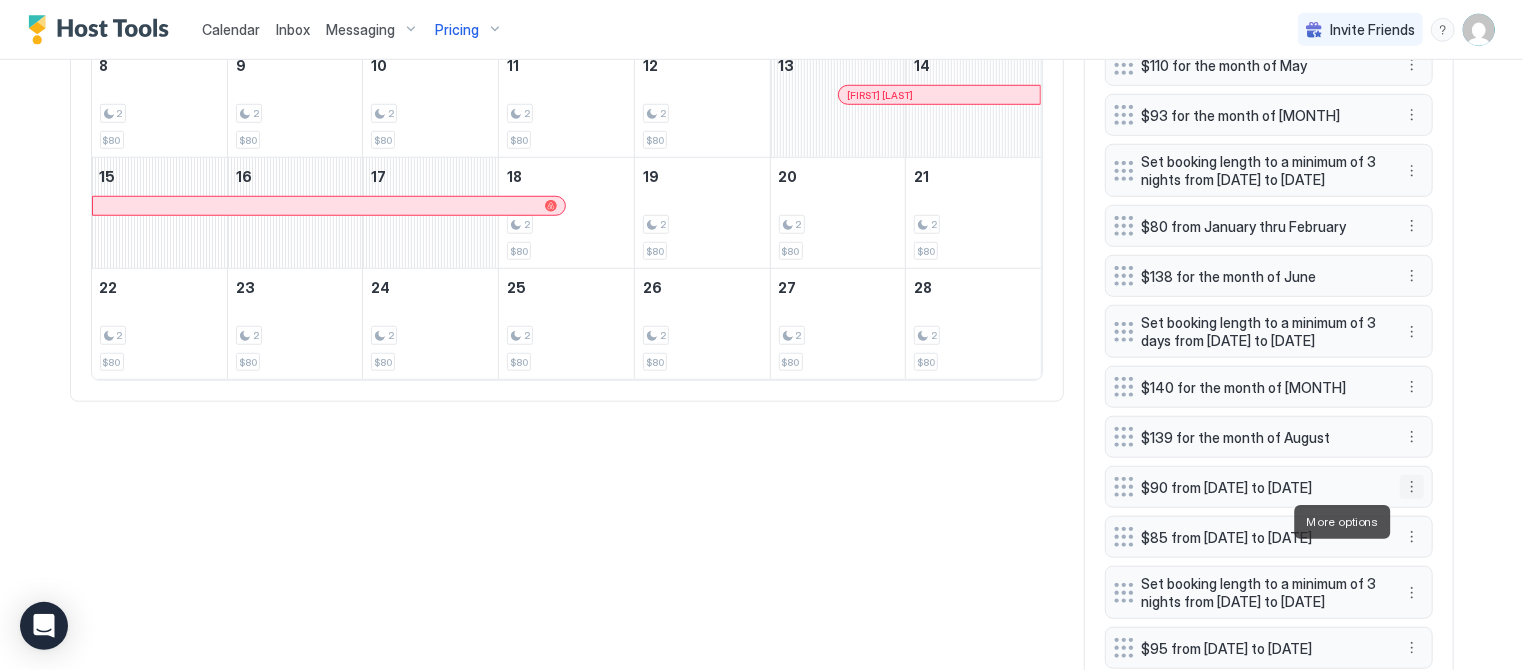 click at bounding box center [1412, 487] 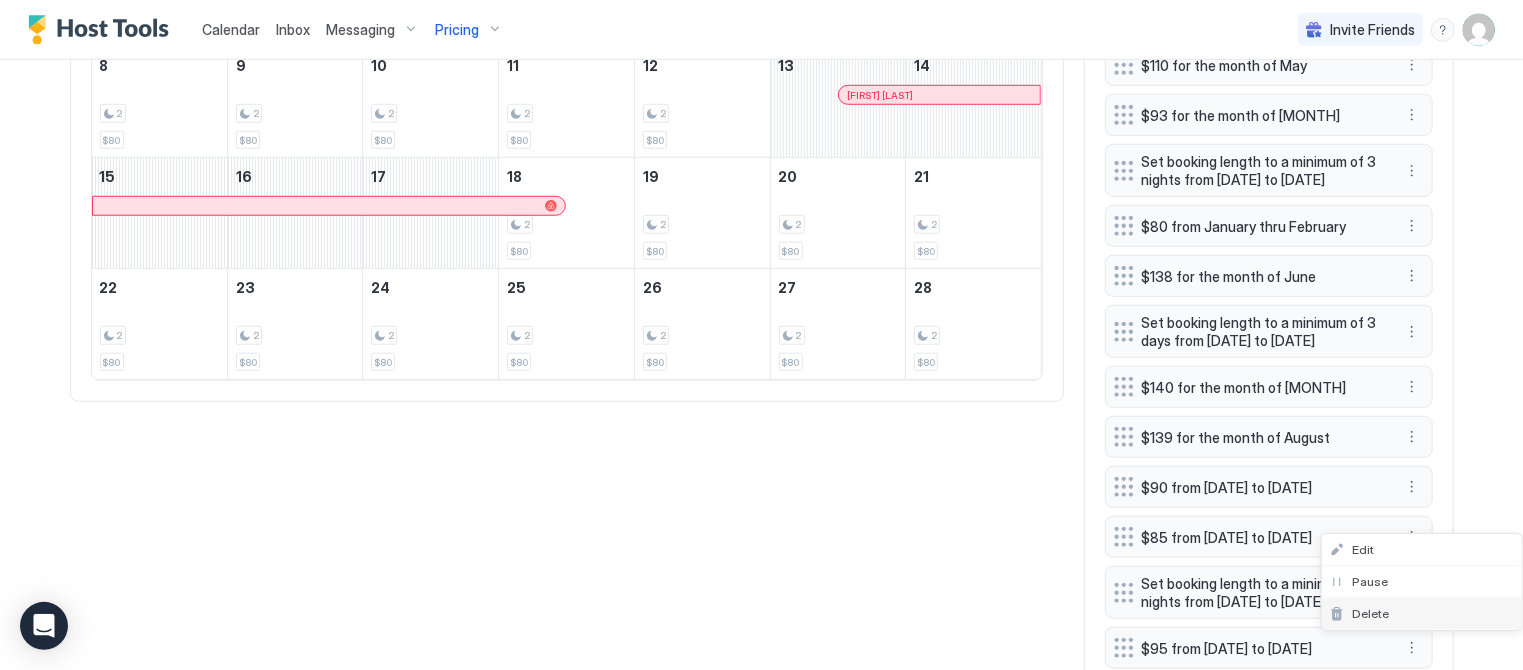 click on "Delete" at bounding box center [1370, 613] 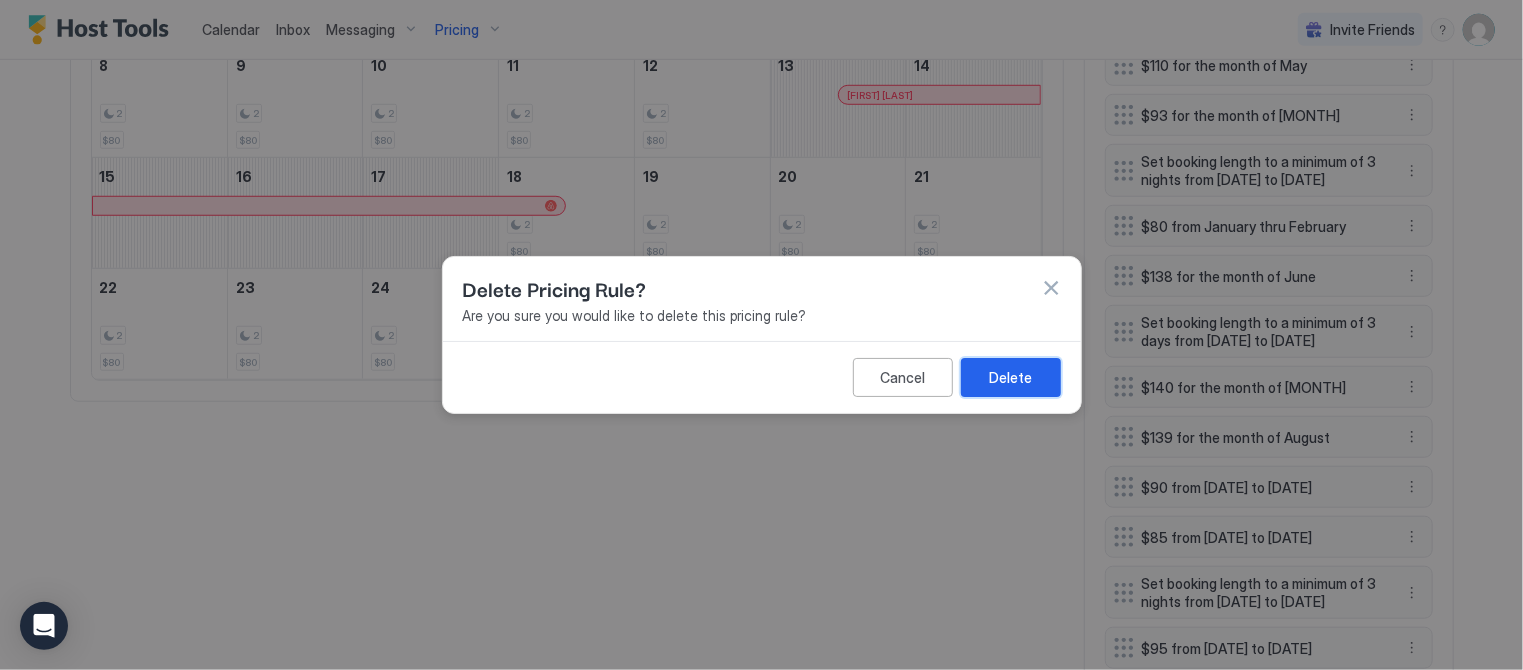 click on "Delete" at bounding box center [1010, 377] 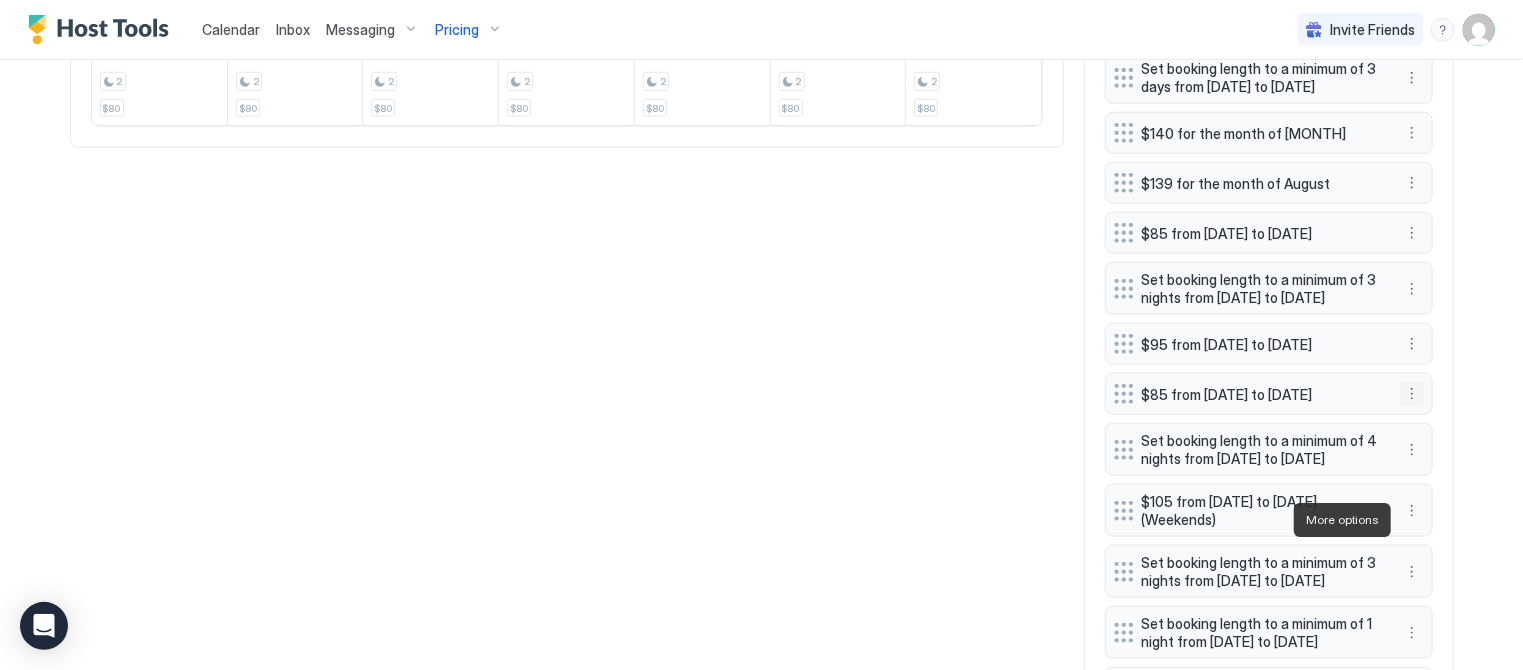 scroll, scrollTop: 1149, scrollLeft: 0, axis: vertical 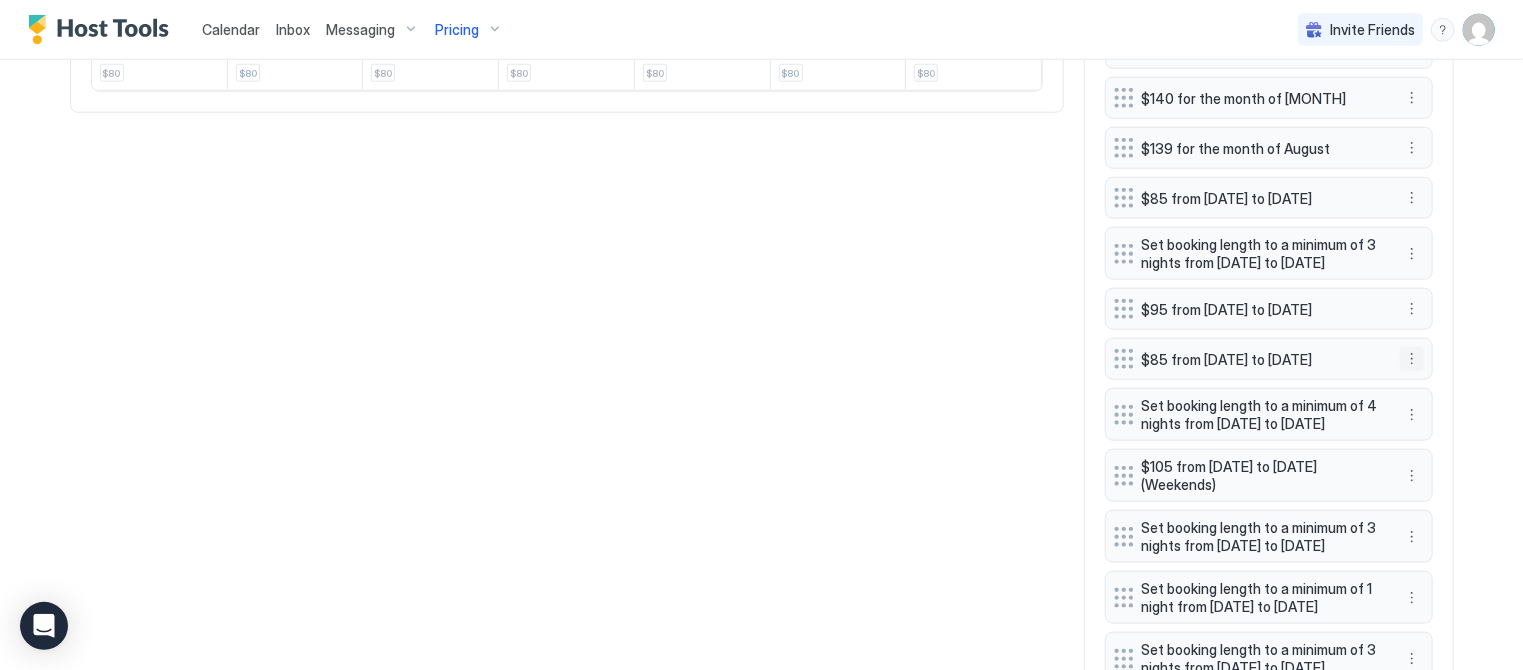 click at bounding box center [1412, 359] 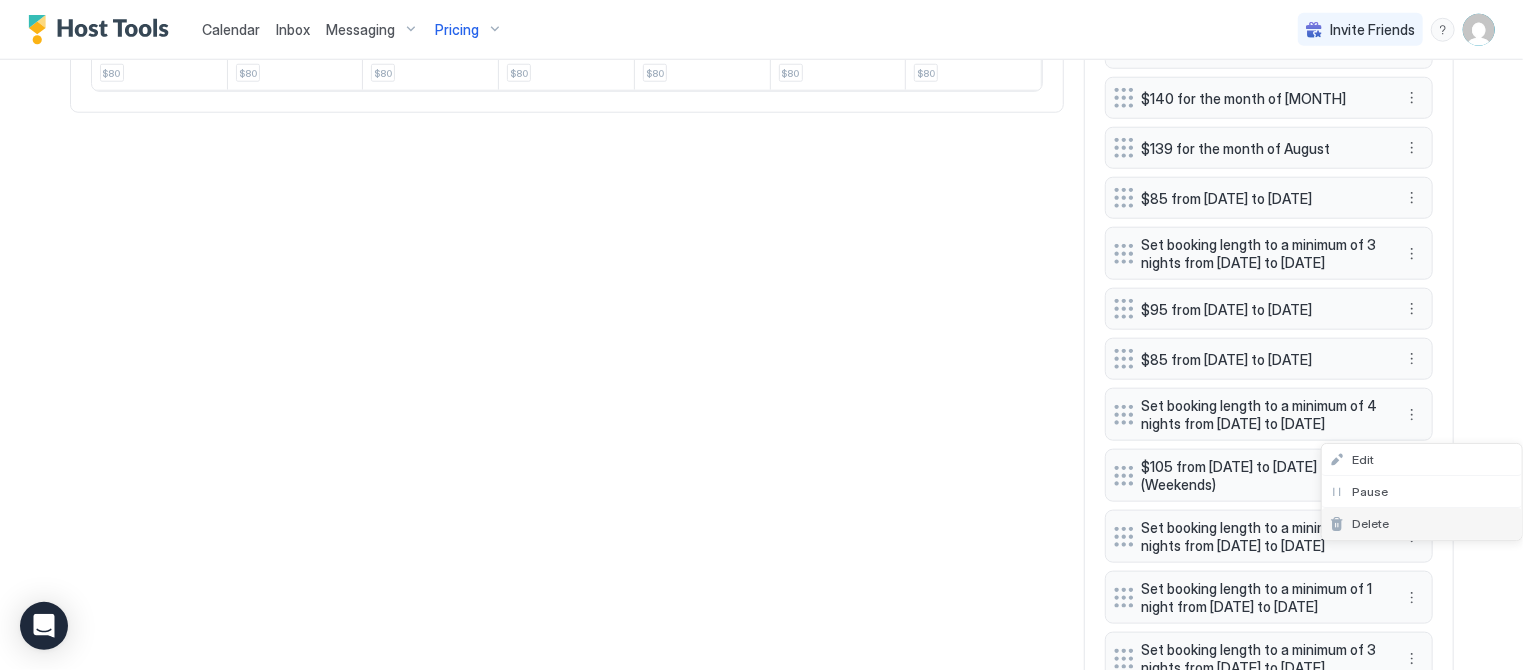 click on "Delete" at bounding box center (1370, 523) 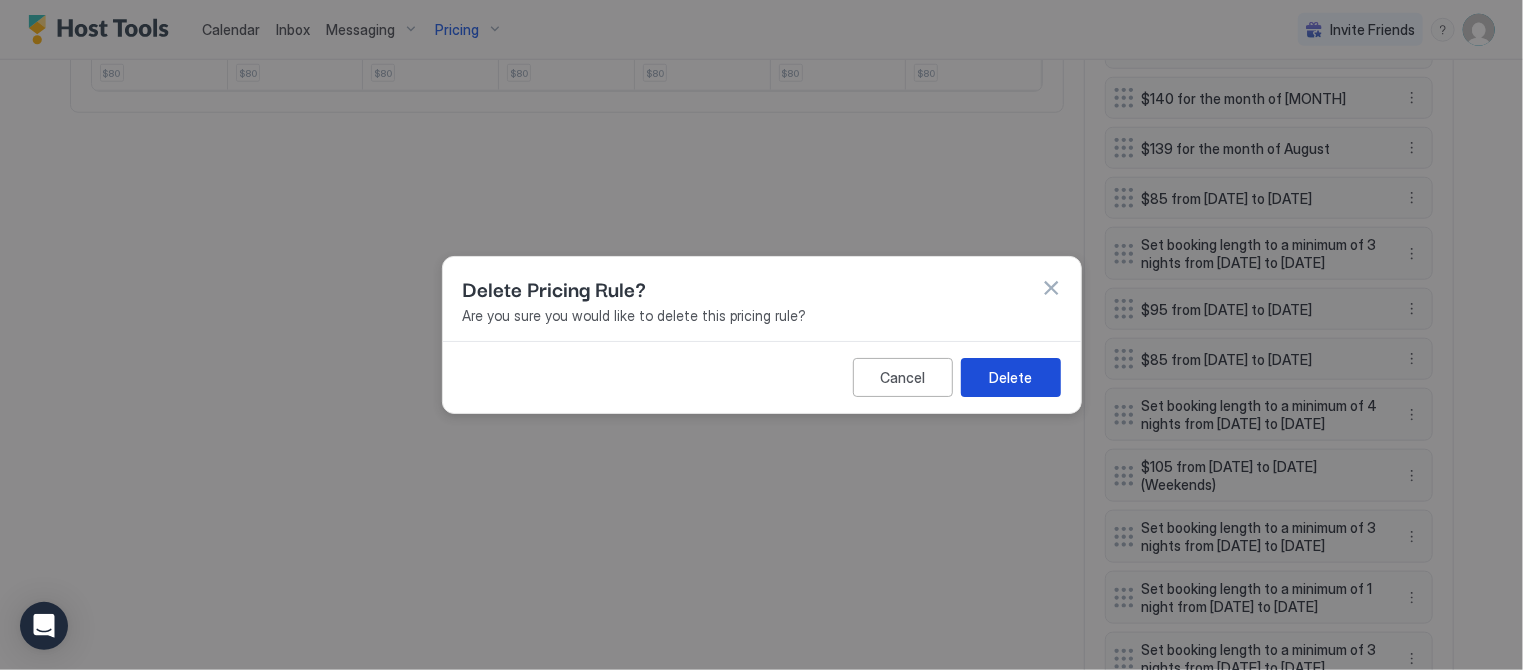 click on "Delete" at bounding box center [1010, 377] 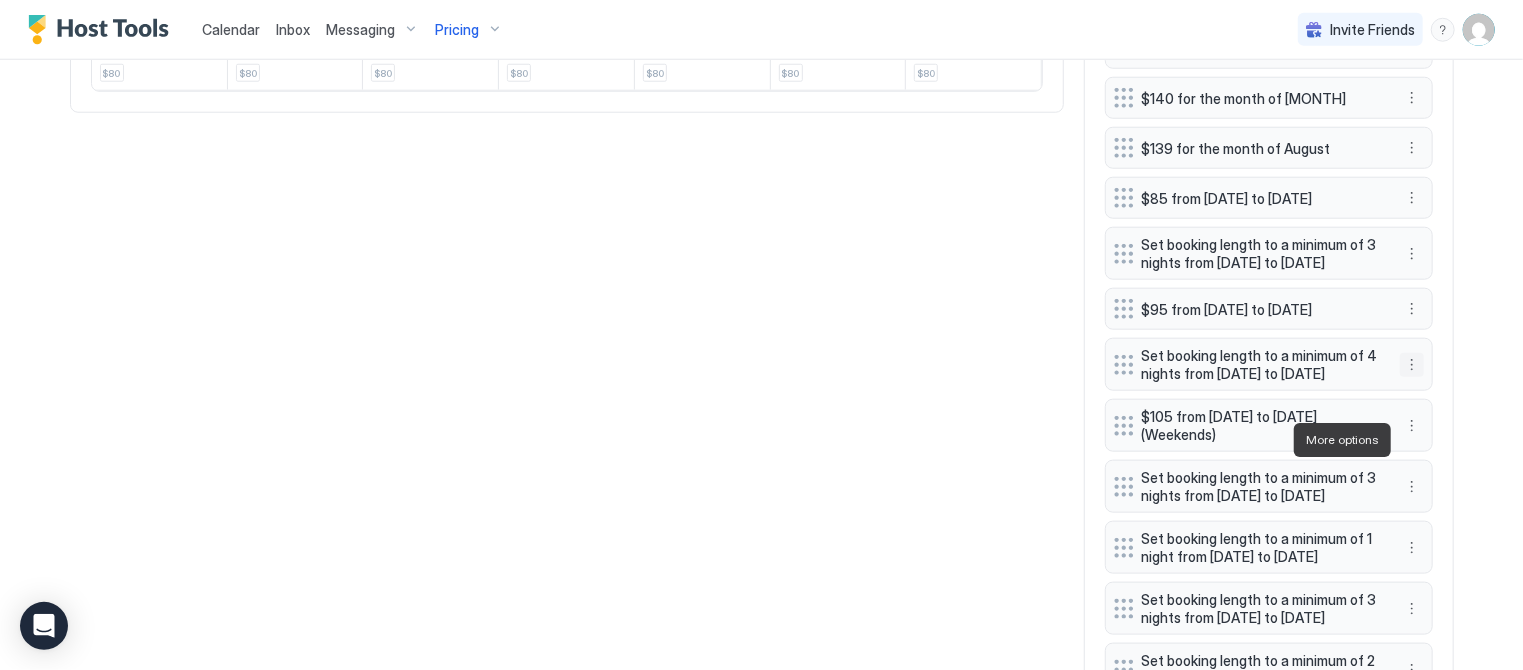click at bounding box center (1412, 365) 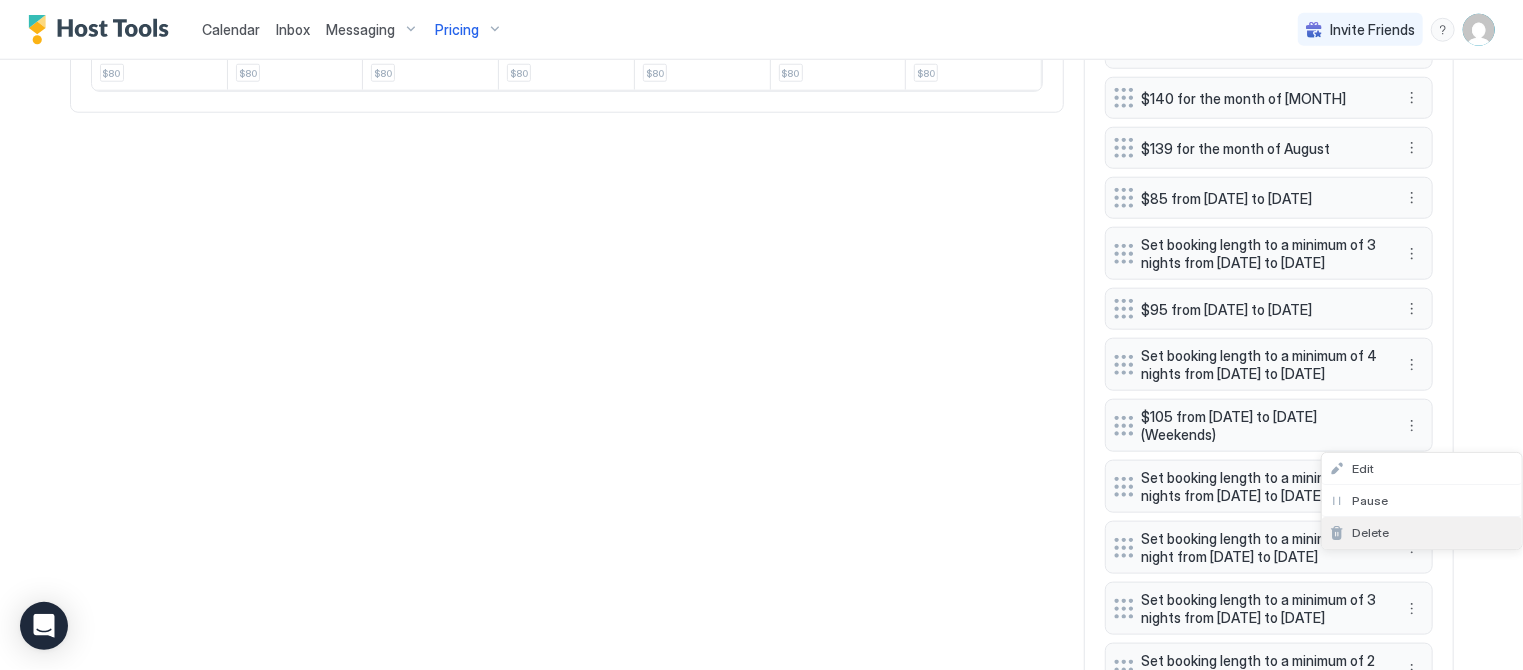 click on "Delete" at bounding box center (1370, 532) 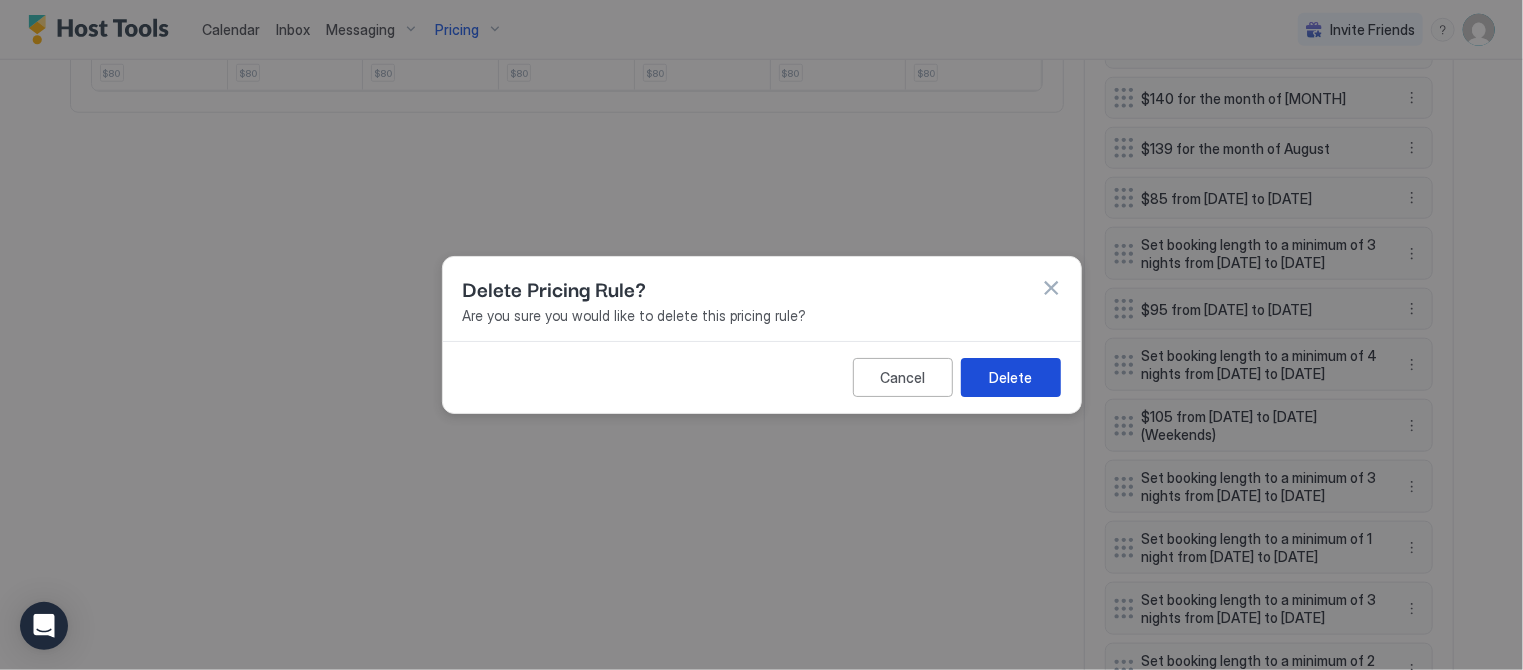 click on "Delete" at bounding box center [1011, 377] 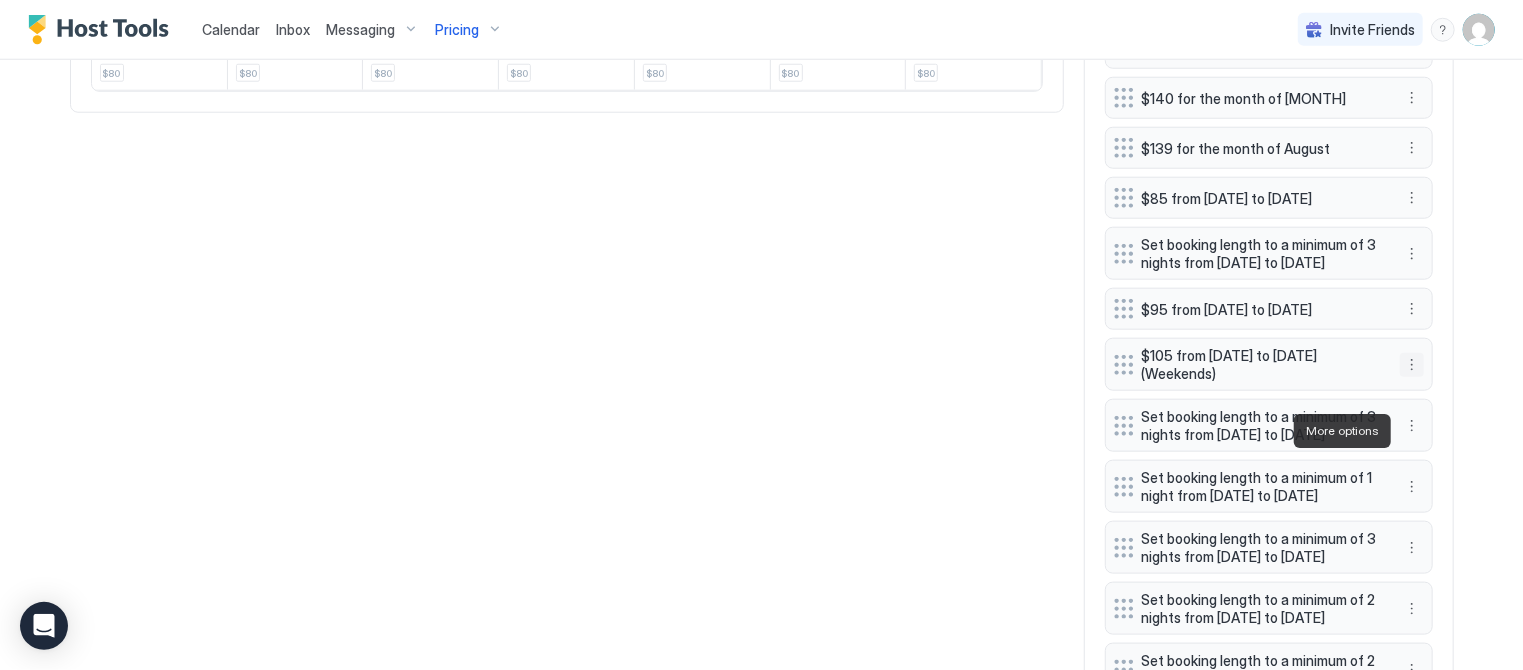 click at bounding box center [1412, 365] 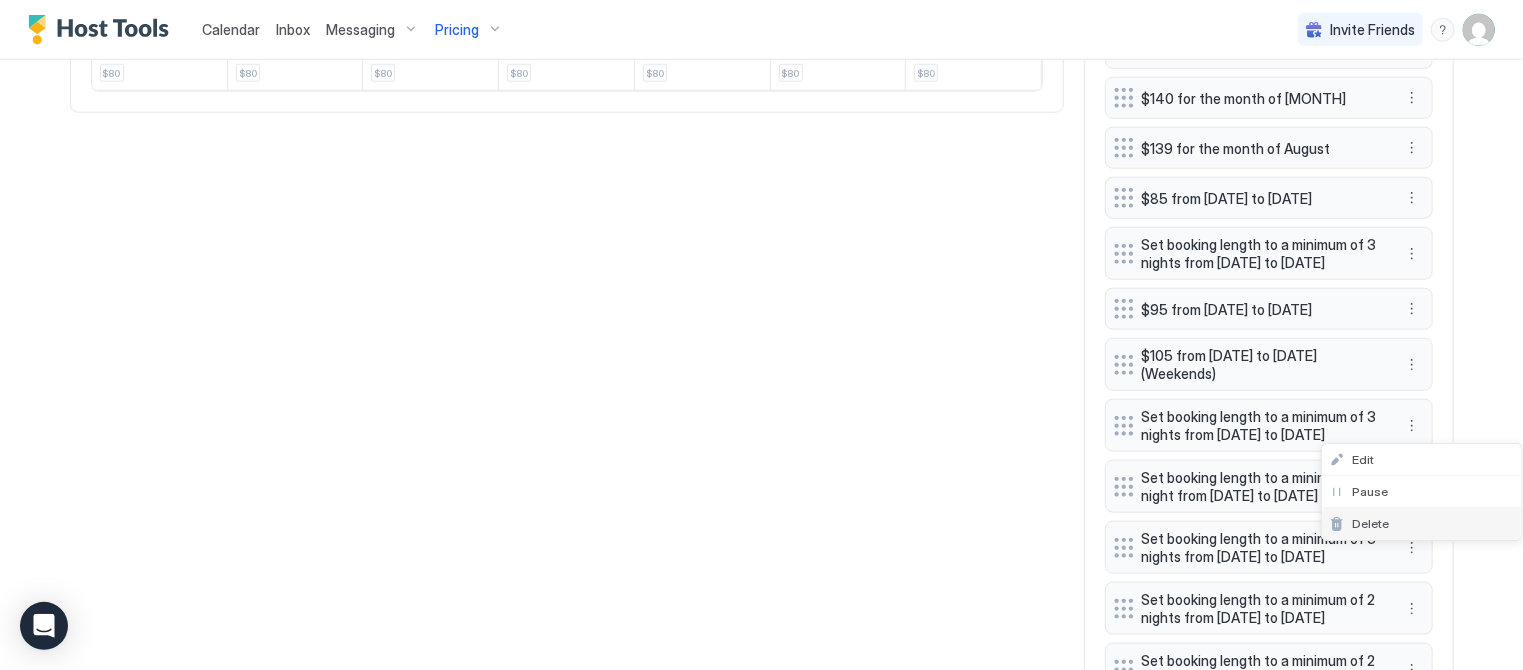 click on "Delete" at bounding box center [1370, 523] 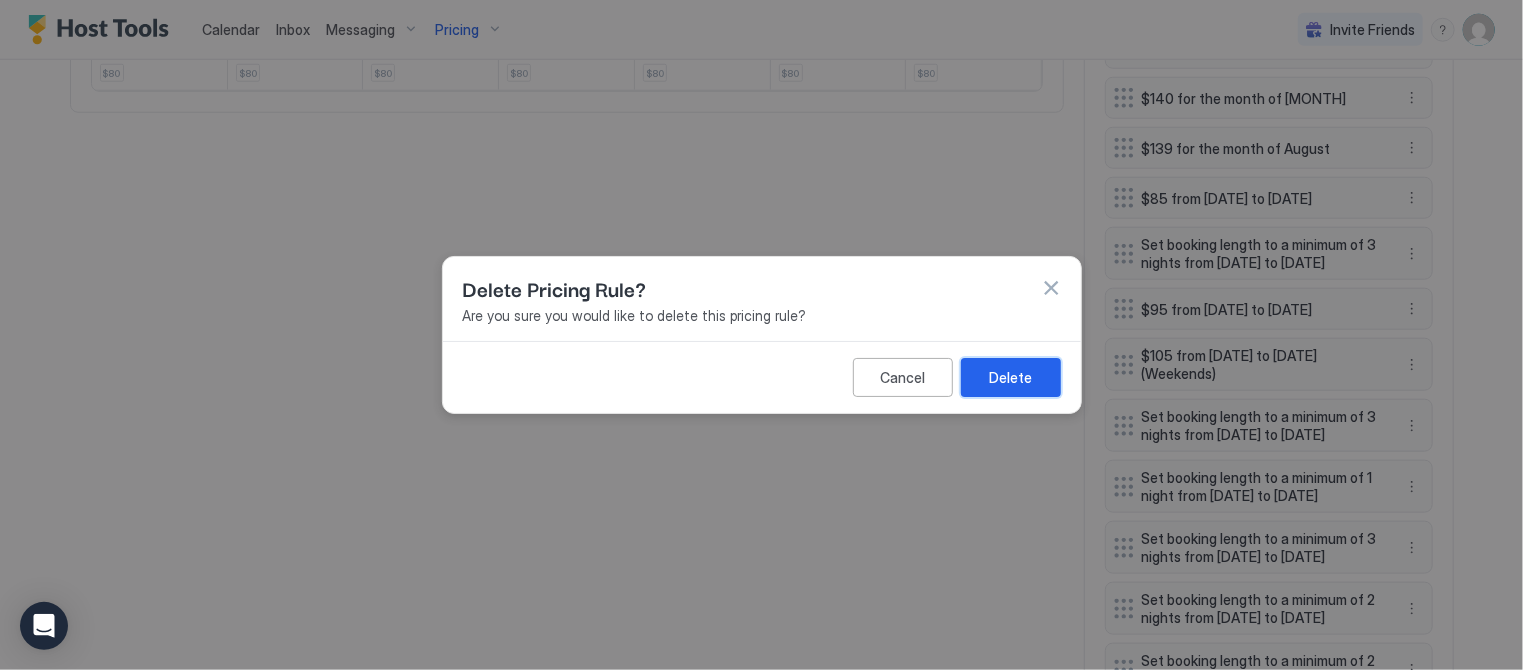 click on "Delete" at bounding box center [1010, 377] 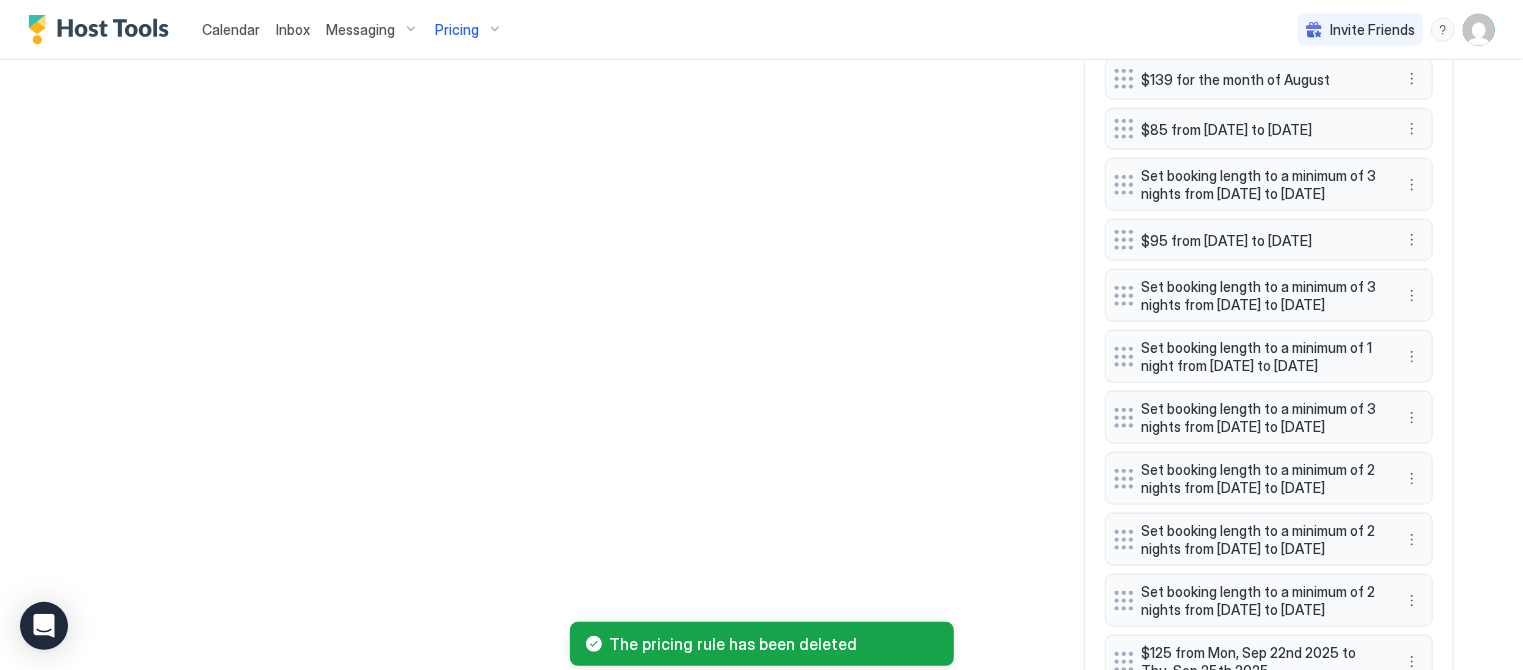 scroll, scrollTop: 1231, scrollLeft: 0, axis: vertical 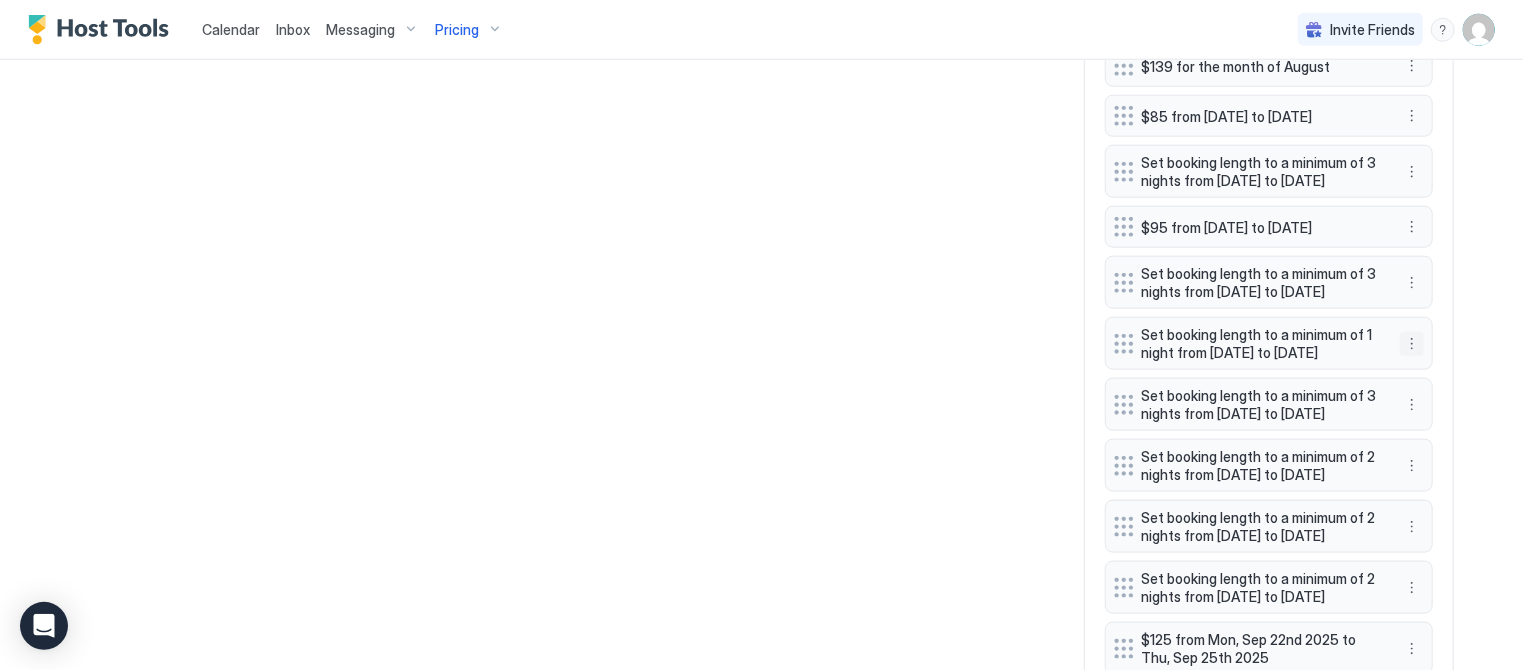 click at bounding box center [1412, 344] 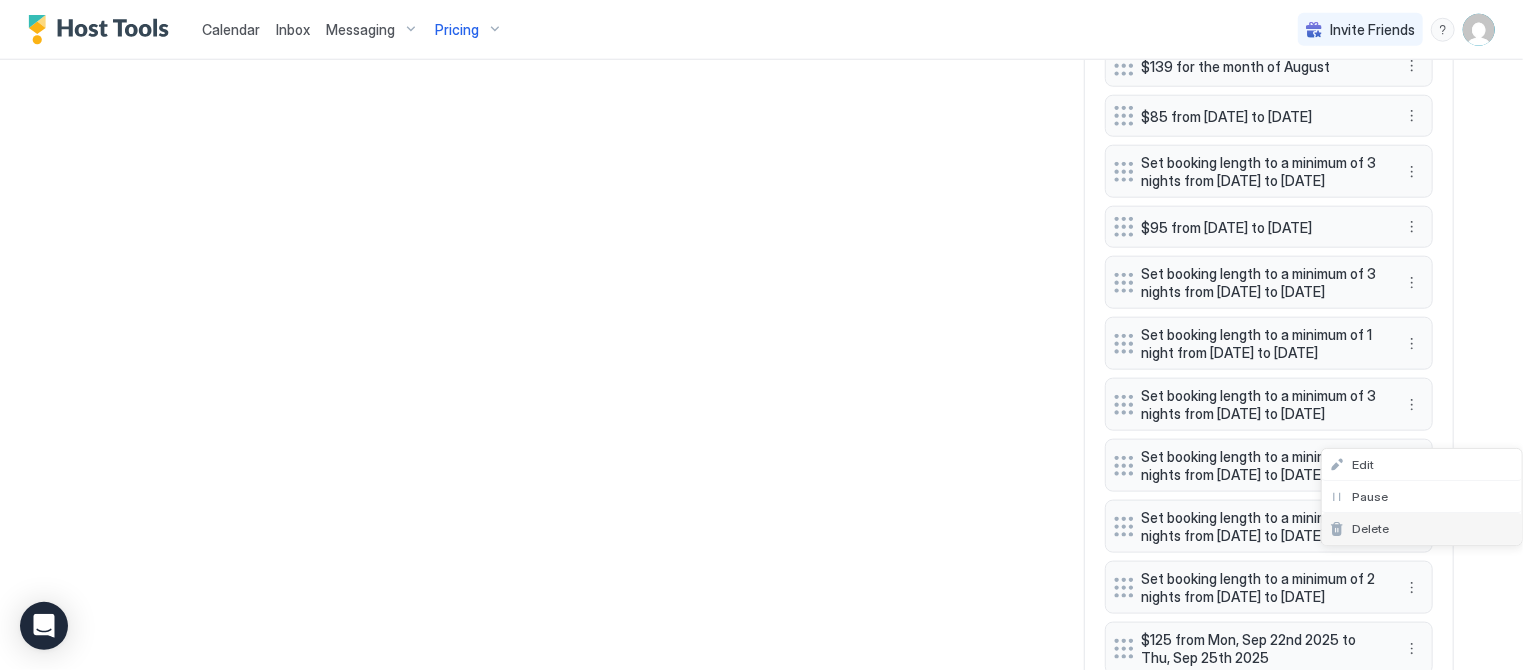 click on "Delete" at bounding box center [1370, 528] 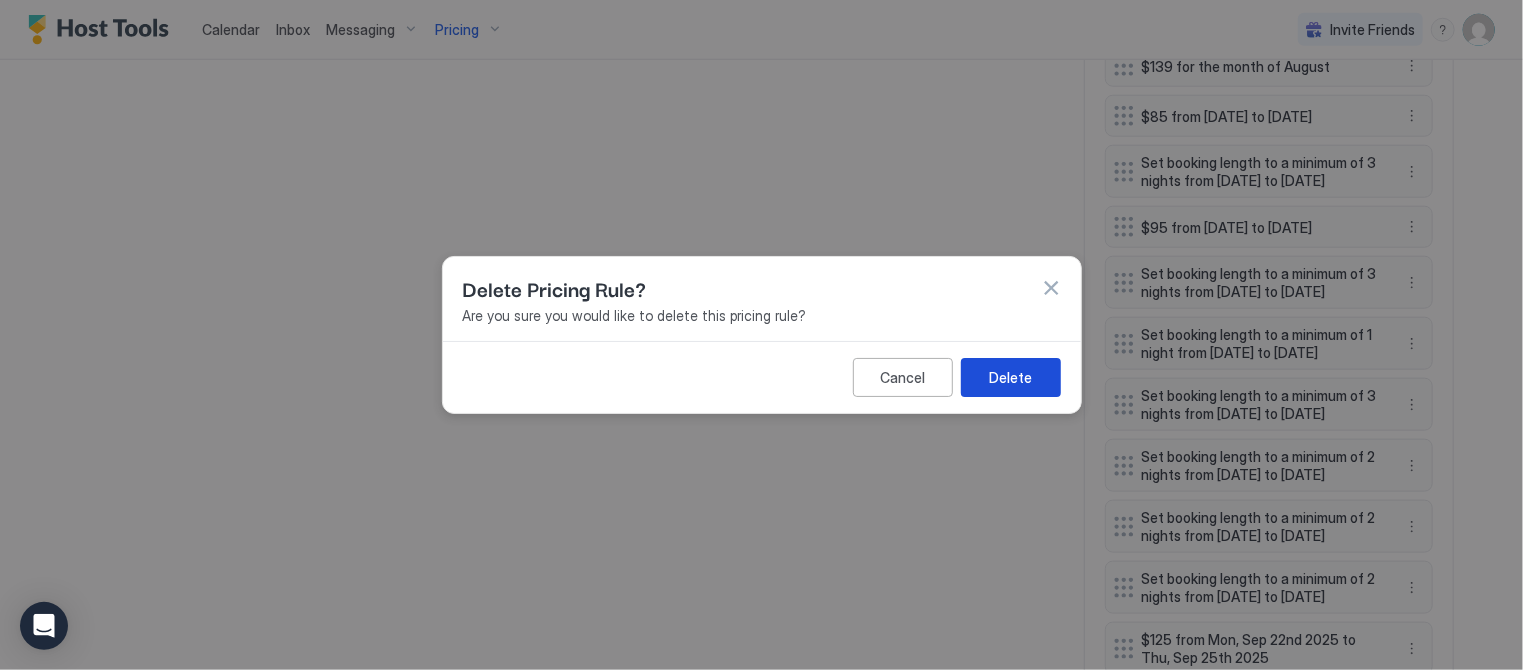 click on "Delete" at bounding box center (1011, 377) 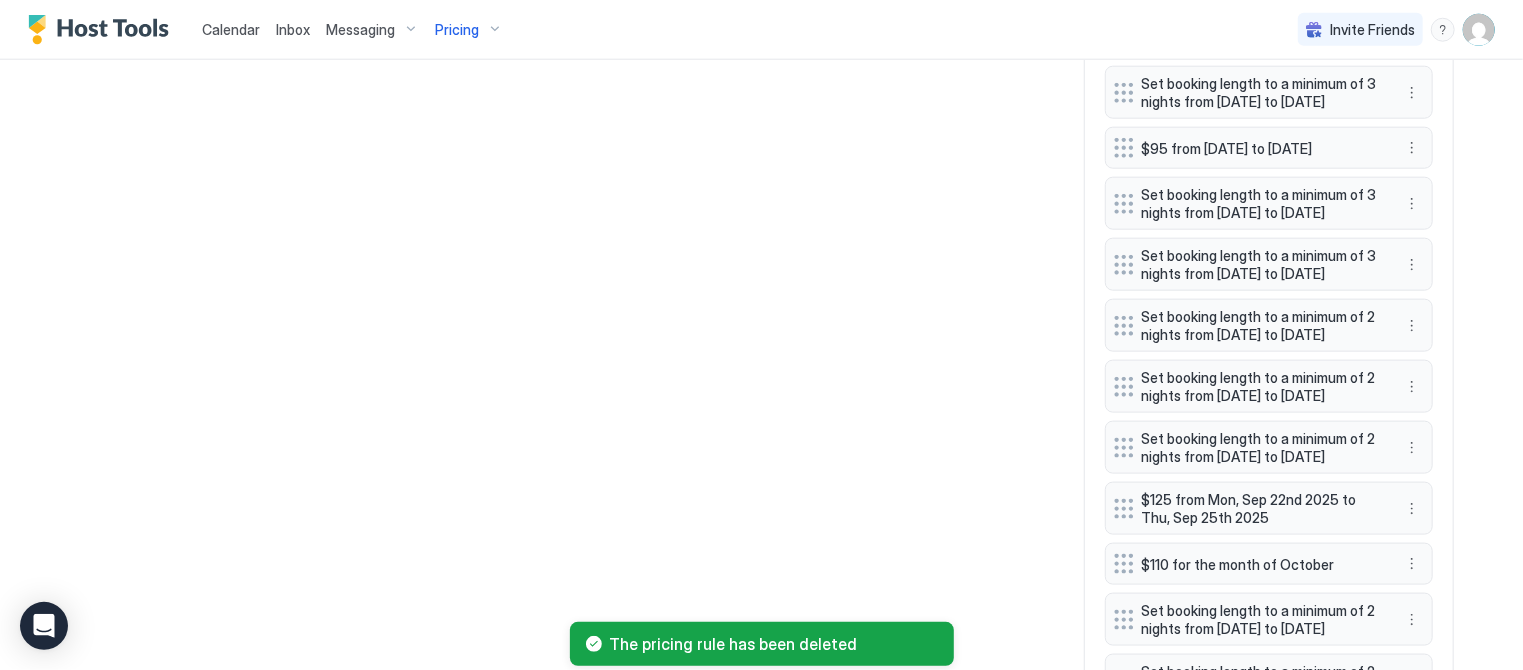 scroll, scrollTop: 1314, scrollLeft: 0, axis: vertical 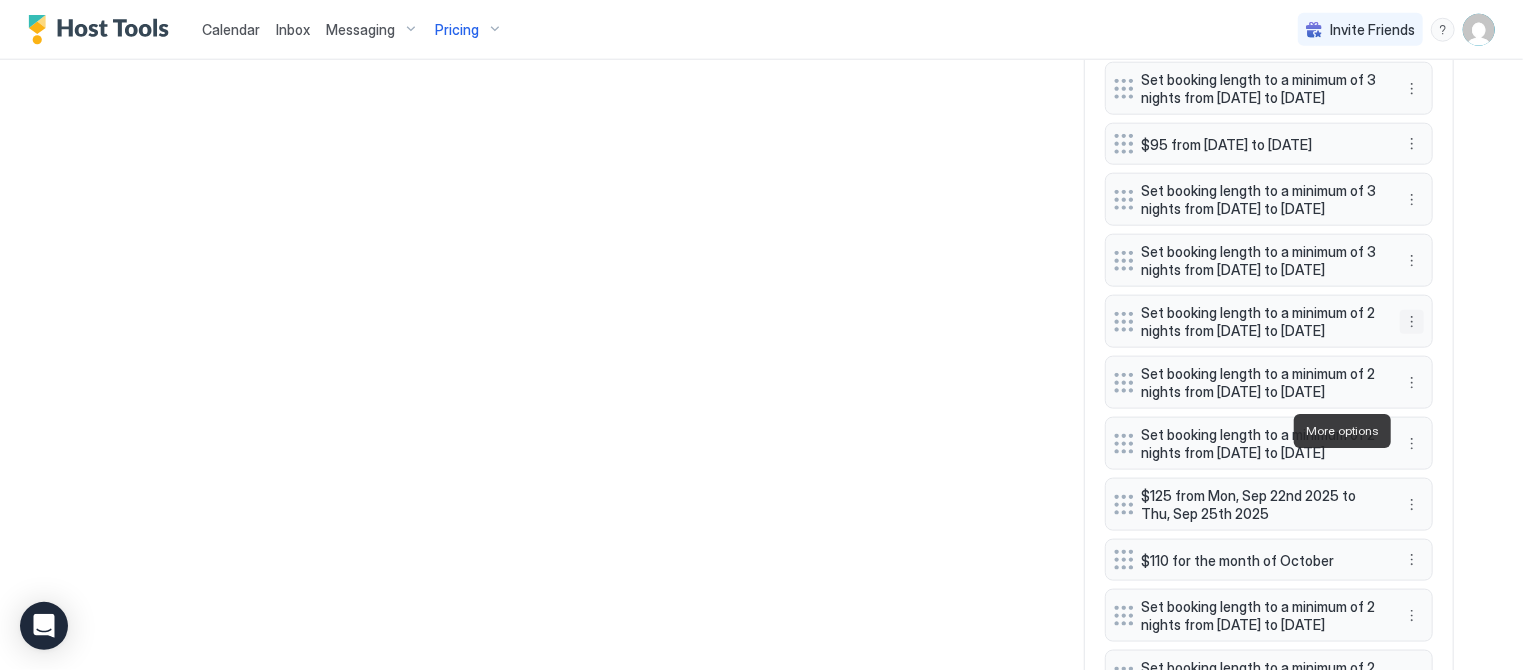 click at bounding box center (1412, 322) 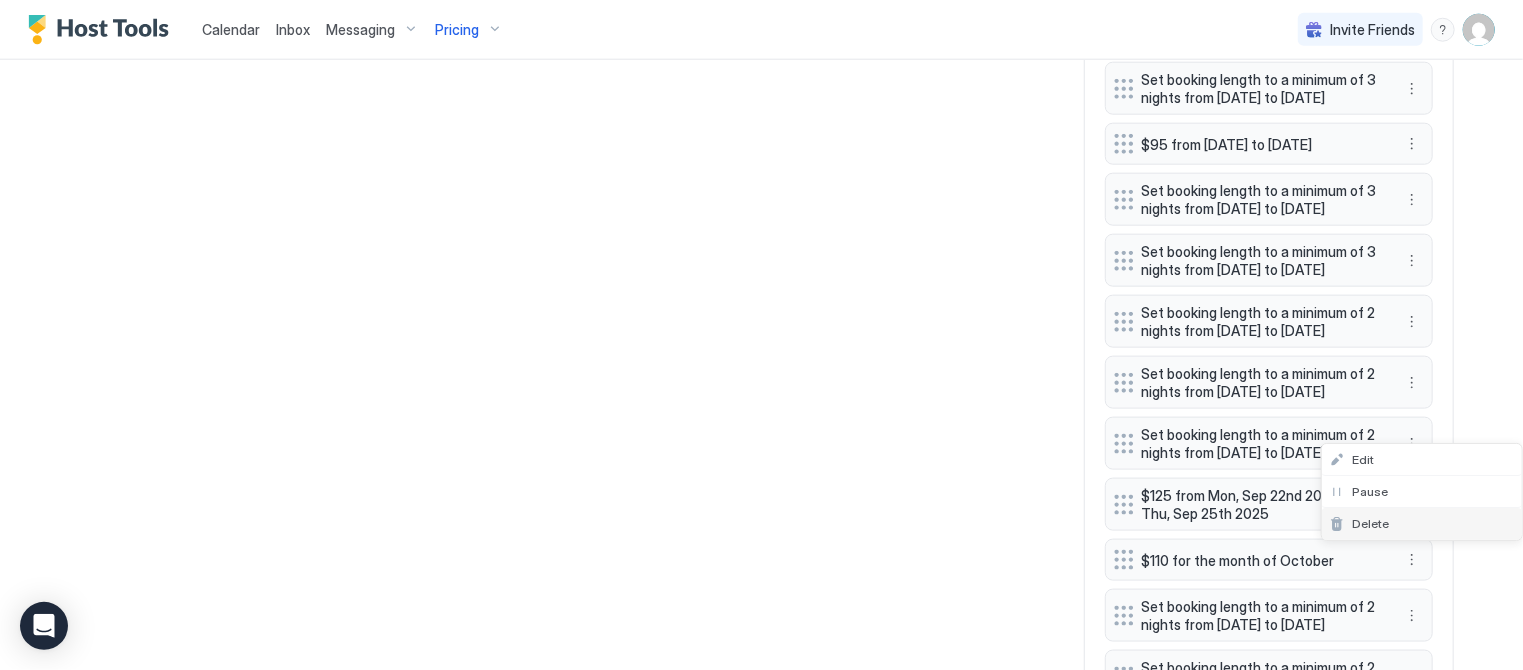 click on "Delete" at bounding box center (1370, 523) 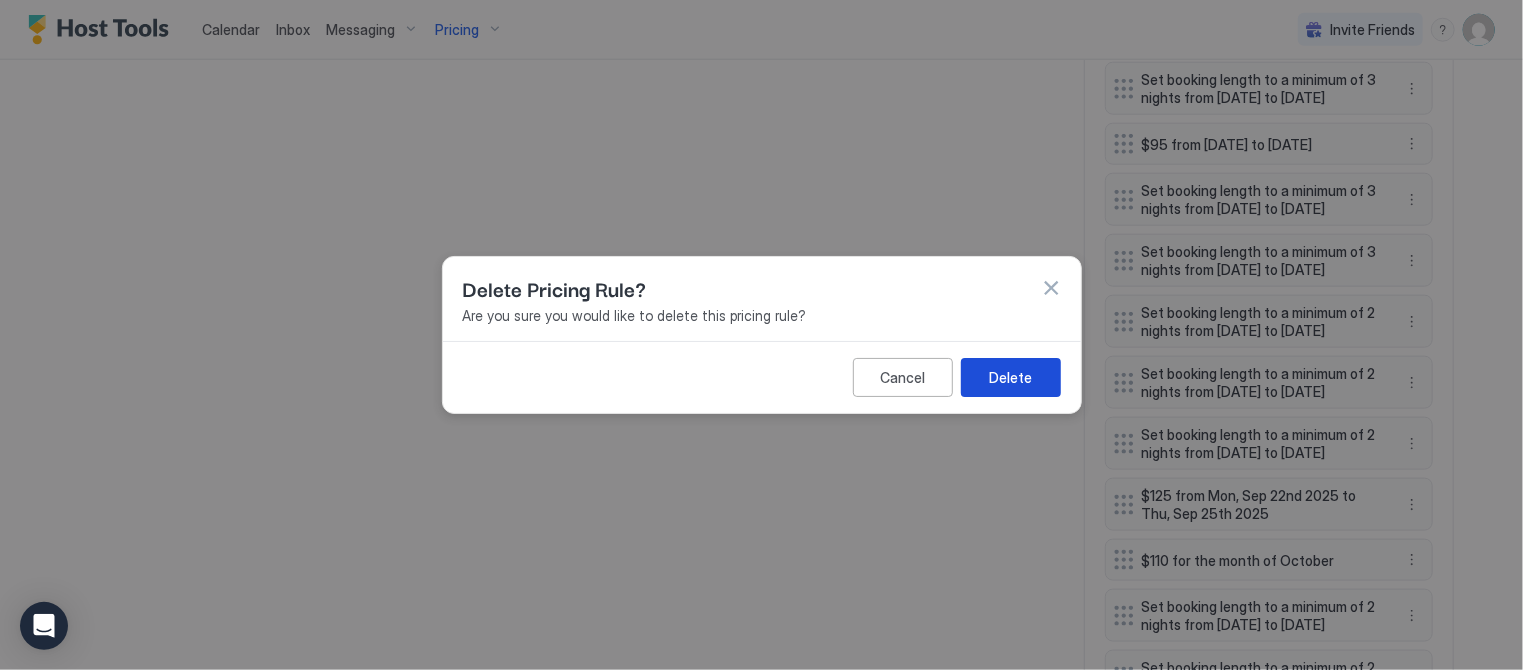 click on "Delete" at bounding box center (1011, 377) 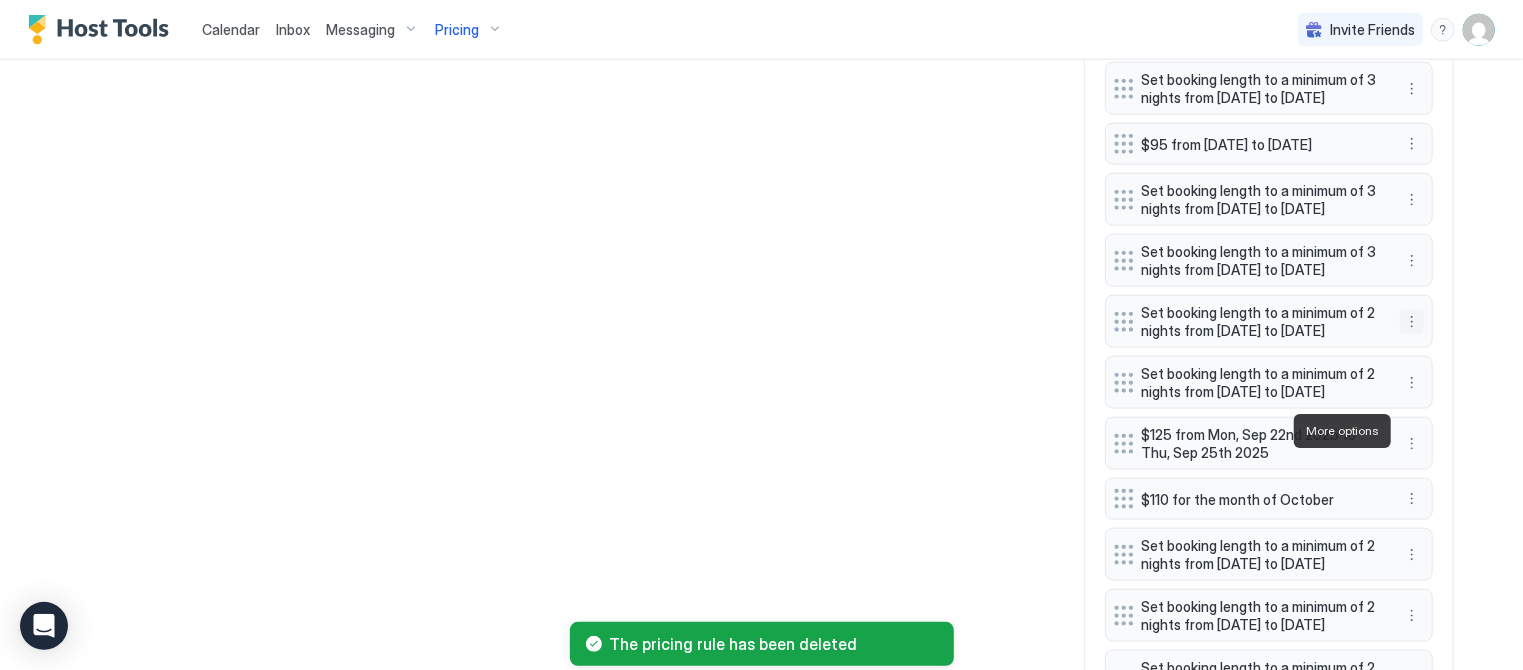 click at bounding box center [1412, 322] 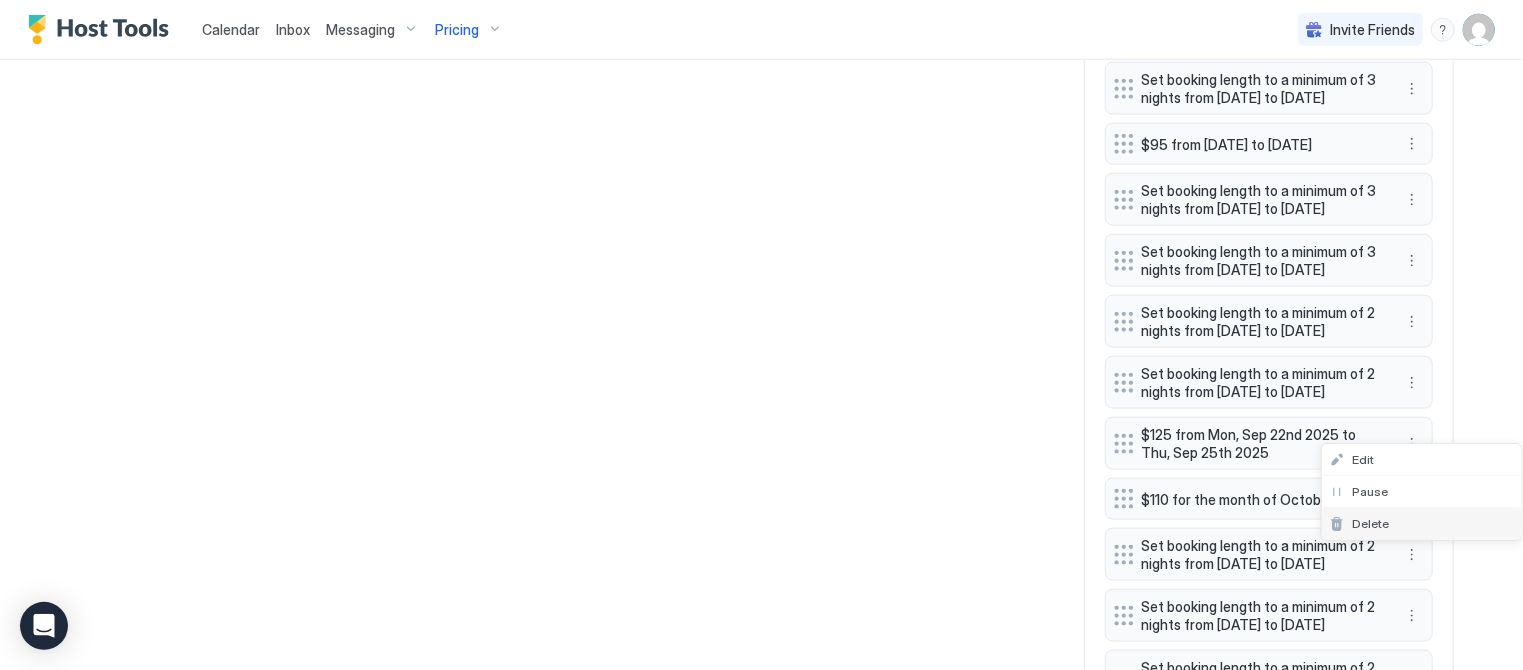 click on "Delete" at bounding box center (1370, 523) 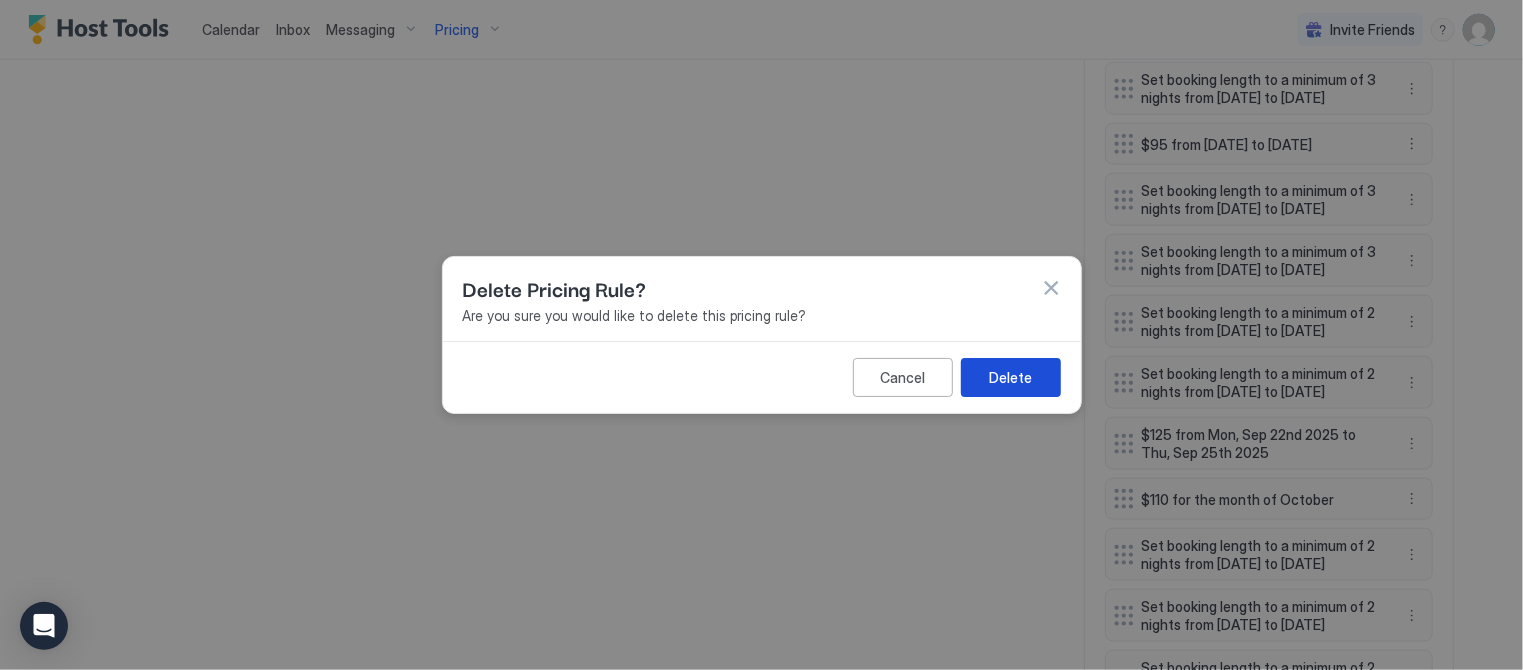 click on "Delete" at bounding box center [1010, 377] 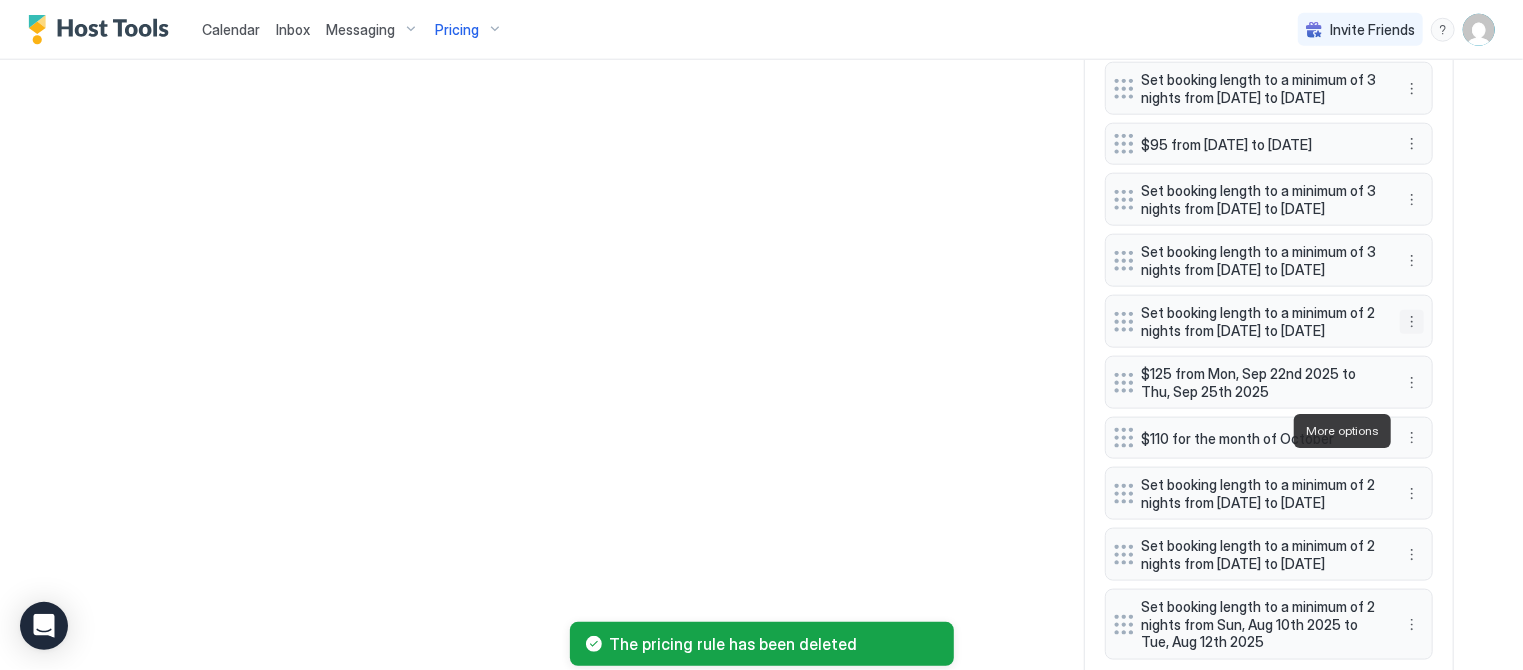 click at bounding box center (1412, 322) 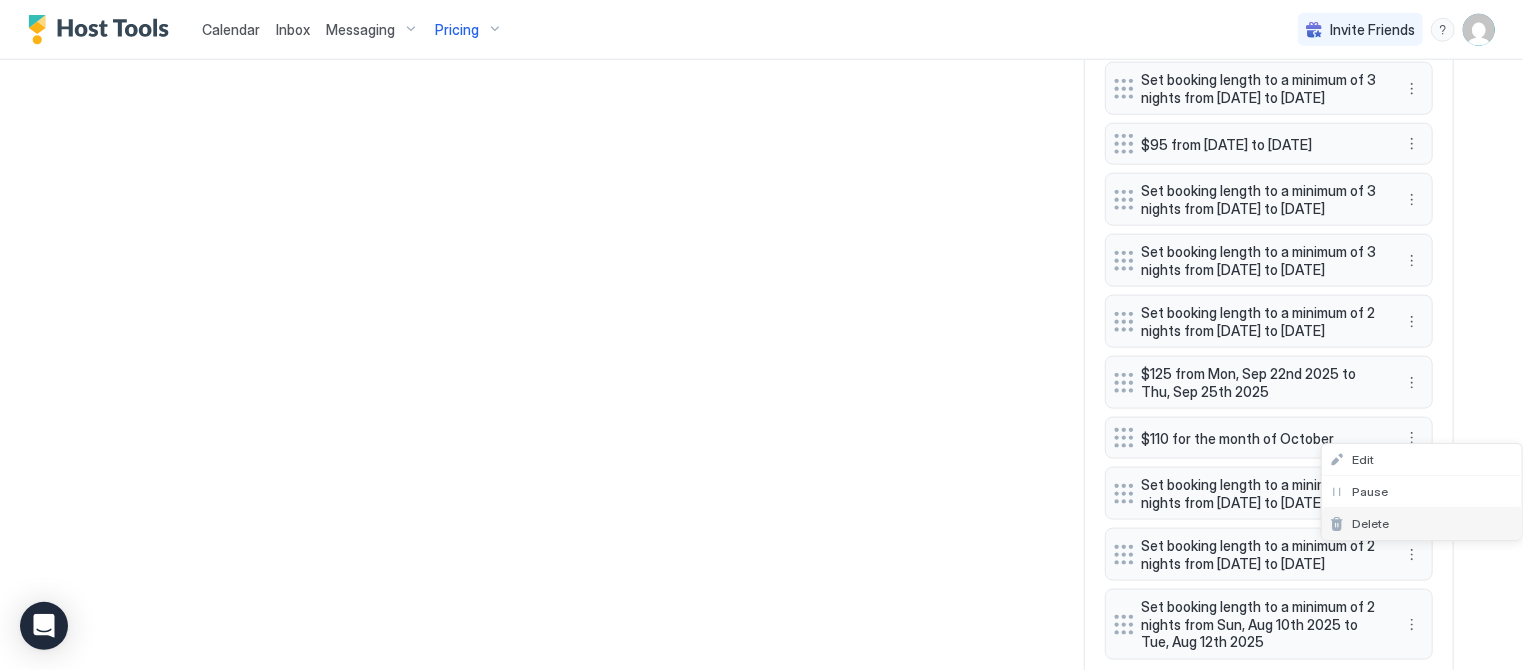 click on "Delete" at bounding box center [1370, 523] 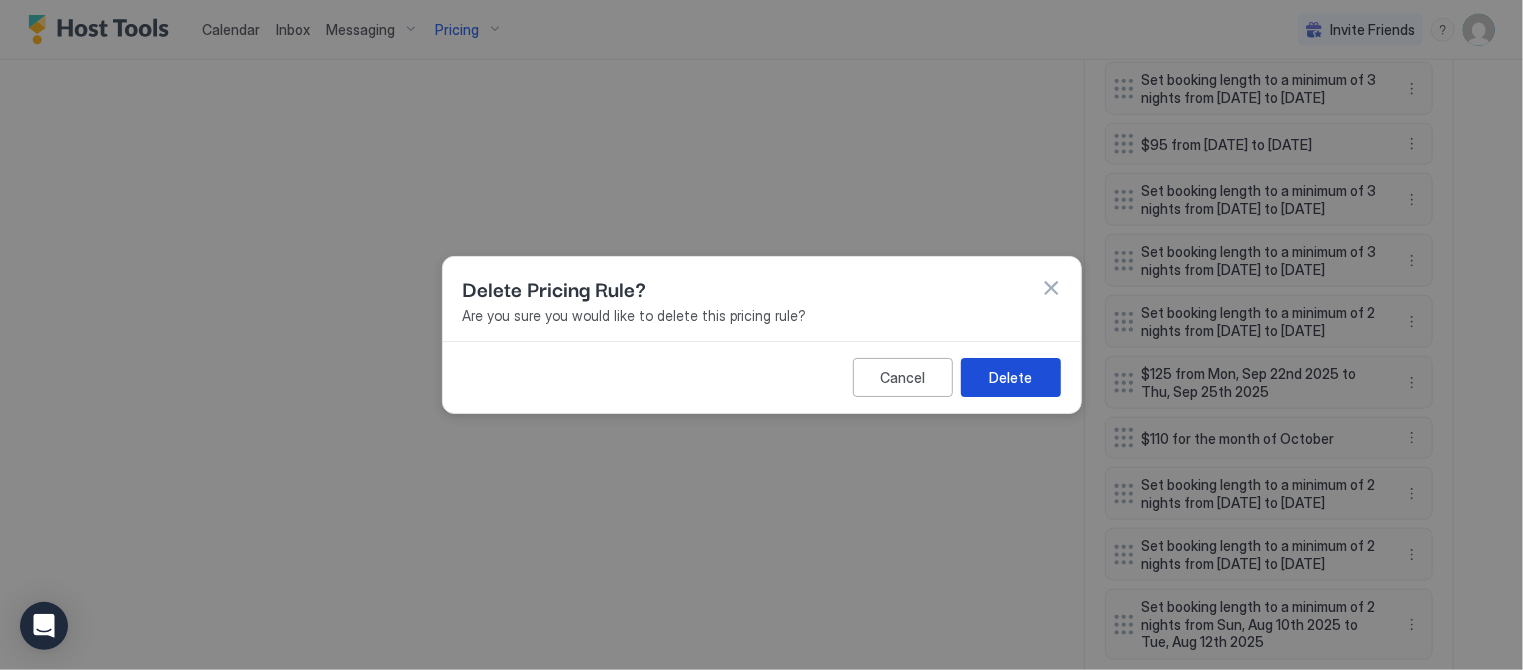 click on "Delete" at bounding box center [1010, 377] 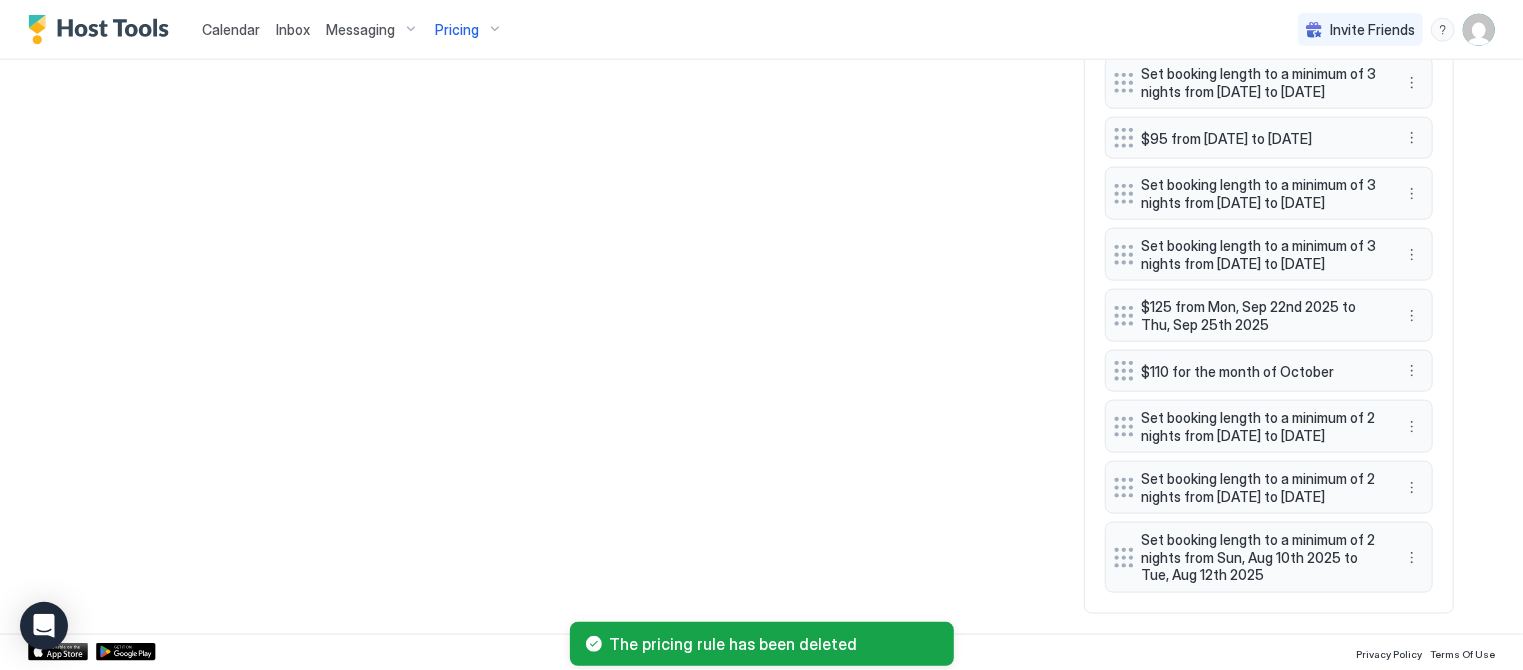 scroll, scrollTop: 1418, scrollLeft: 0, axis: vertical 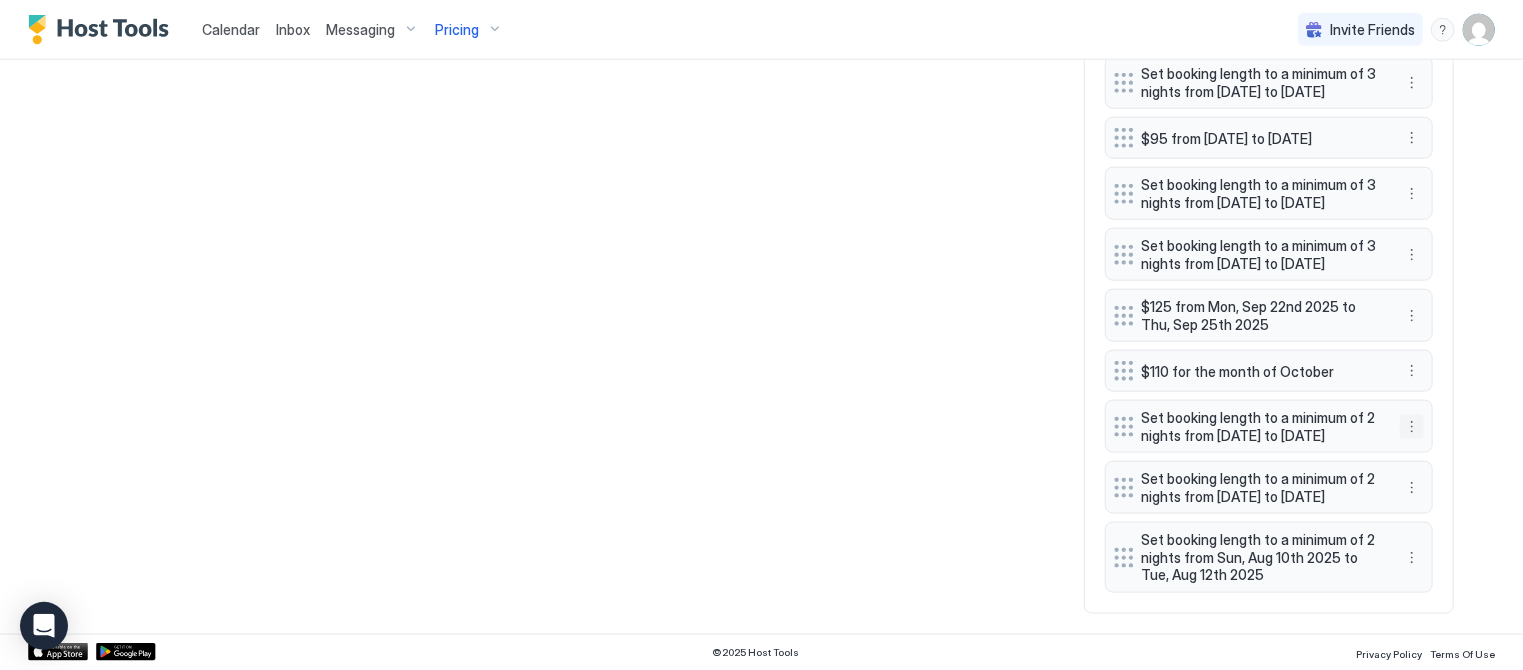 click at bounding box center [1412, 427] 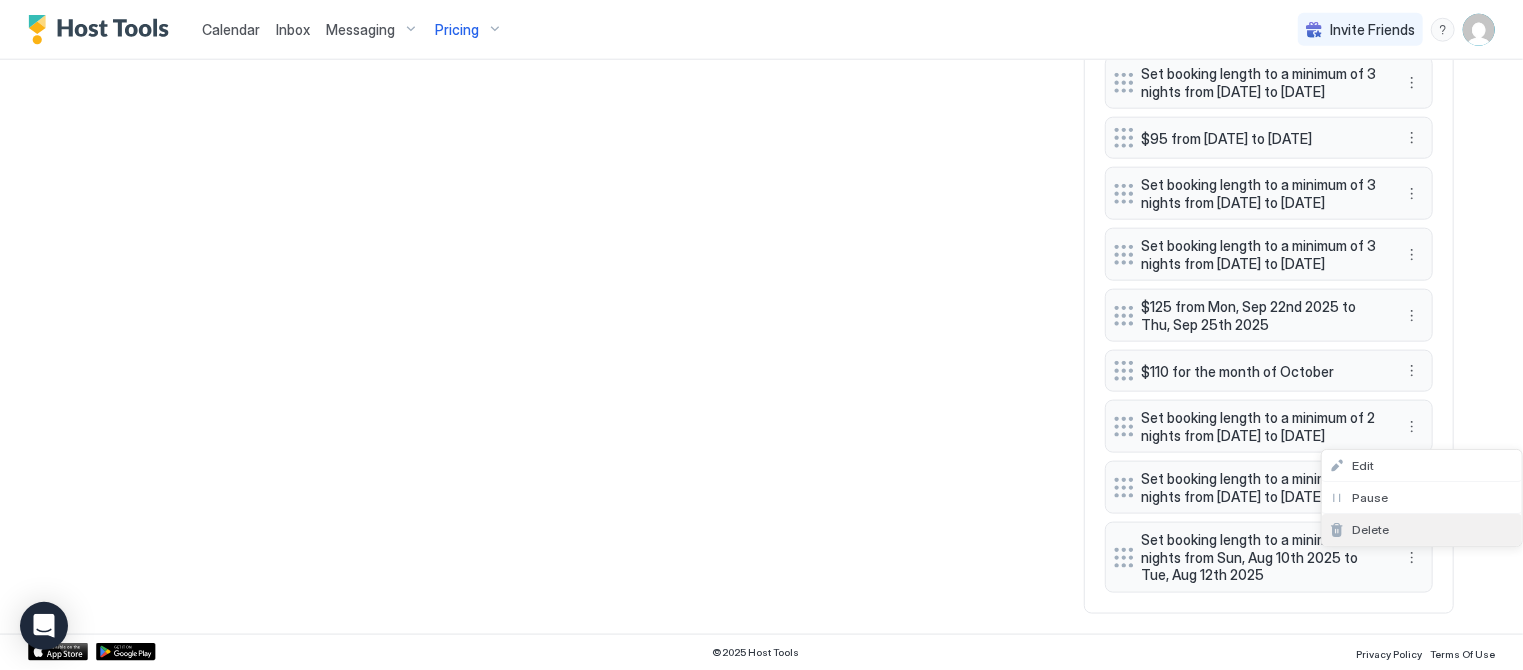 click on "Delete" at bounding box center [1370, 529] 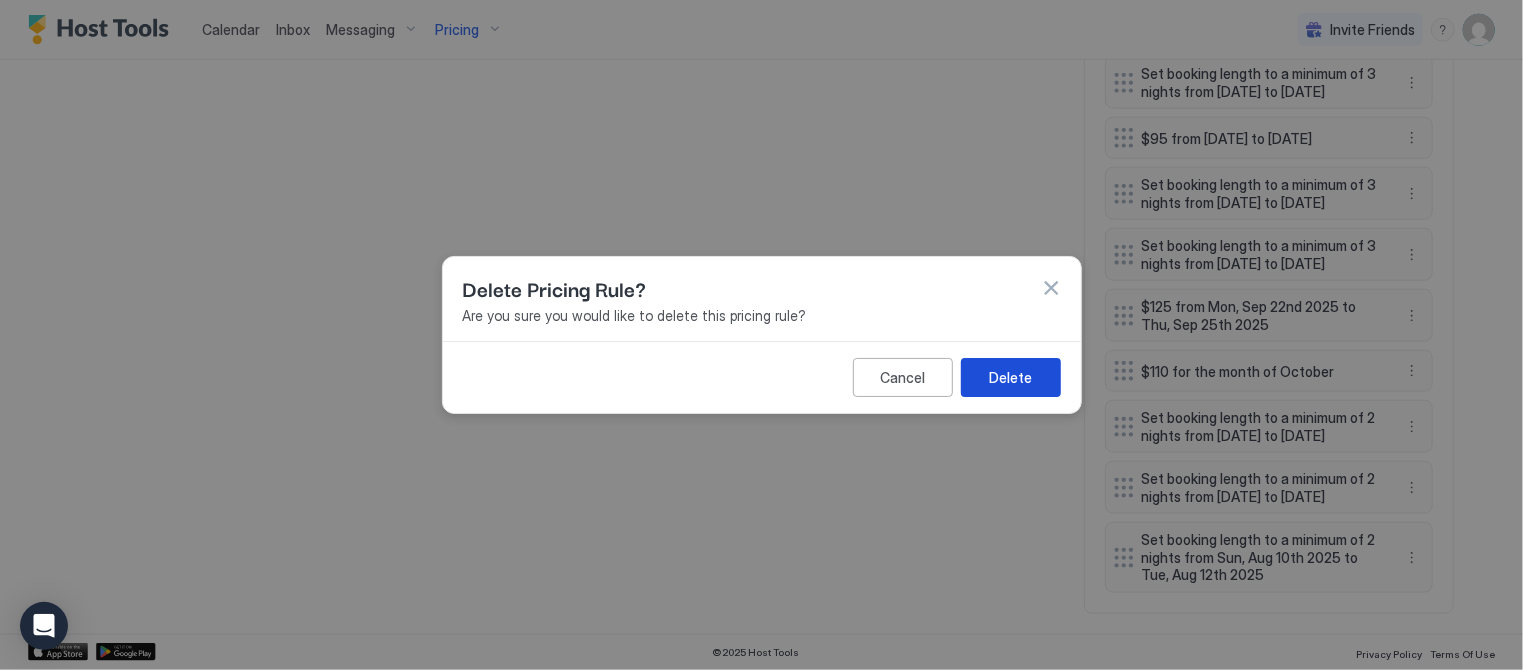 click on "Delete" at bounding box center (1010, 377) 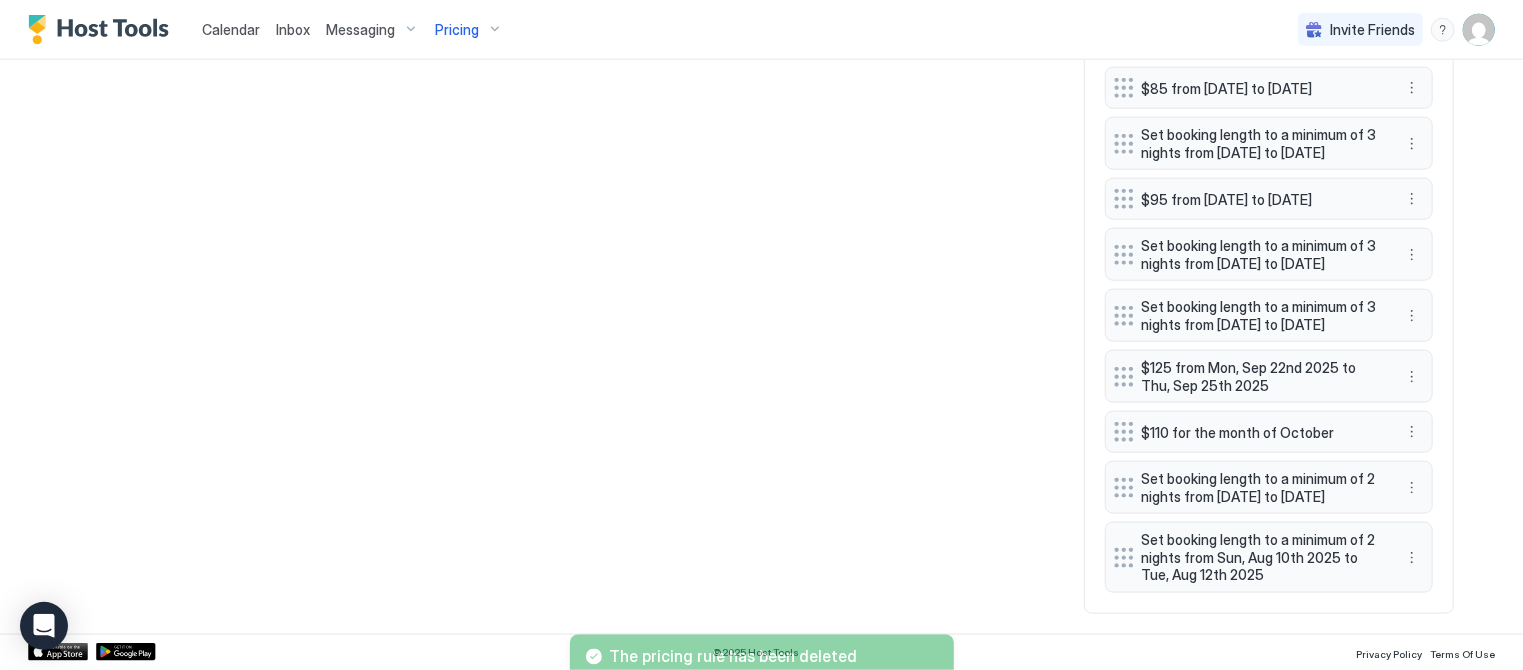 scroll, scrollTop: 1376, scrollLeft: 0, axis: vertical 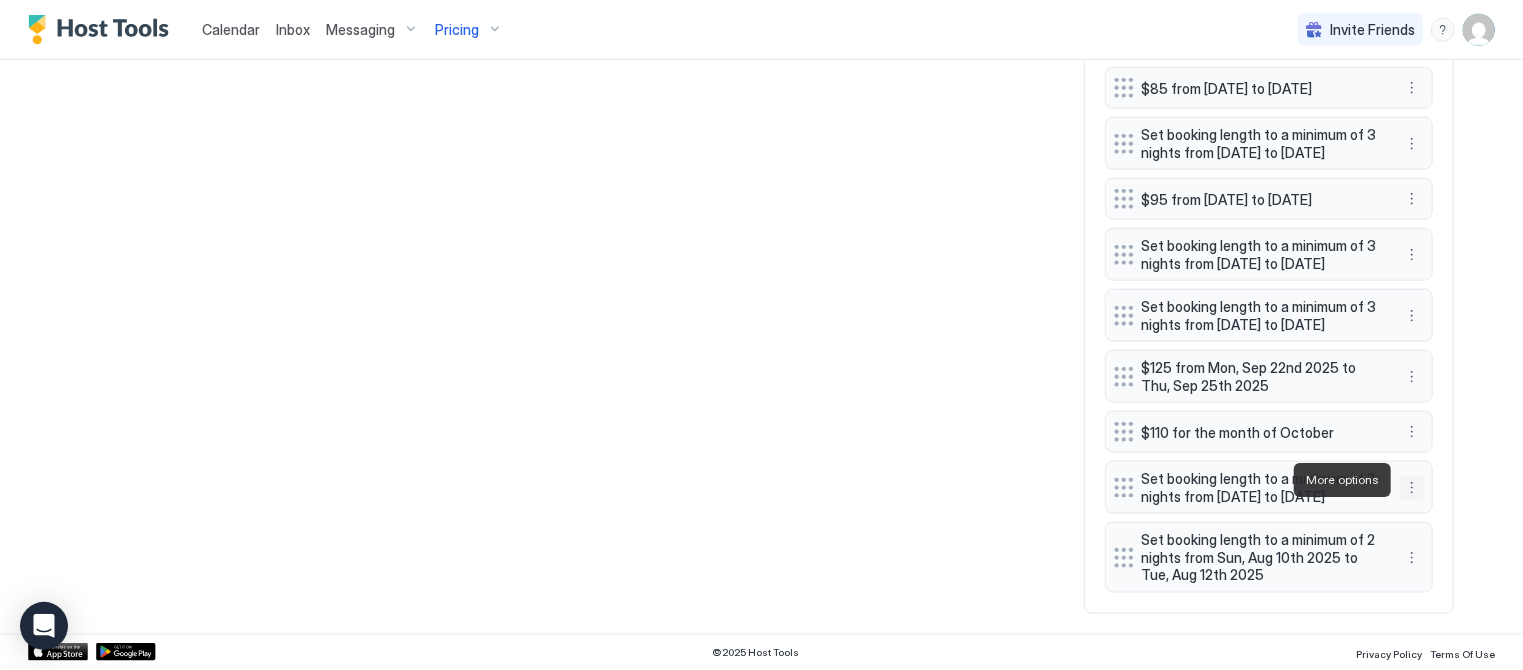 click at bounding box center (1412, 488) 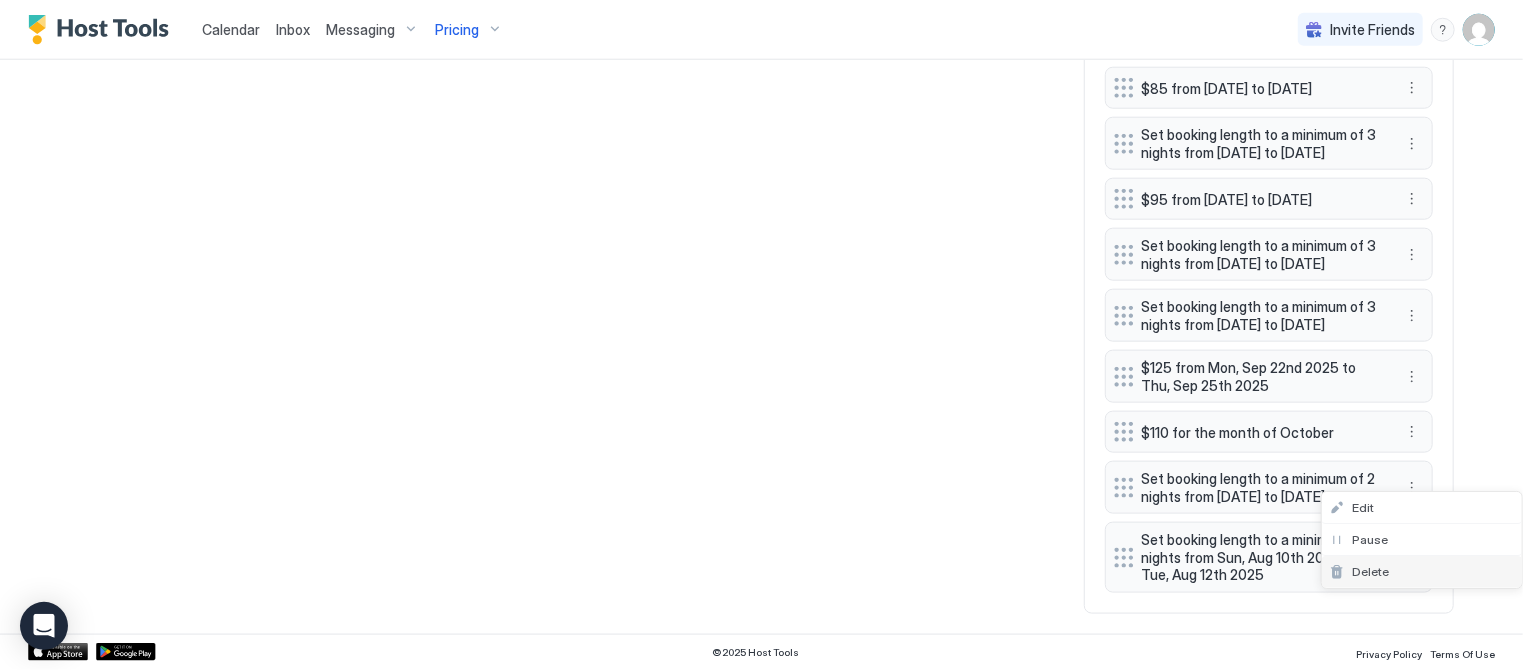 click on "Delete" at bounding box center (1370, 571) 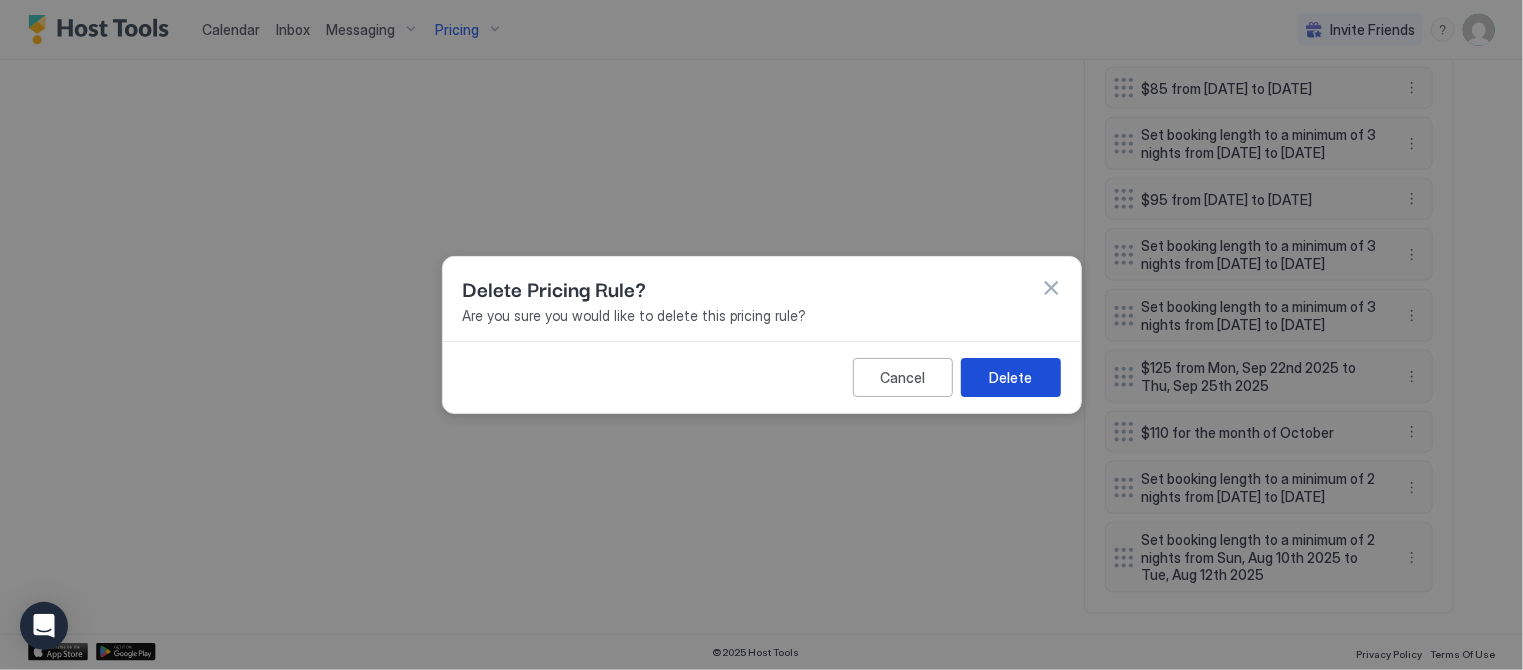 click on "Delete" at bounding box center (1010, 377) 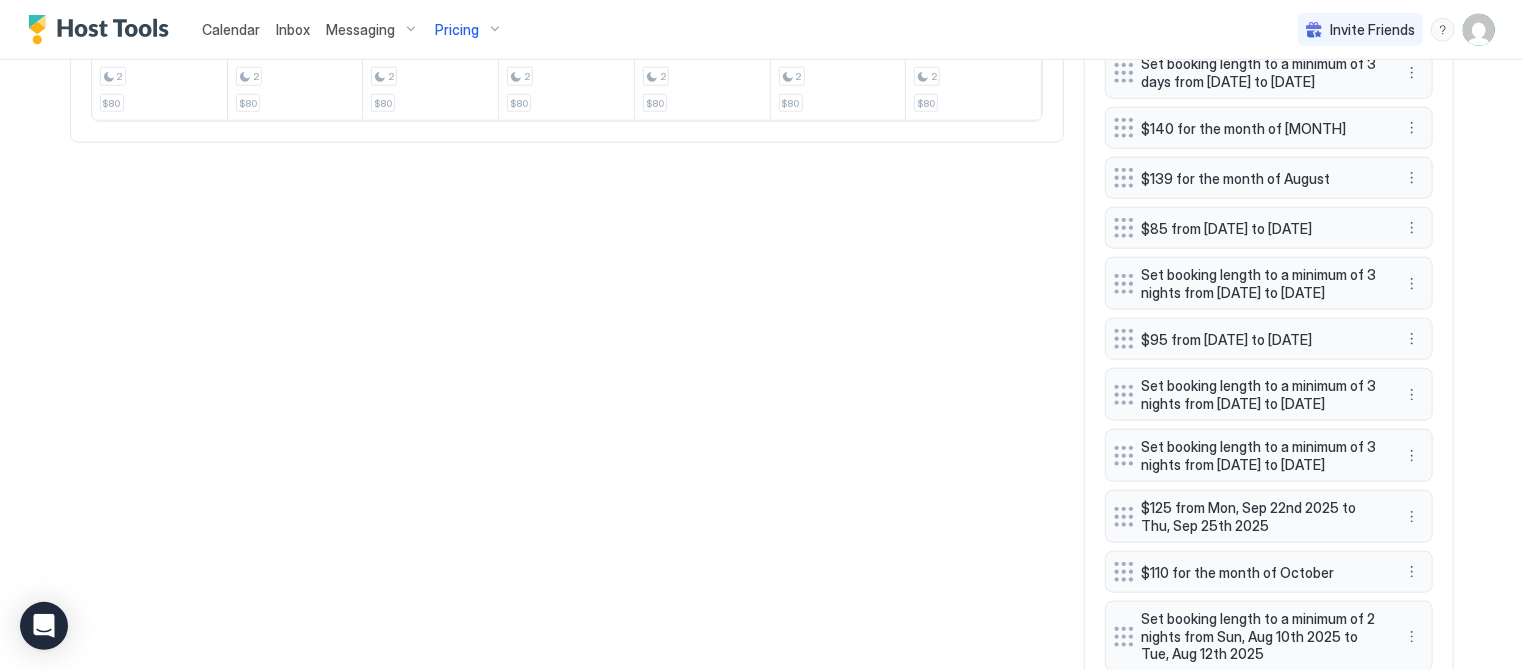 scroll, scrollTop: 1151, scrollLeft: 0, axis: vertical 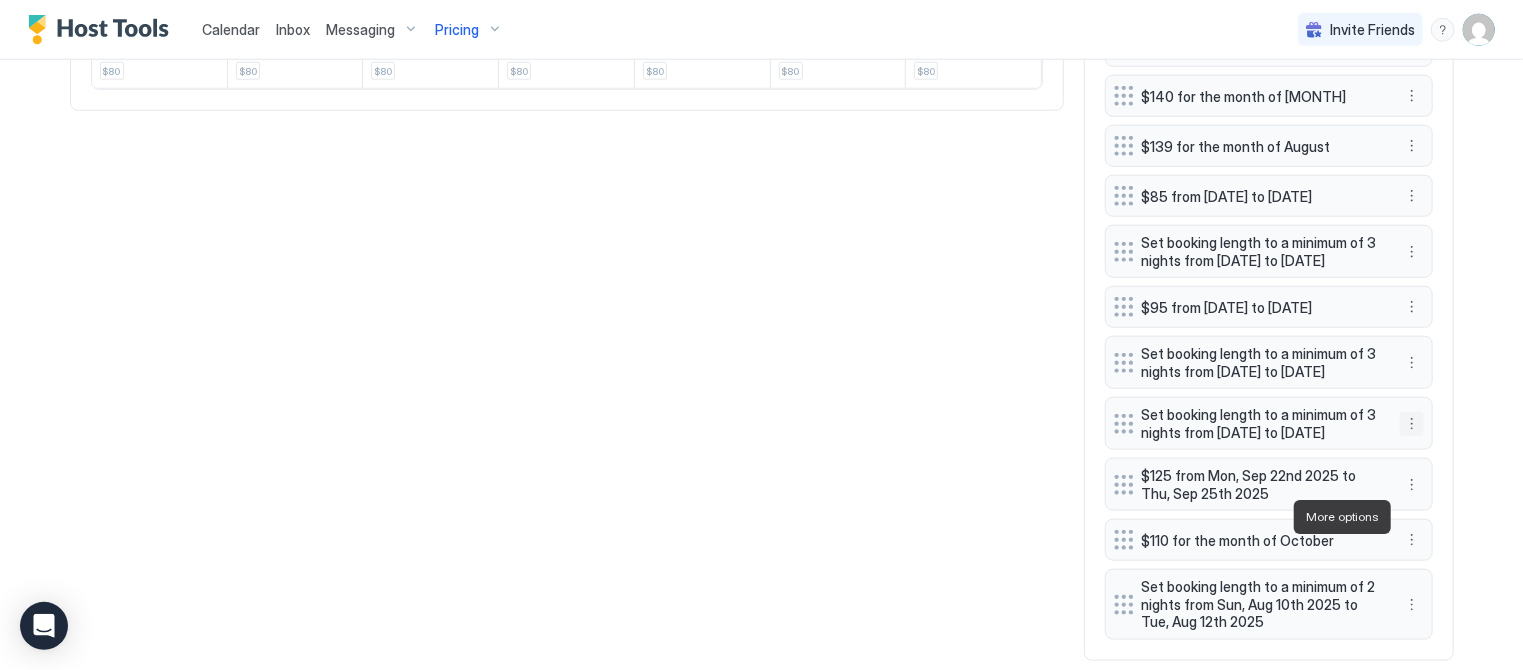 click at bounding box center [1412, 424] 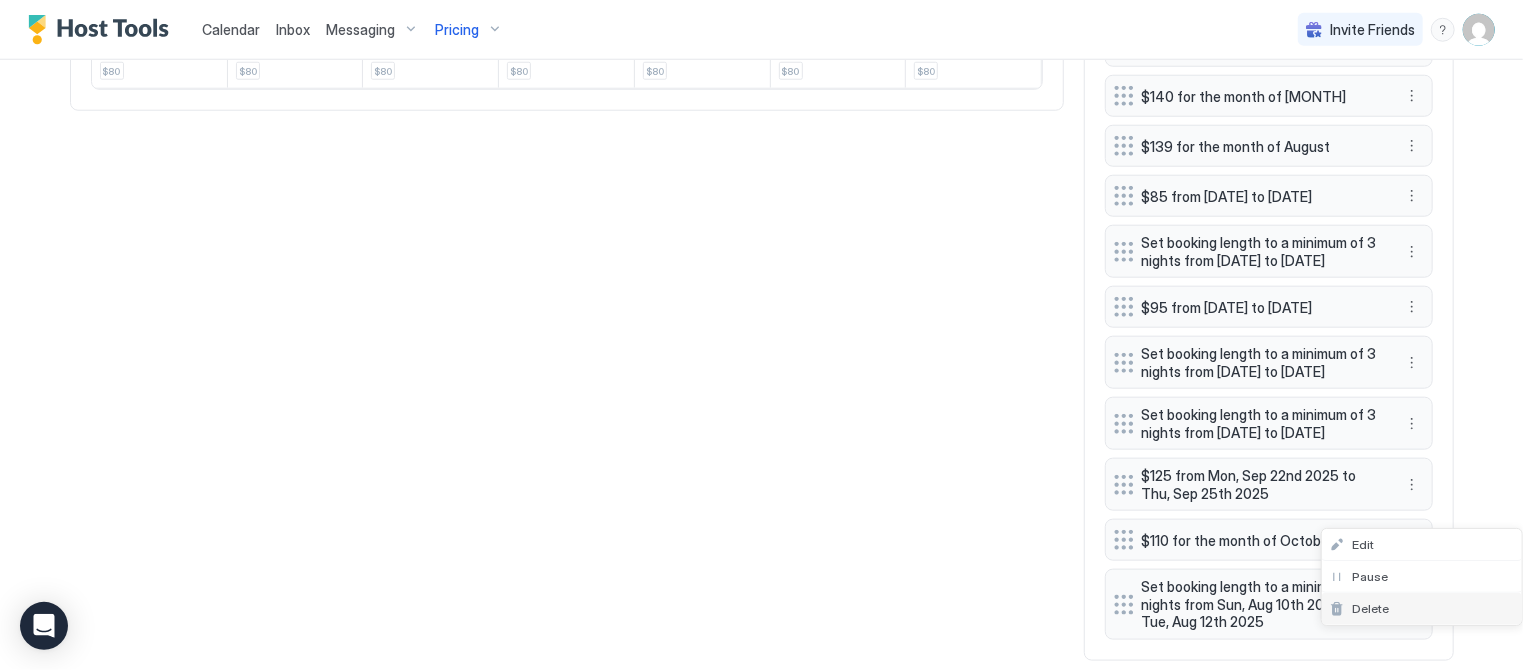 click on "Delete" at bounding box center (1370, 608) 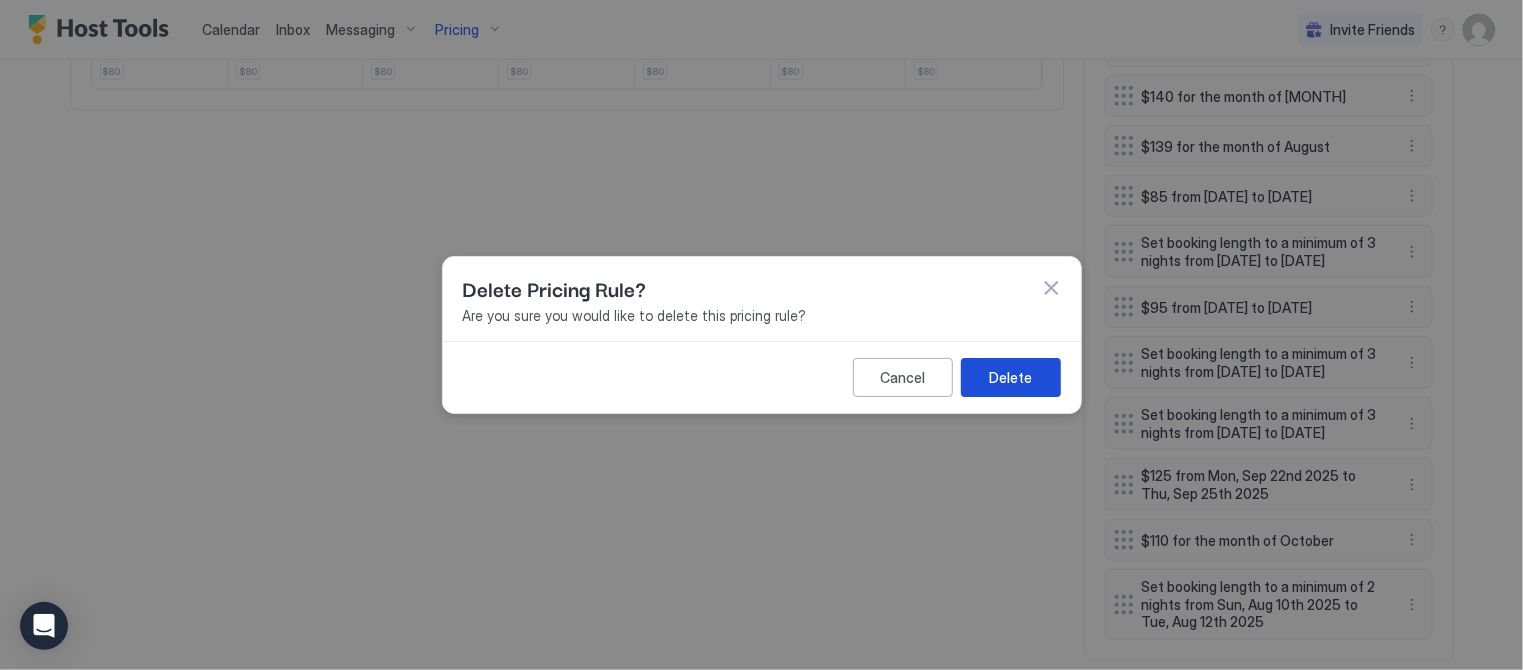 click on "Delete" at bounding box center [1010, 377] 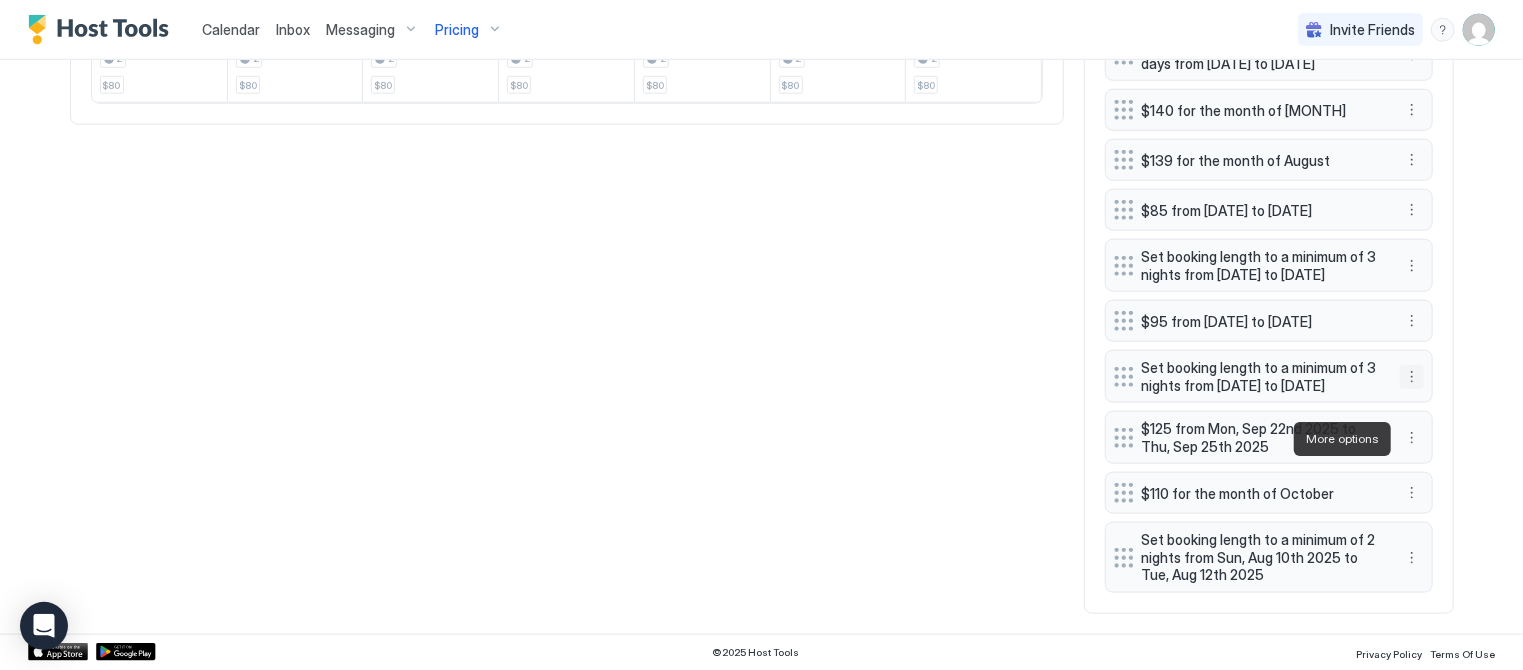 click at bounding box center (1412, 377) 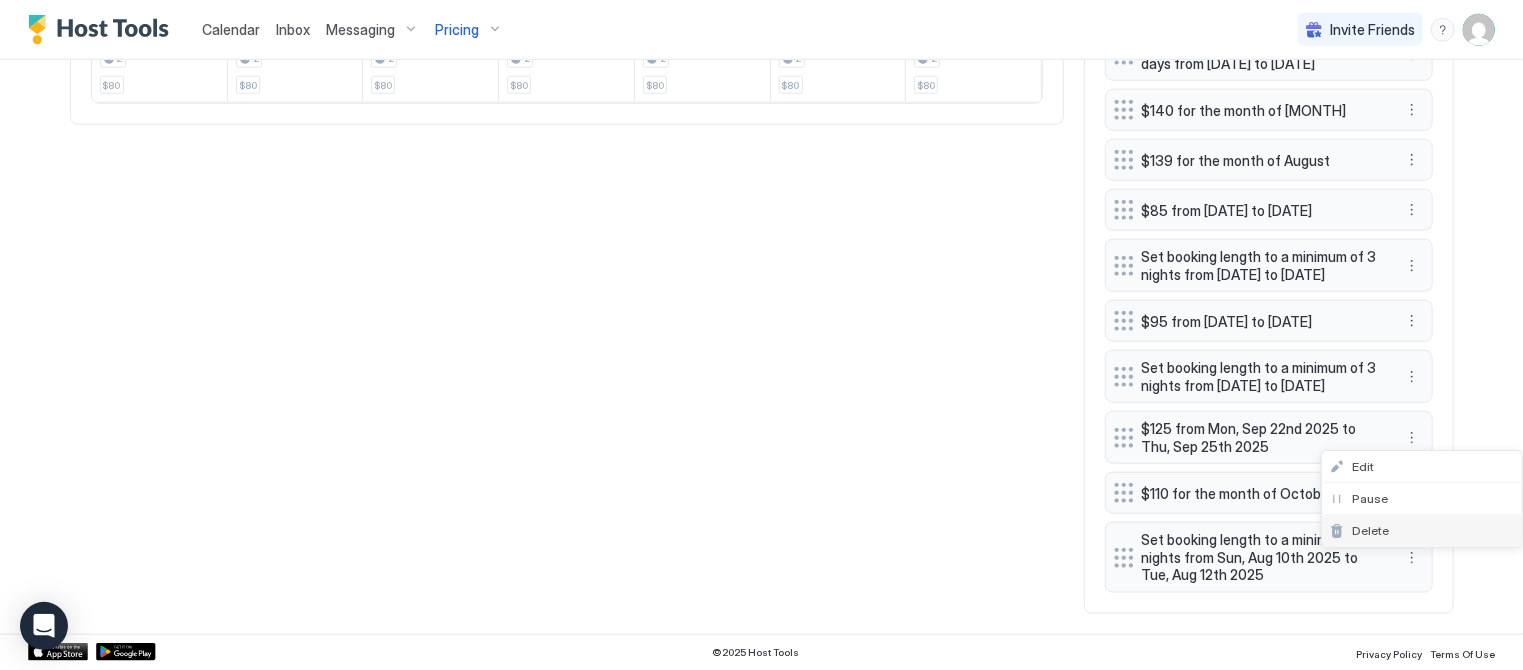 click on "Delete" at bounding box center (1370, 530) 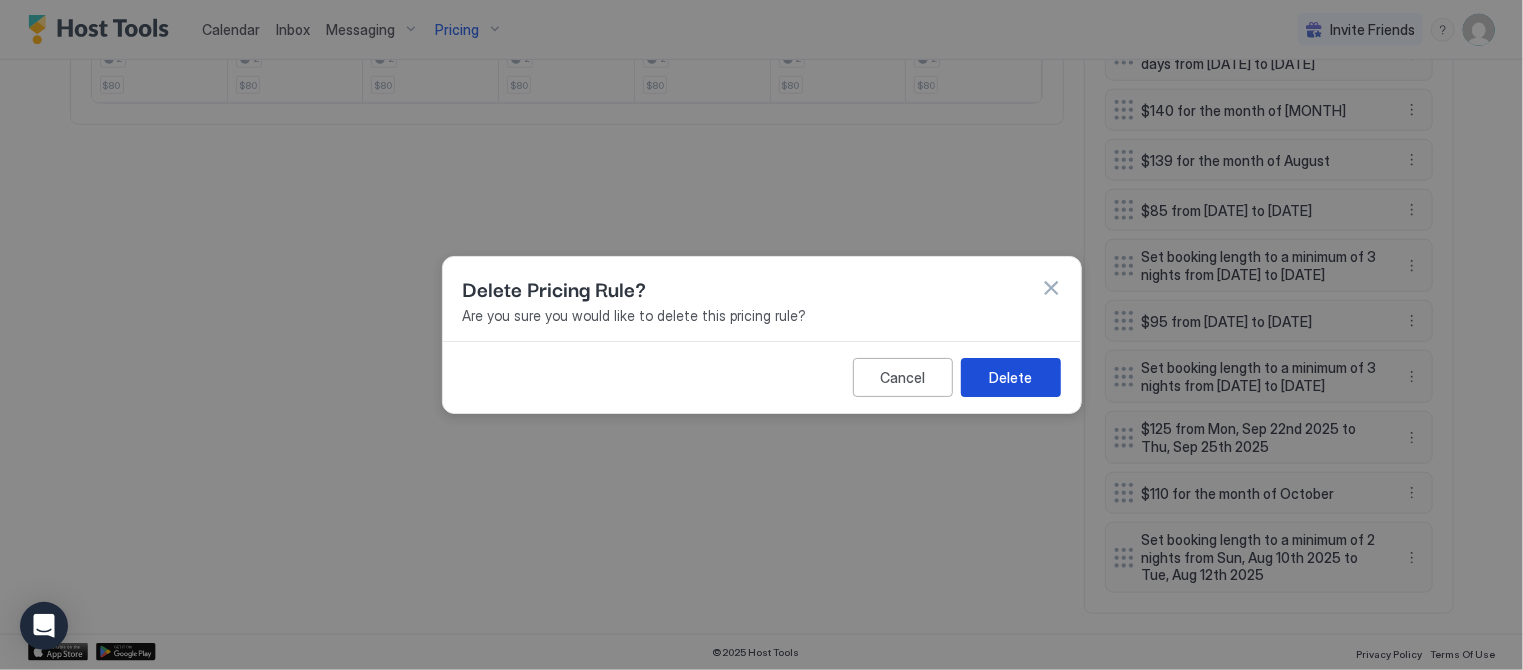 click on "Delete" at bounding box center (1011, 377) 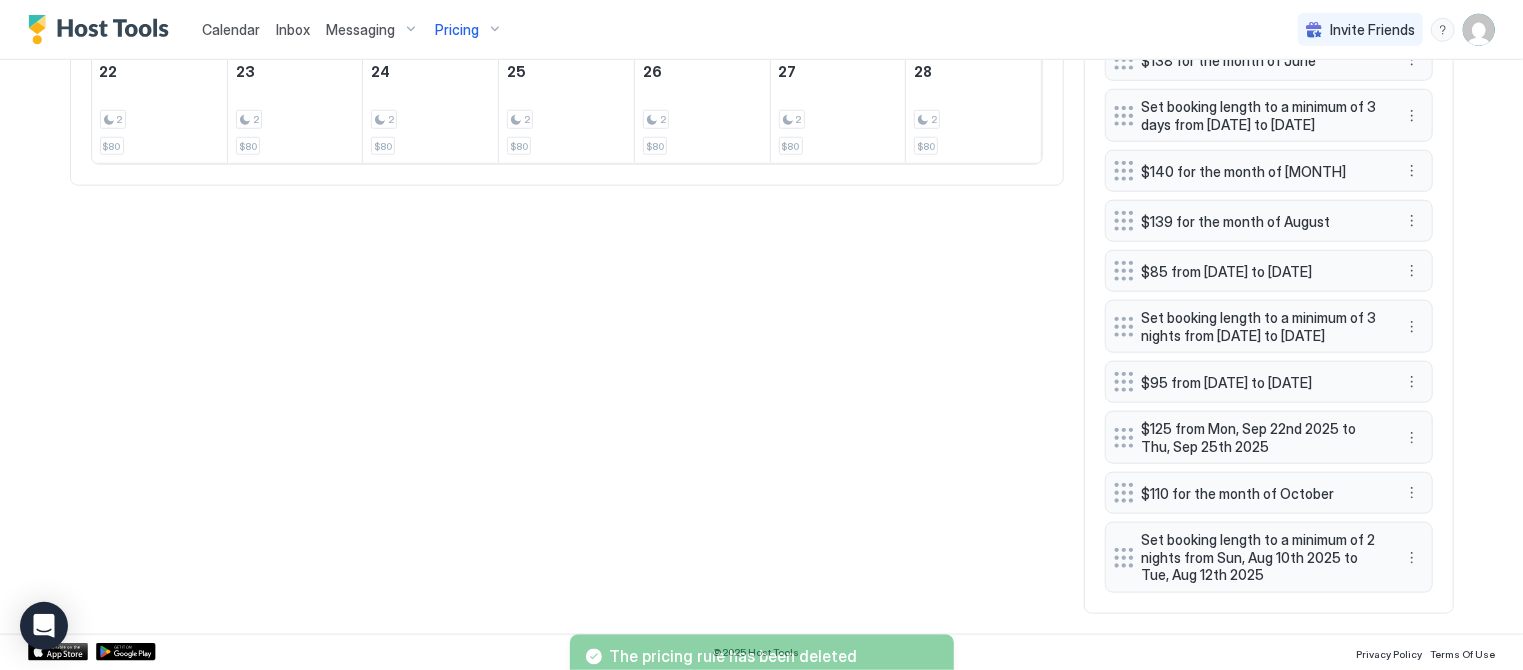 scroll, scrollTop: 1142, scrollLeft: 0, axis: vertical 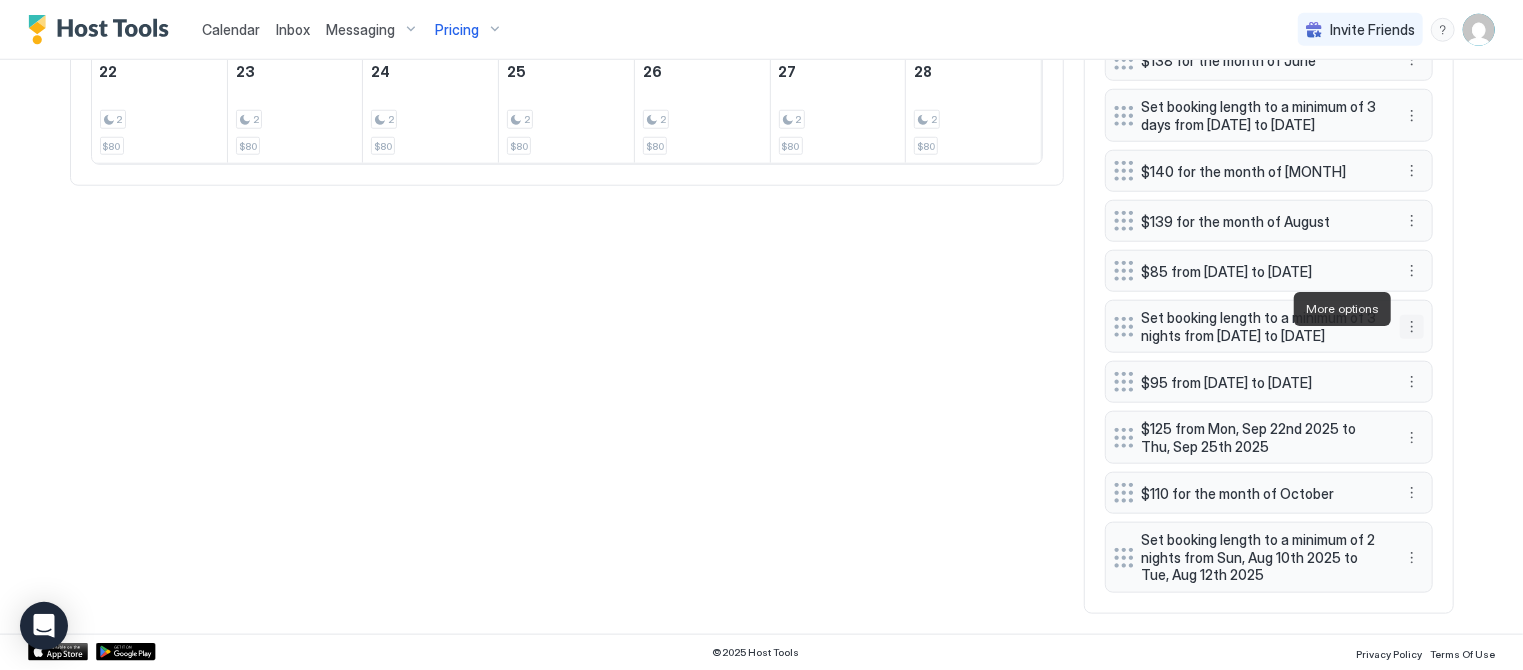 click at bounding box center [1412, 327] 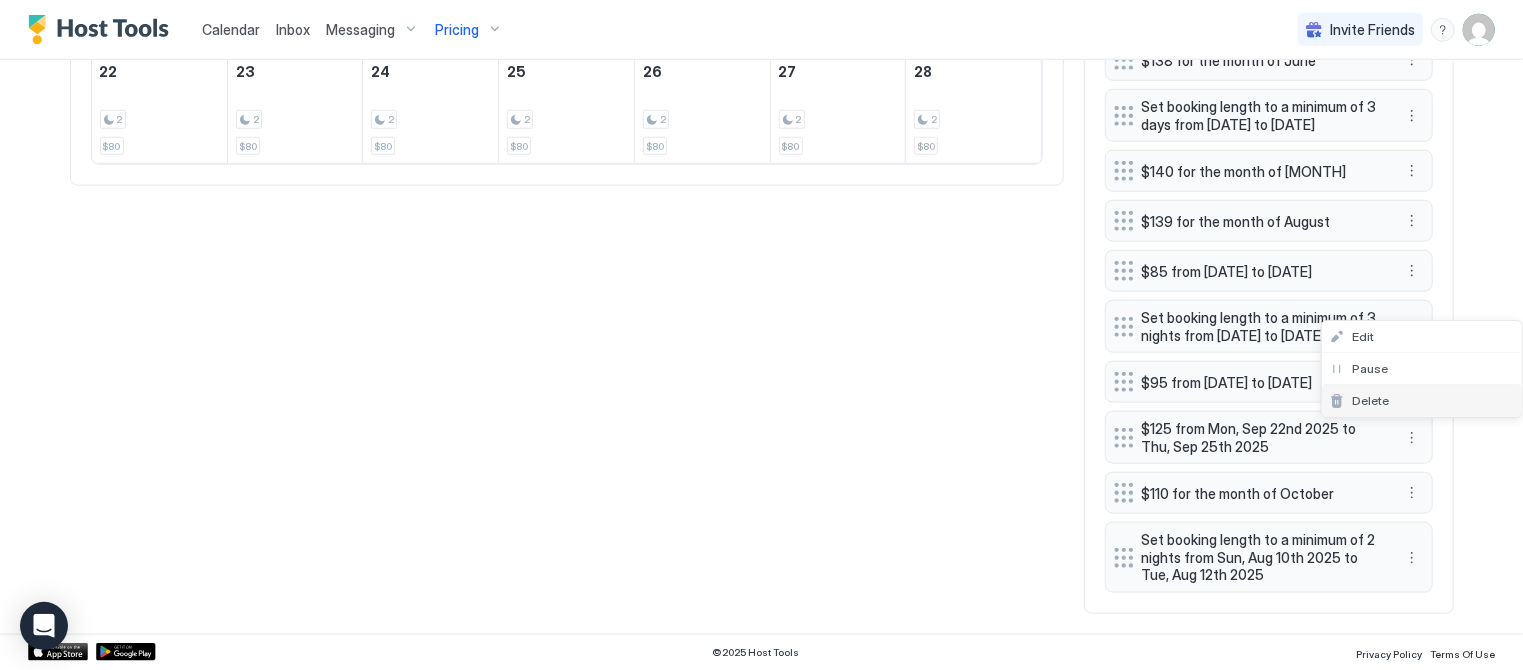 click on "Delete" at bounding box center [1370, 400] 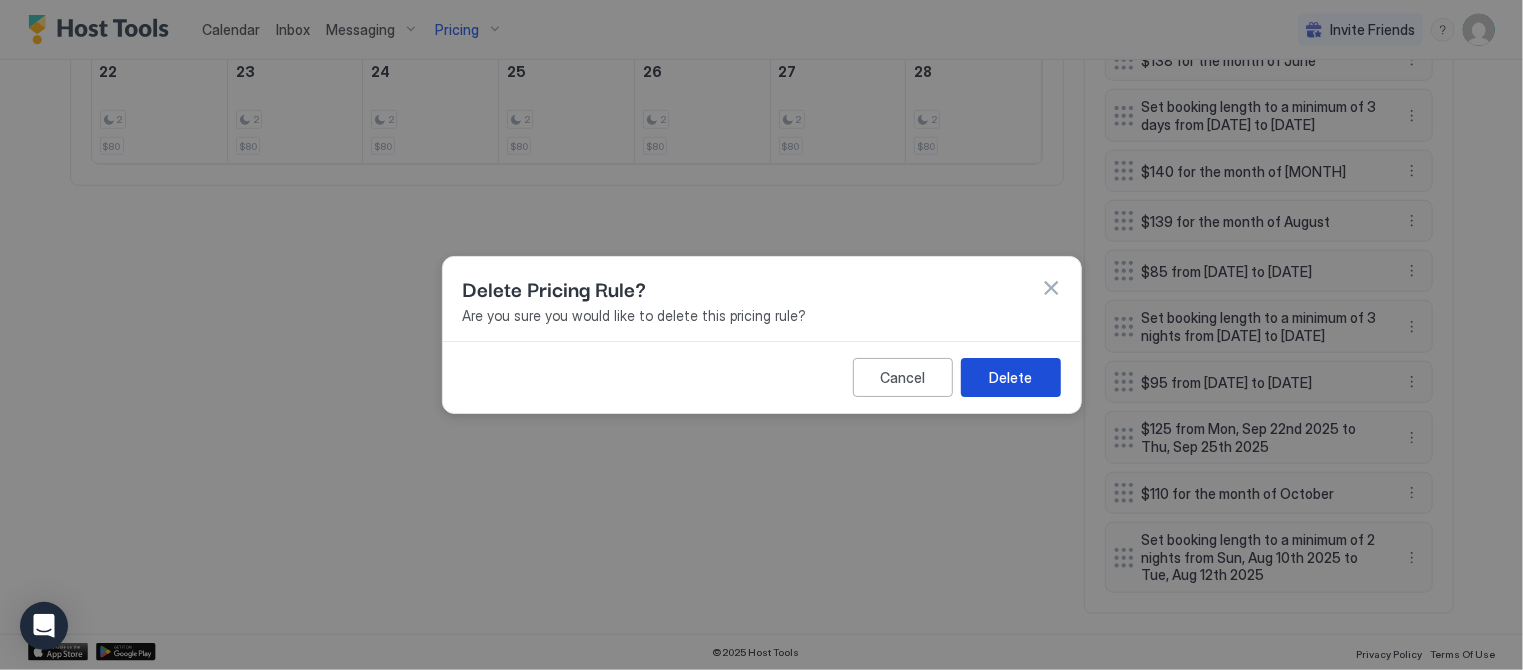 click on "Delete" at bounding box center (1011, 377) 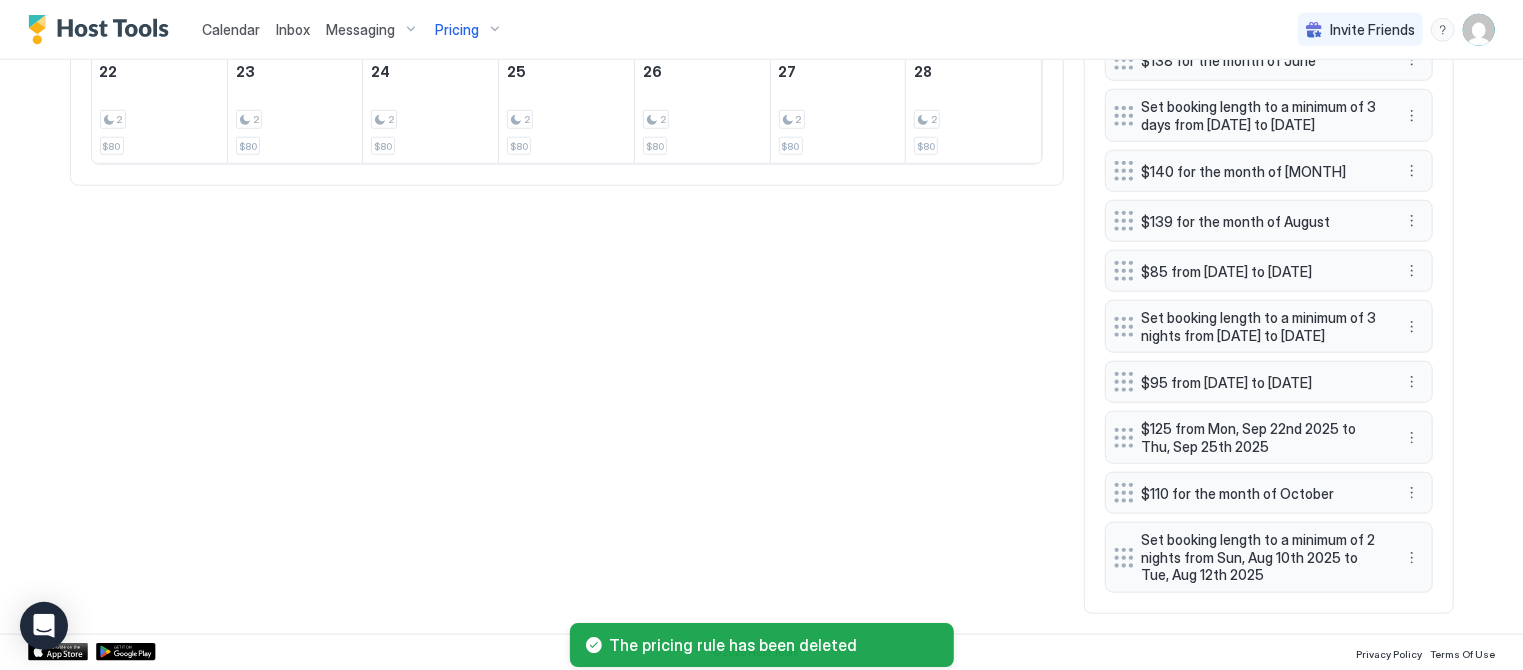 scroll, scrollTop: 1063, scrollLeft: 0, axis: vertical 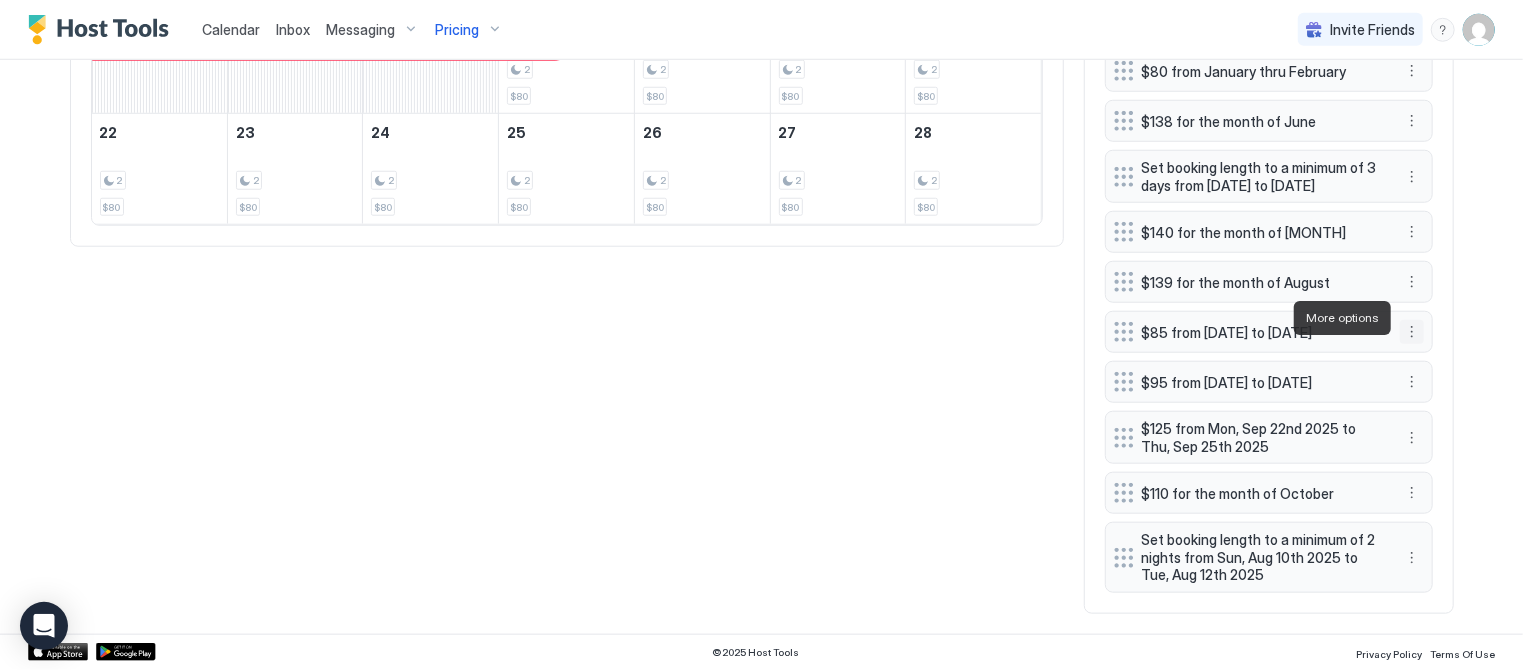 click at bounding box center [1412, 332] 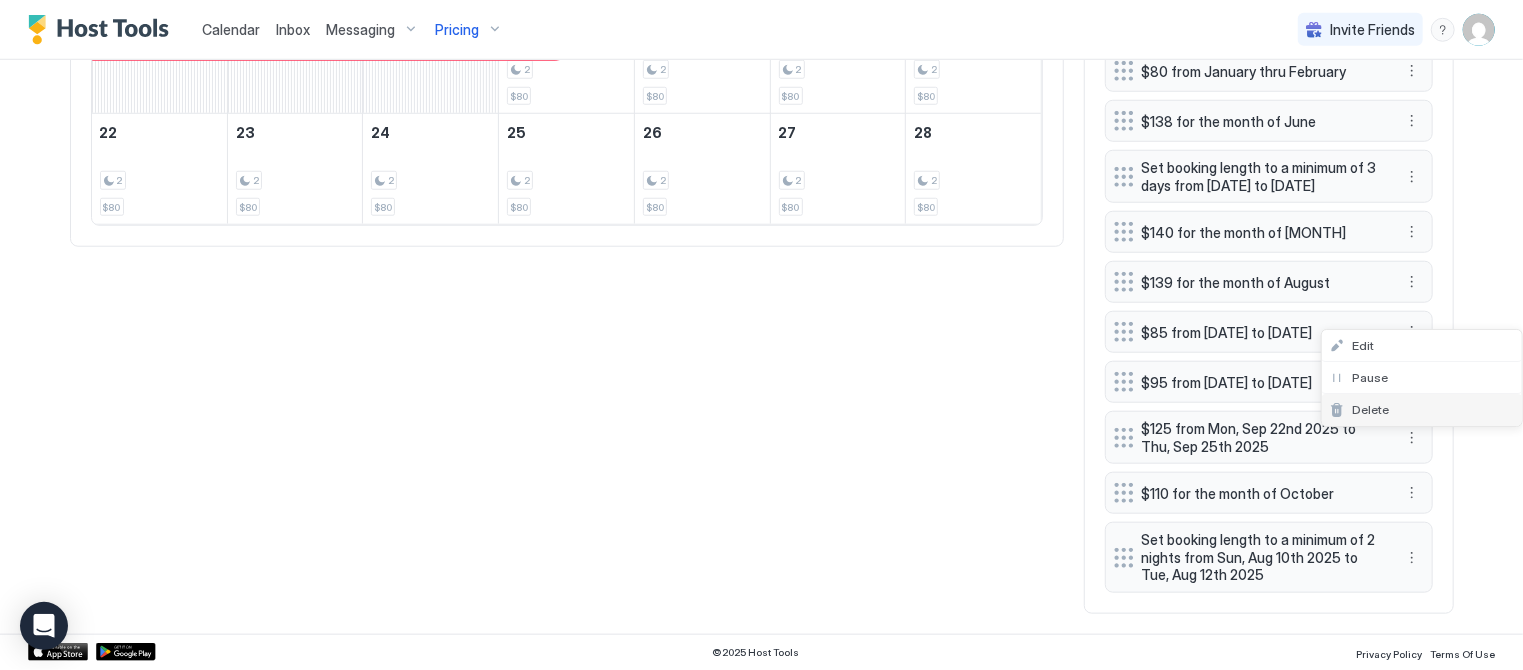 click on "Delete" at bounding box center (1370, 409) 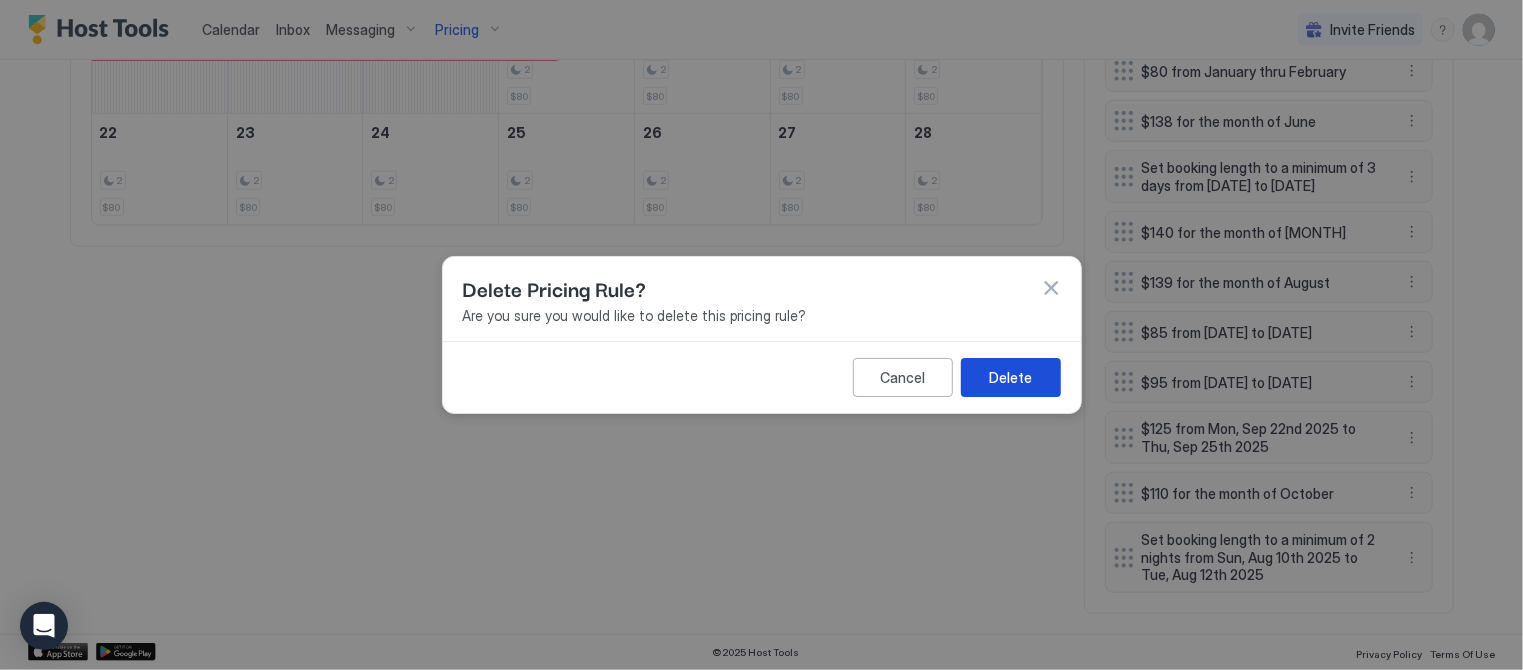 click on "Delete" at bounding box center (1010, 377) 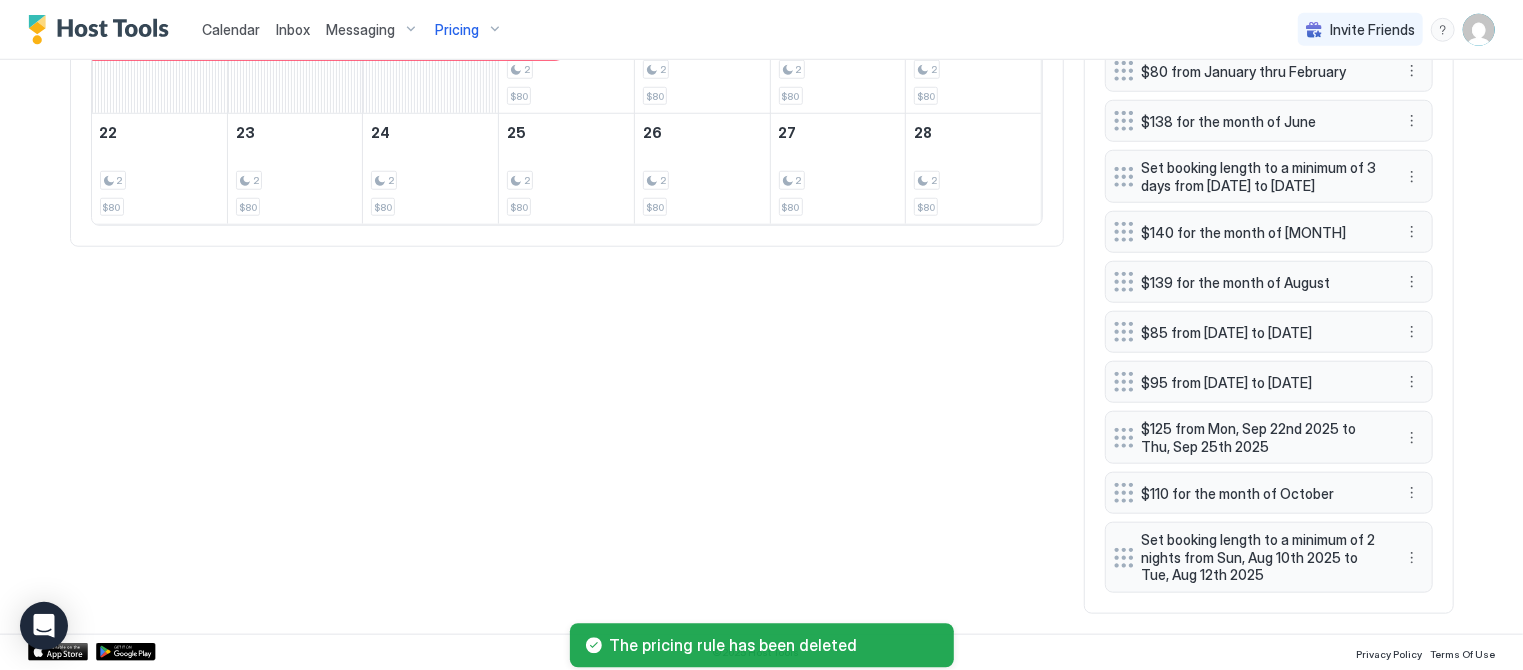 scroll, scrollTop: 1003, scrollLeft: 0, axis: vertical 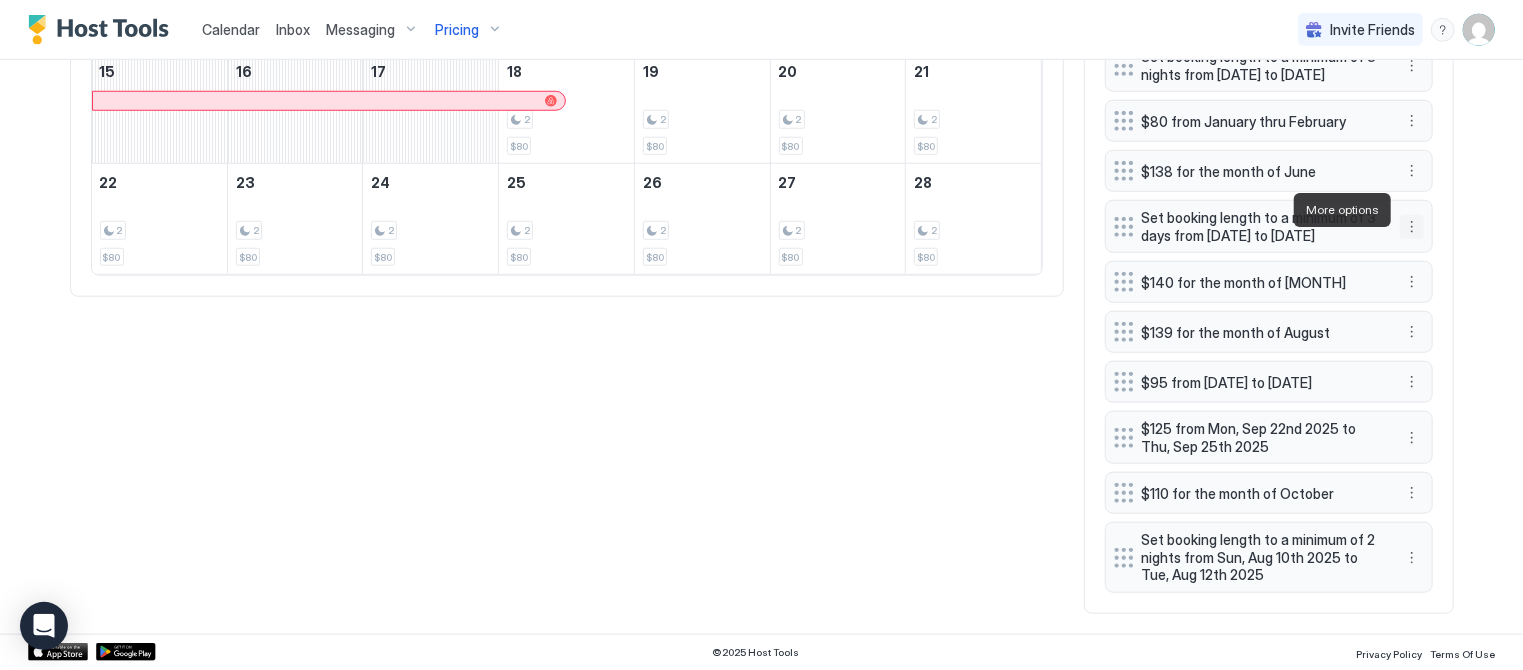click at bounding box center (1412, 227) 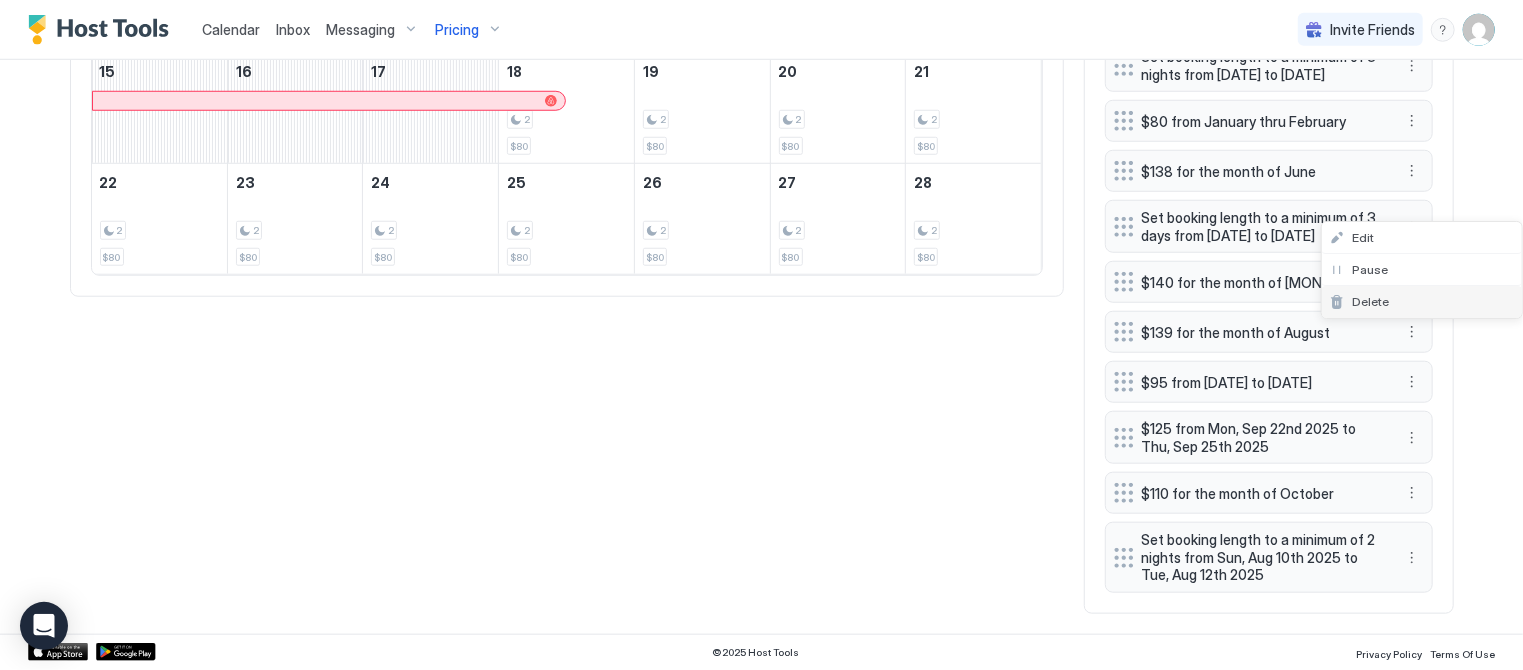 click on "Delete" at bounding box center (1370, 301) 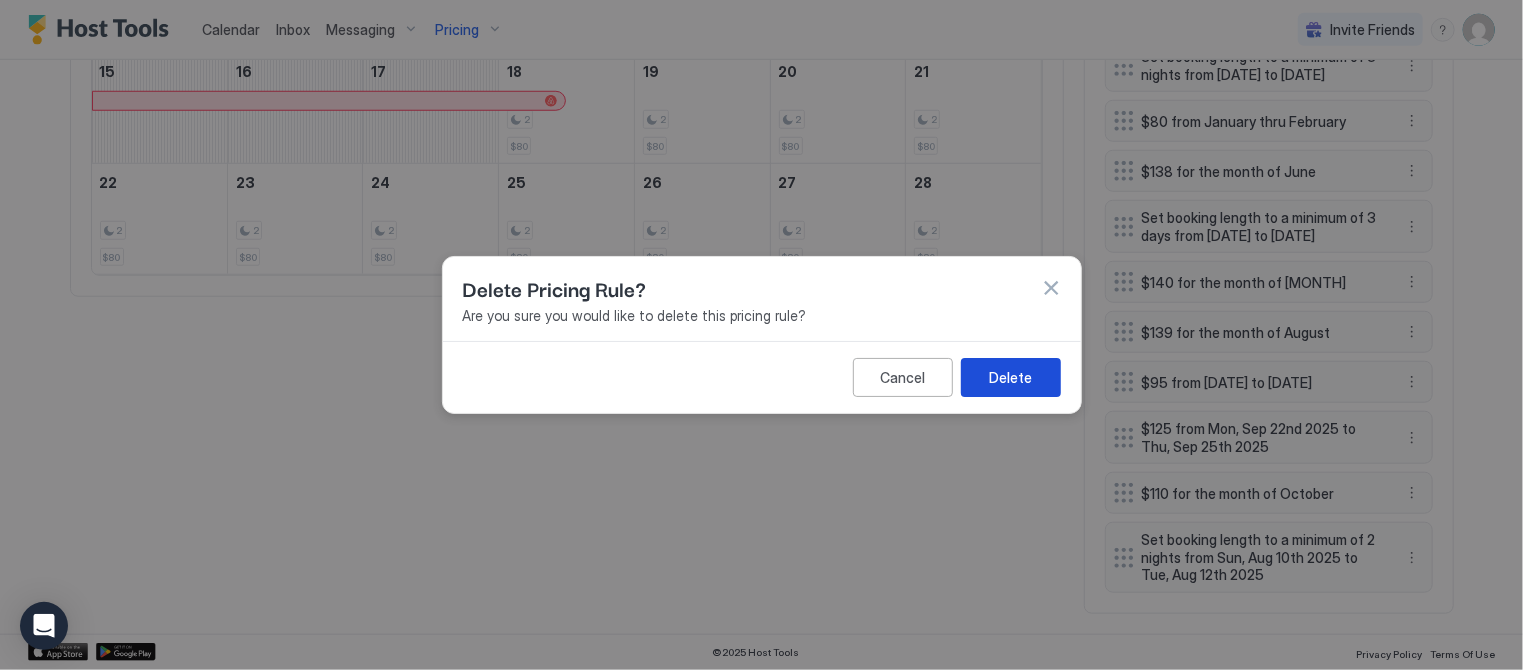 click on "Delete" at bounding box center (1010, 377) 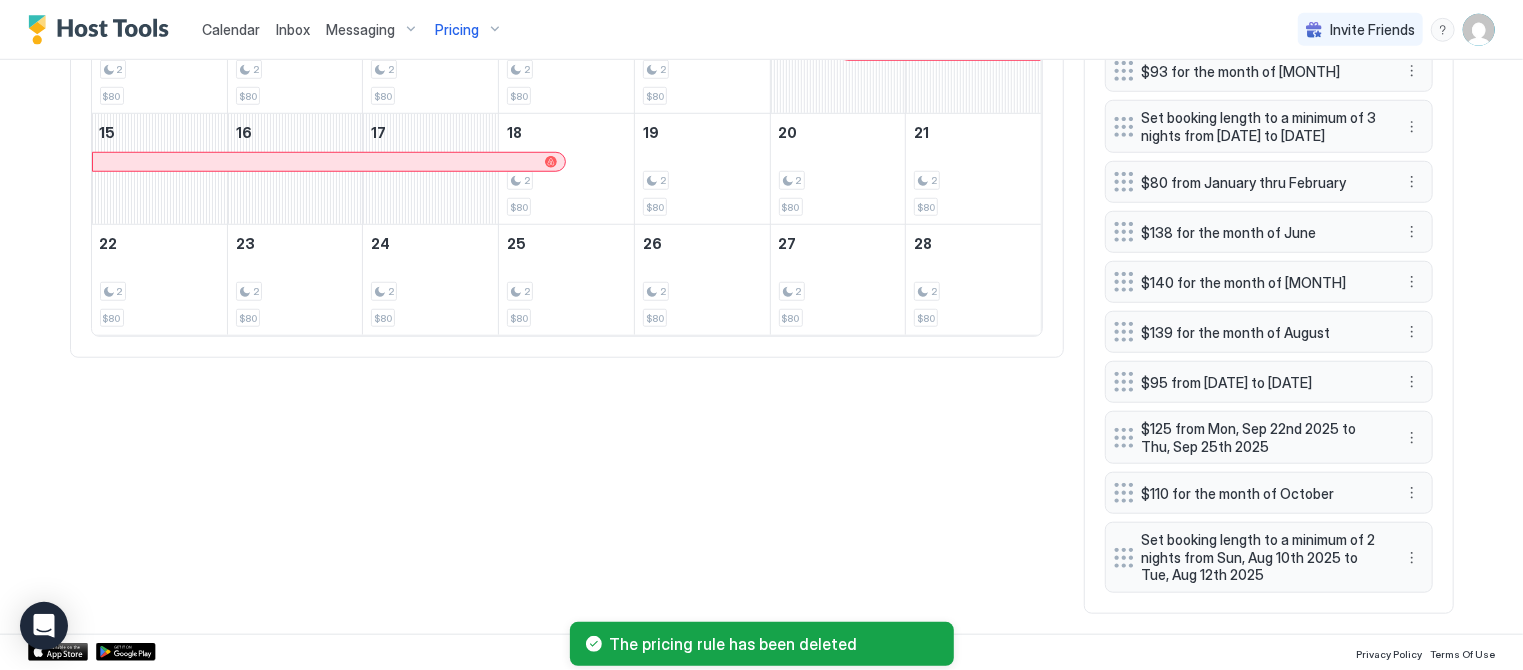 scroll, scrollTop: 925, scrollLeft: 0, axis: vertical 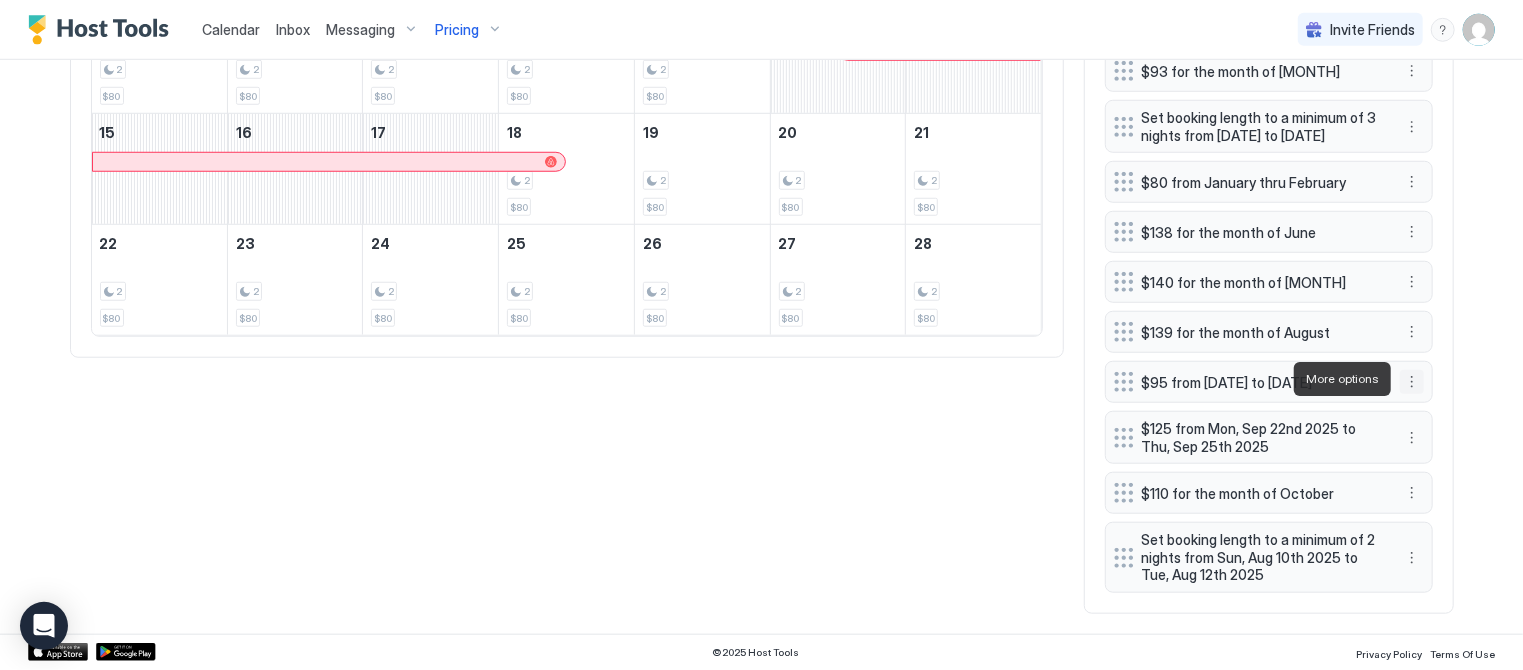click at bounding box center (1412, 382) 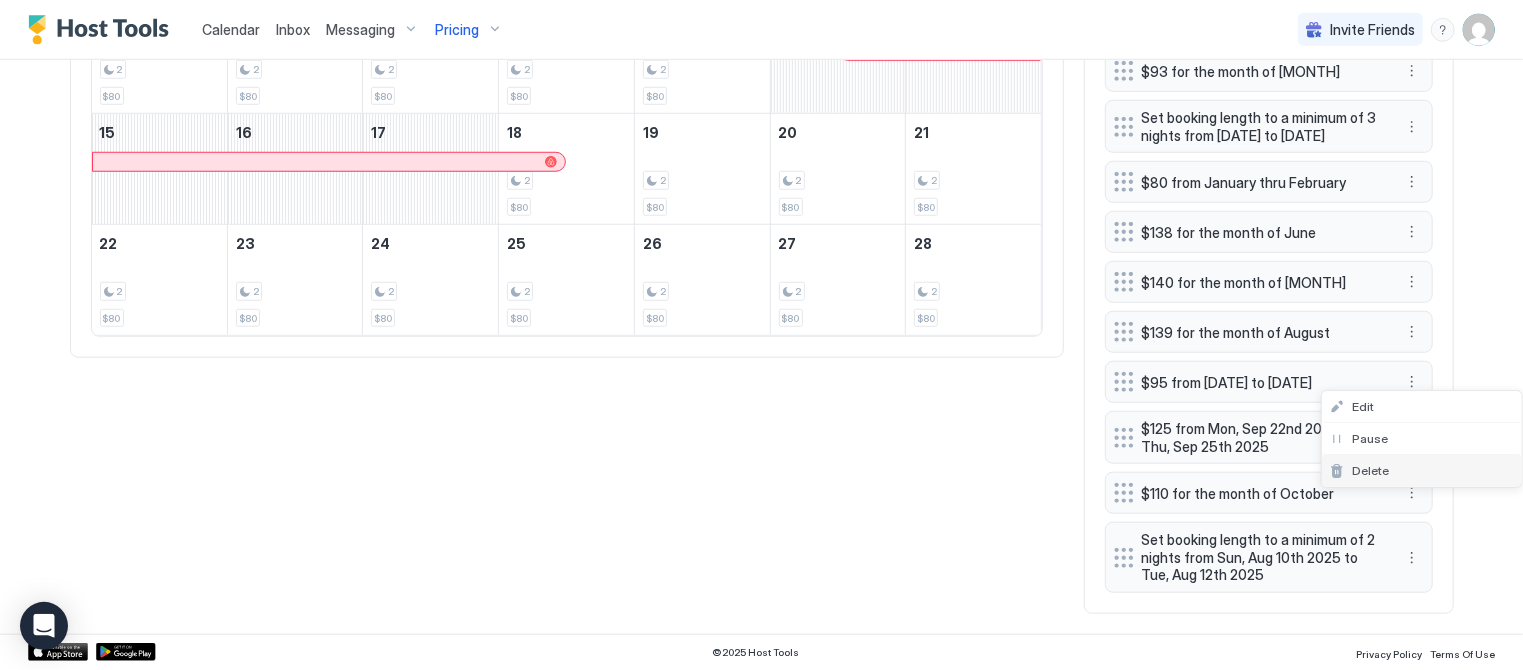 click on "Delete" at bounding box center [1370, 470] 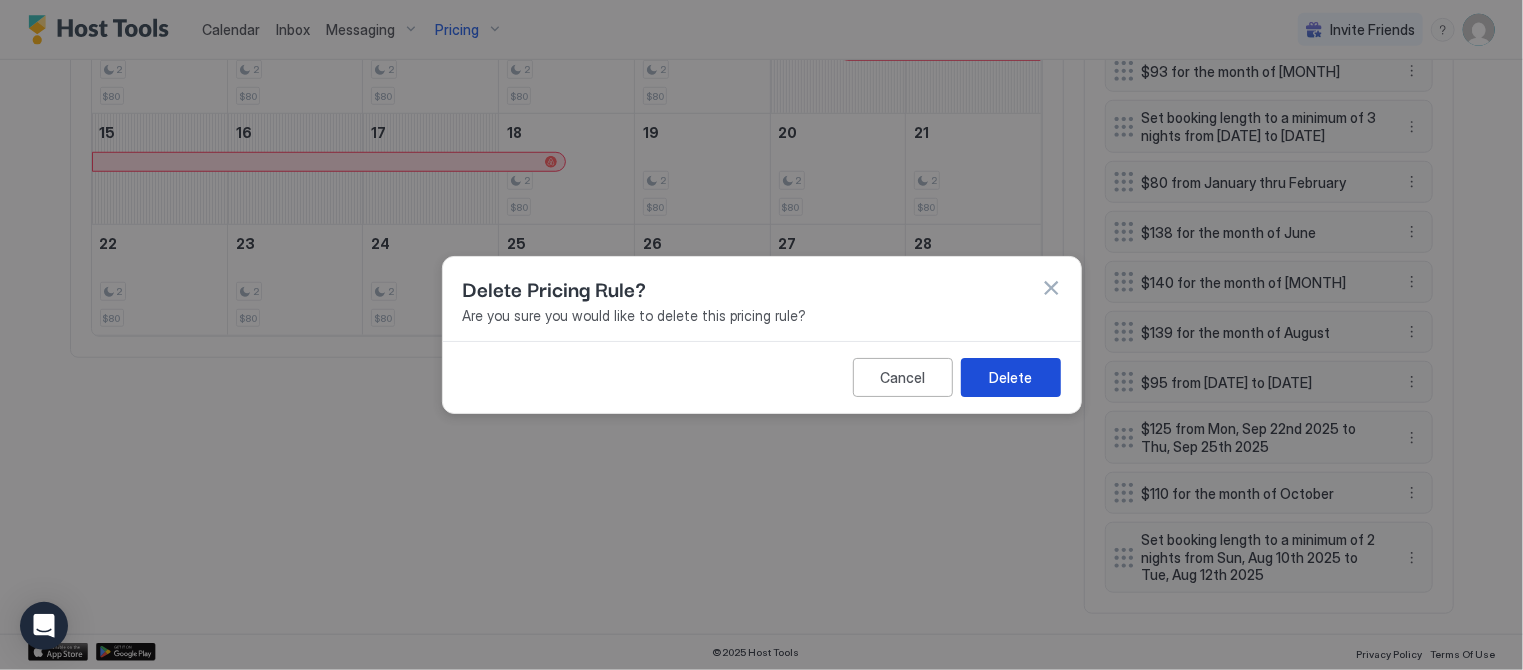 click on "Delete" at bounding box center (1011, 377) 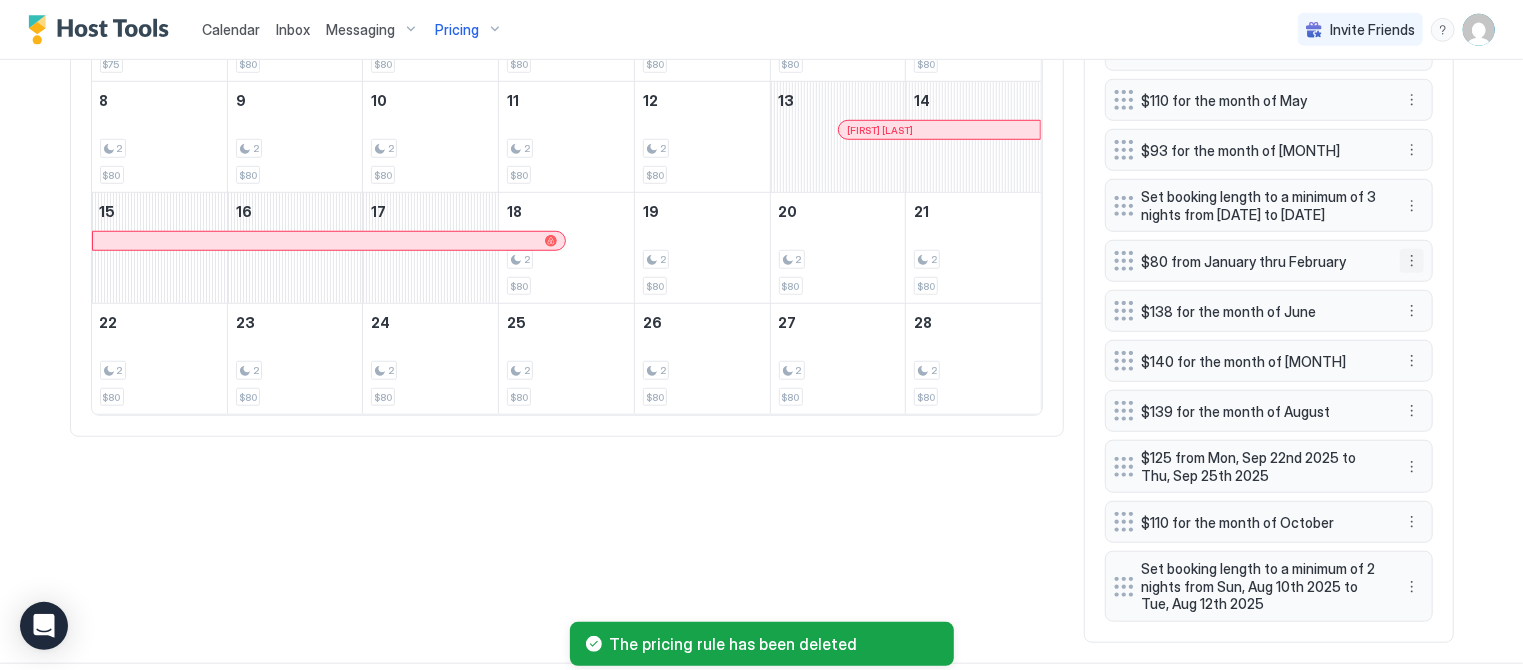 scroll, scrollTop: 816, scrollLeft: 0, axis: vertical 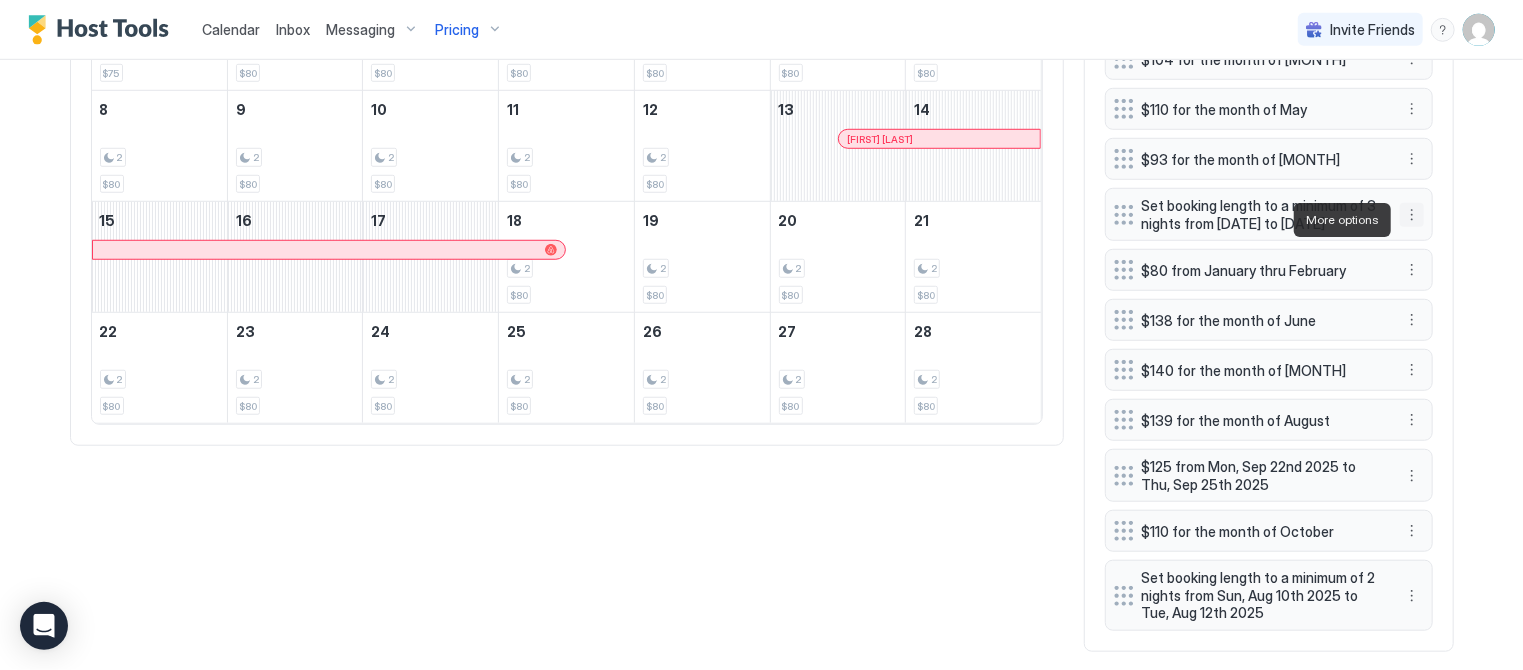 click at bounding box center (1412, 215) 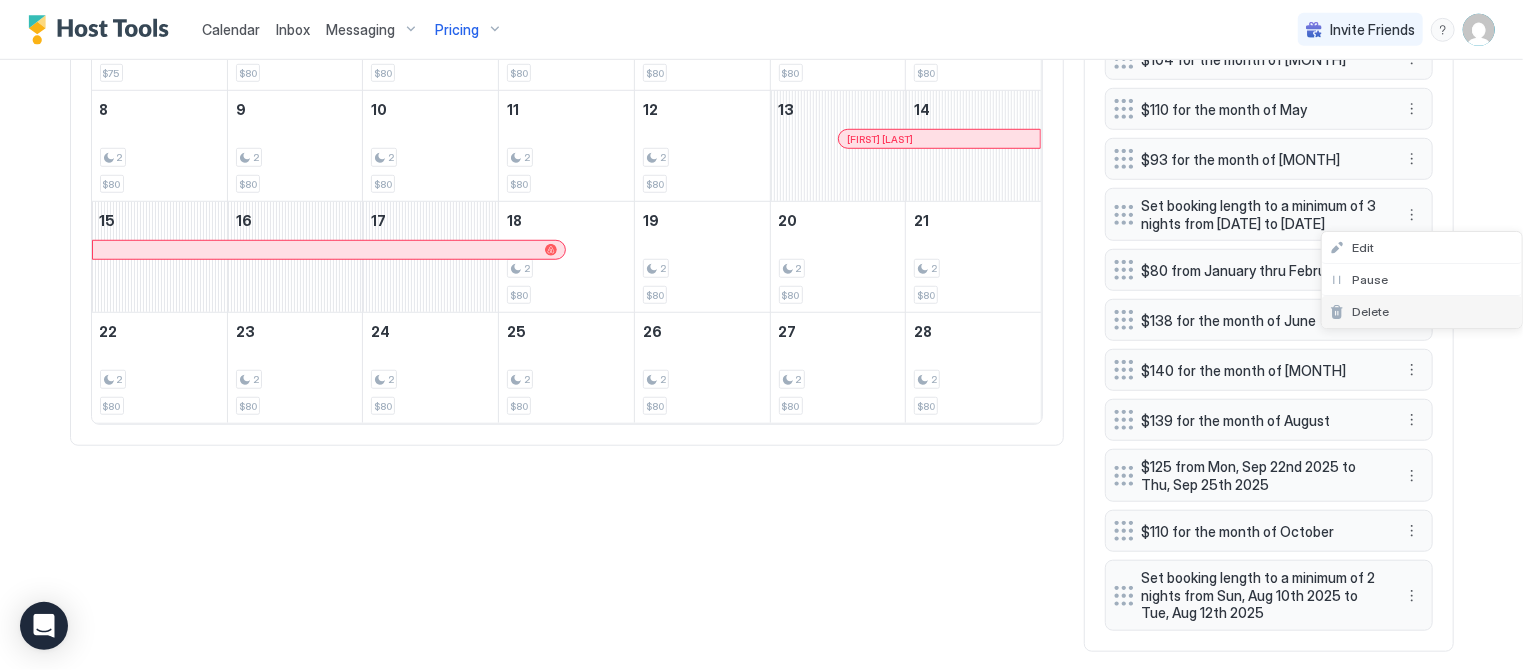 click on "Delete" at bounding box center [1370, 311] 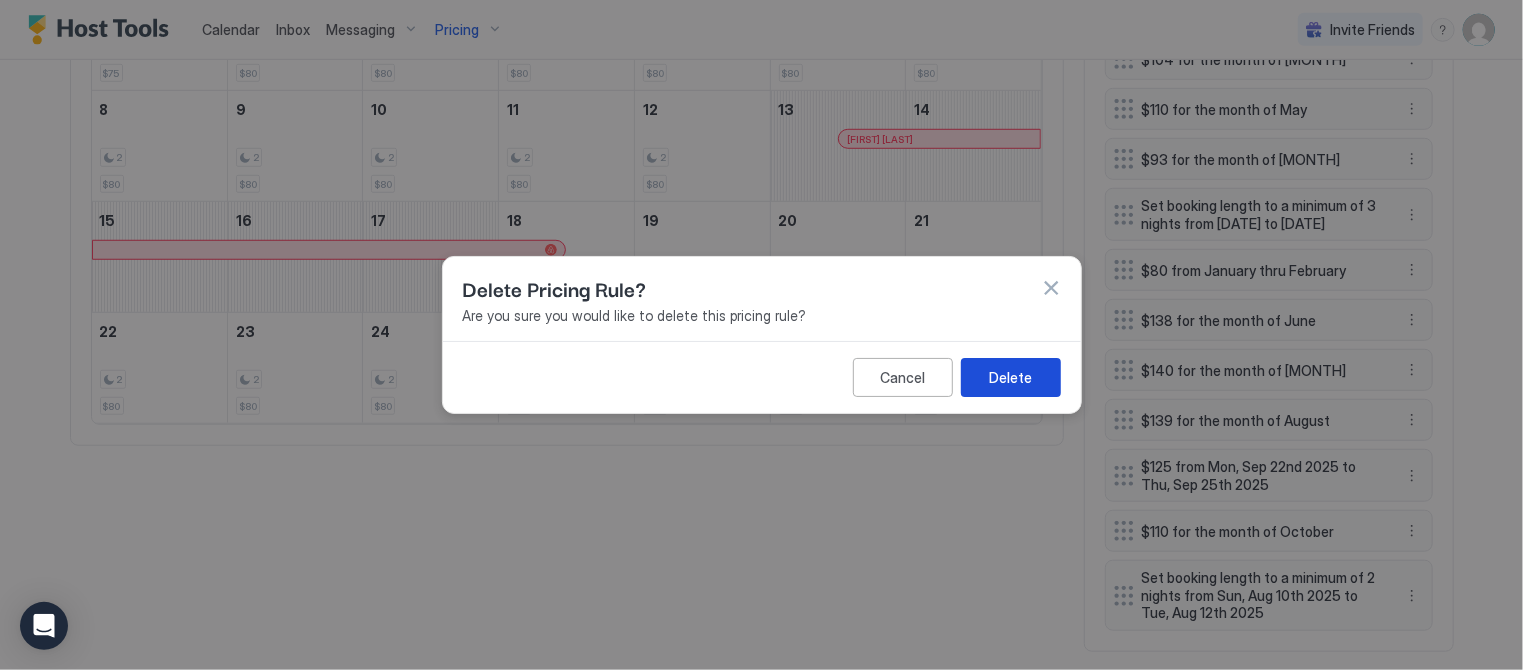drag, startPoint x: 1011, startPoint y: 379, endPoint x: 1013, endPoint y: 363, distance: 16.124516 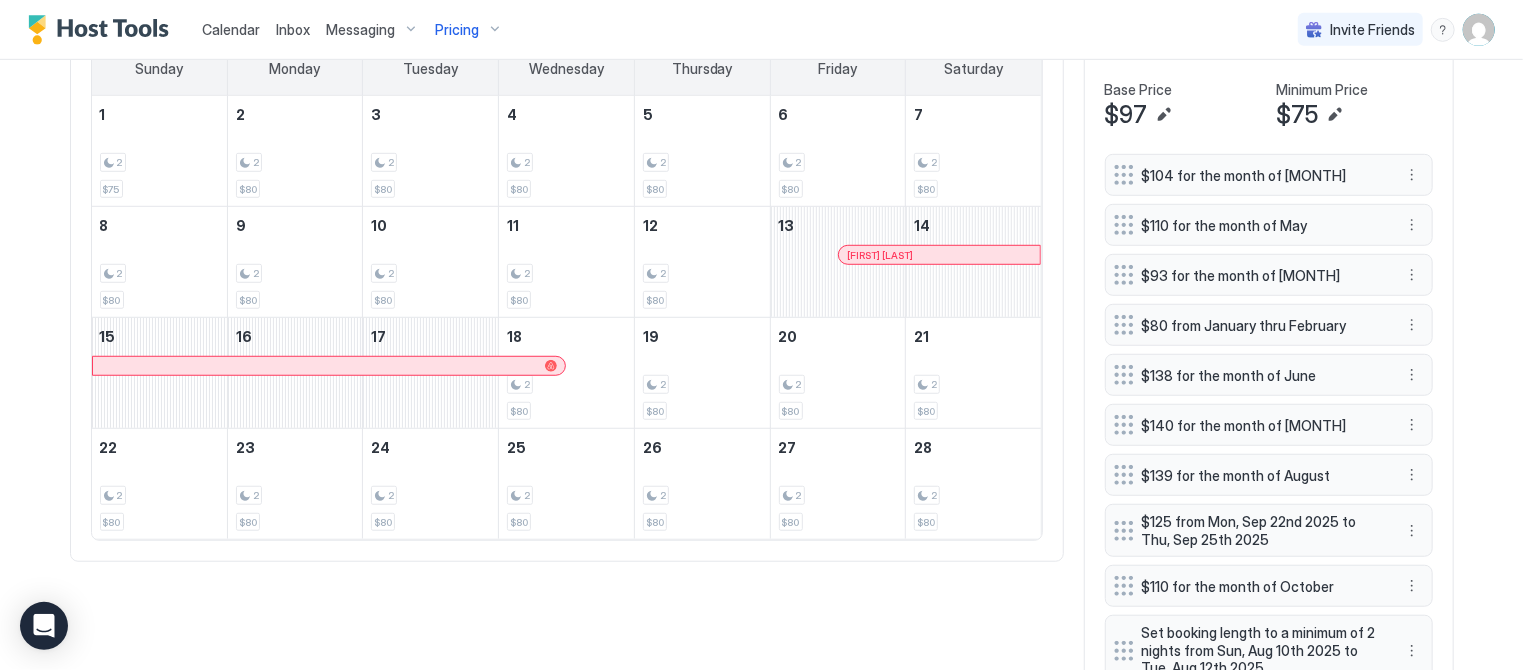 scroll, scrollTop: 618, scrollLeft: 0, axis: vertical 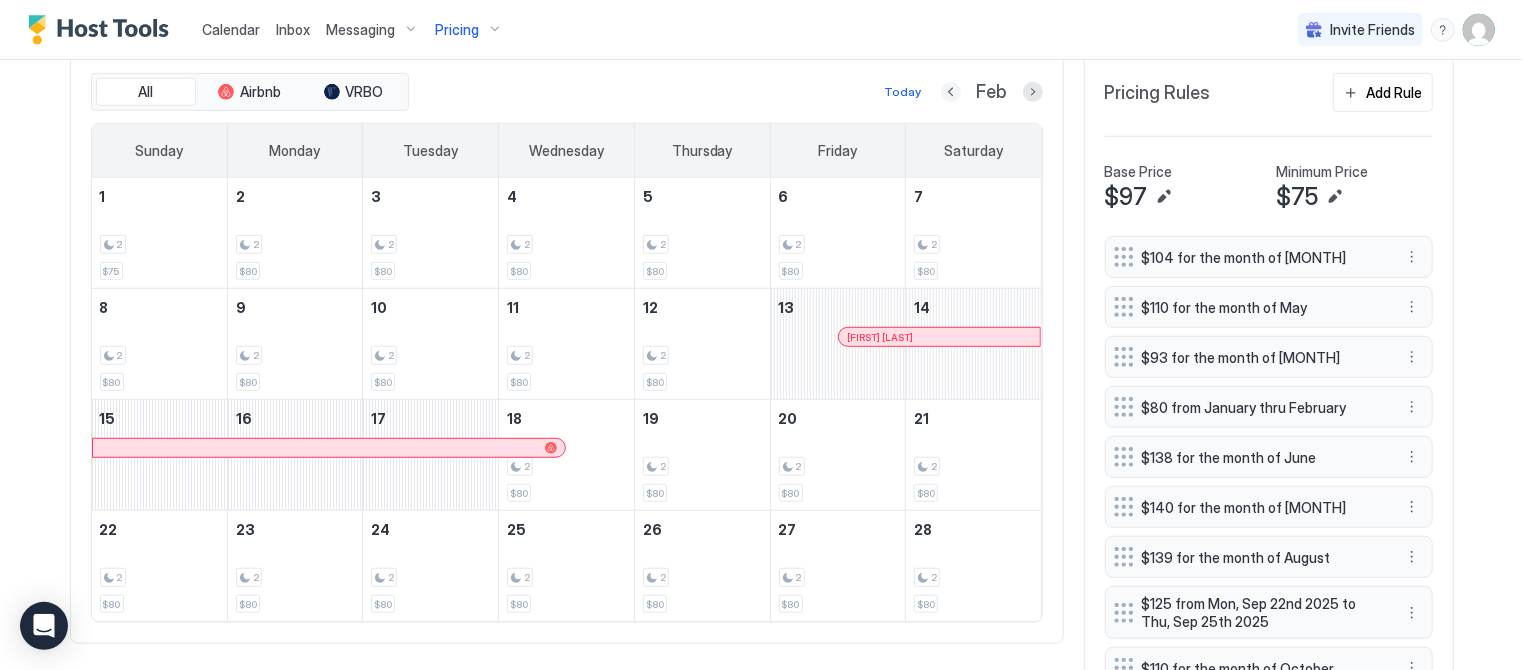 click at bounding box center [951, 92] 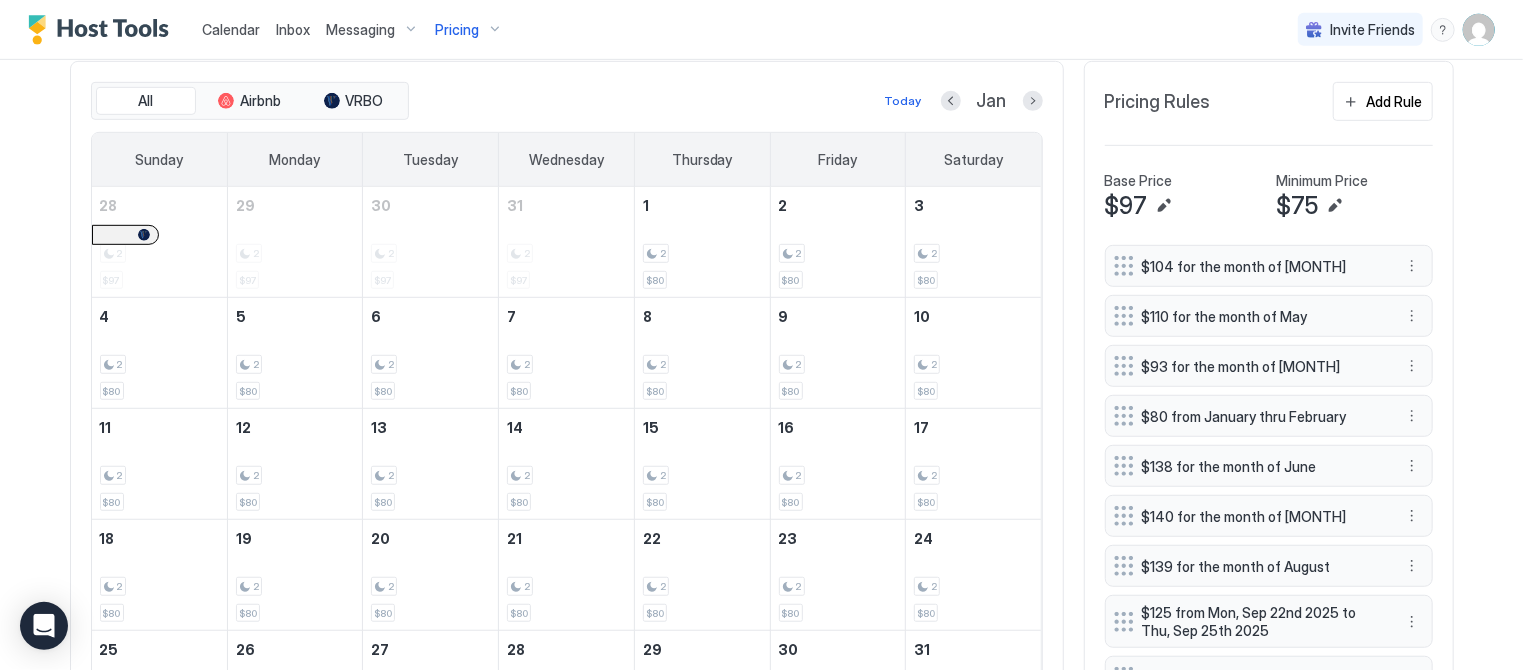 scroll, scrollTop: 602, scrollLeft: 0, axis: vertical 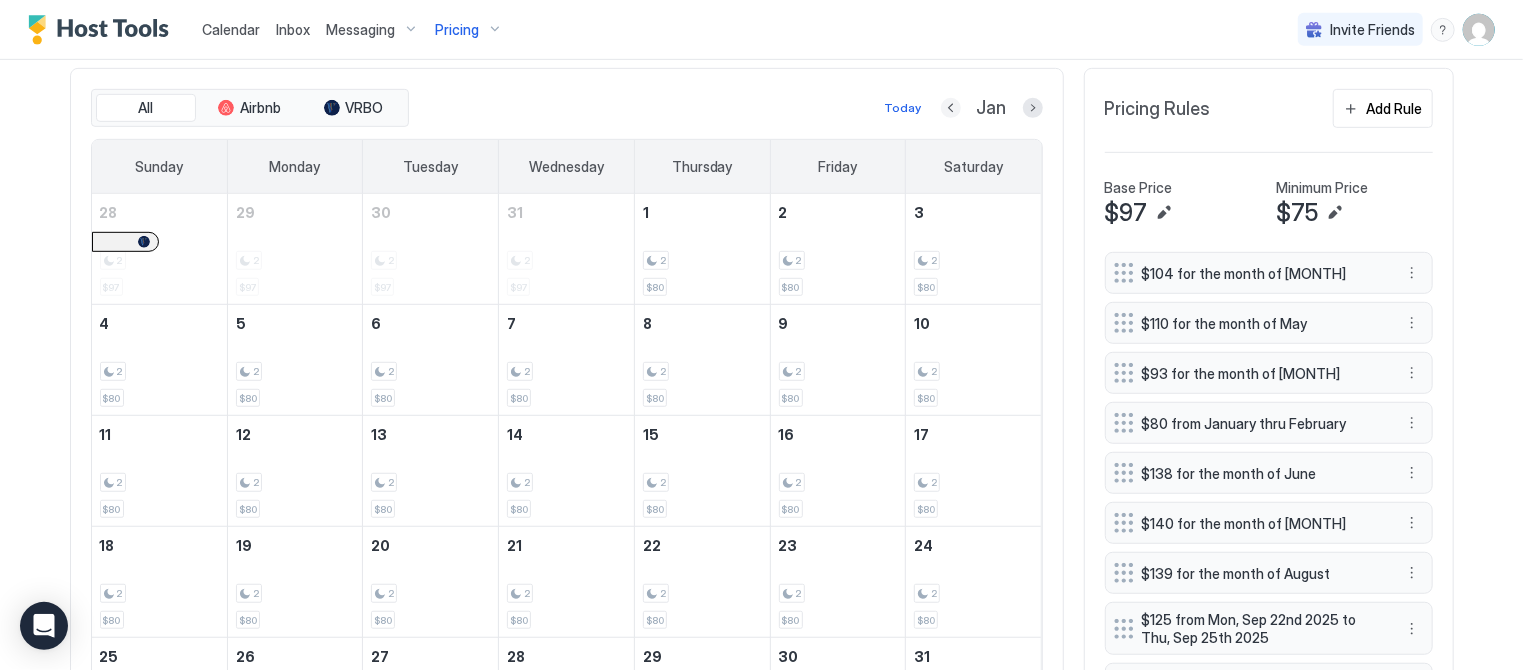 click at bounding box center [951, 108] 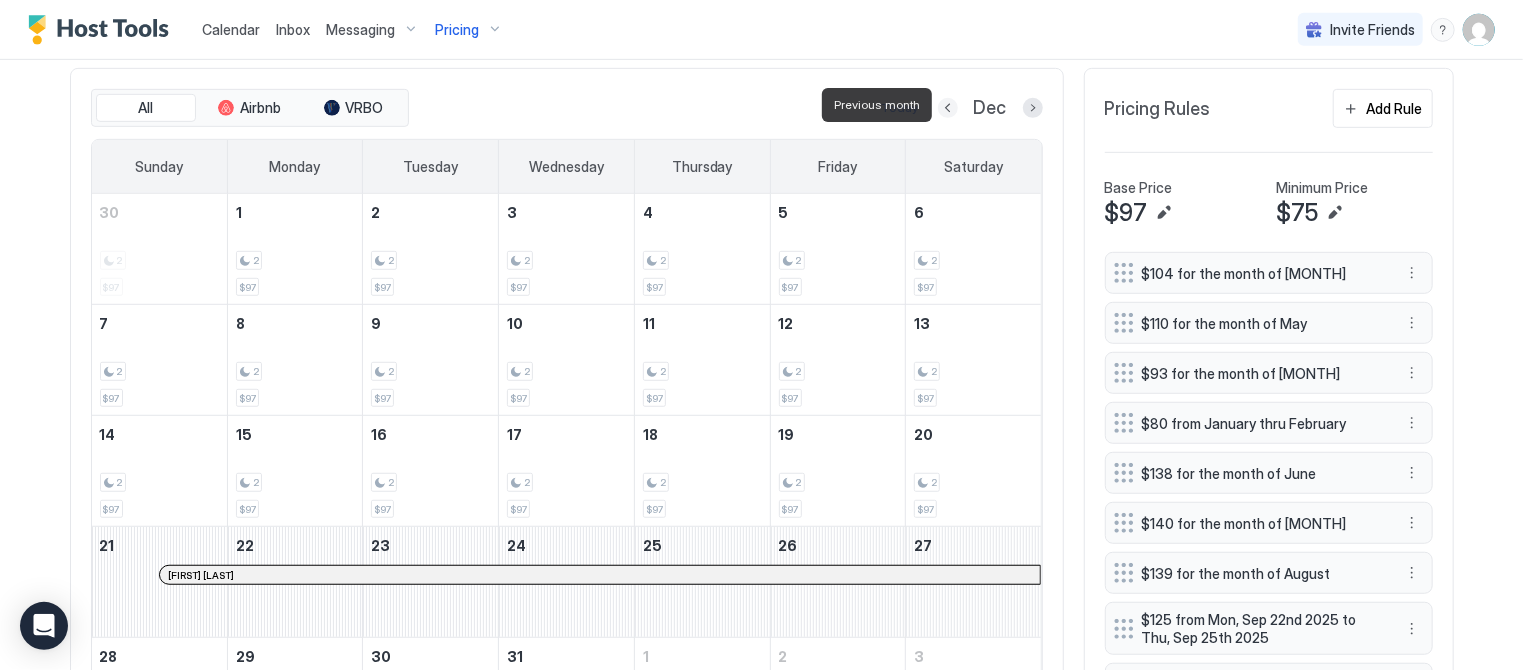 click at bounding box center (948, 108) 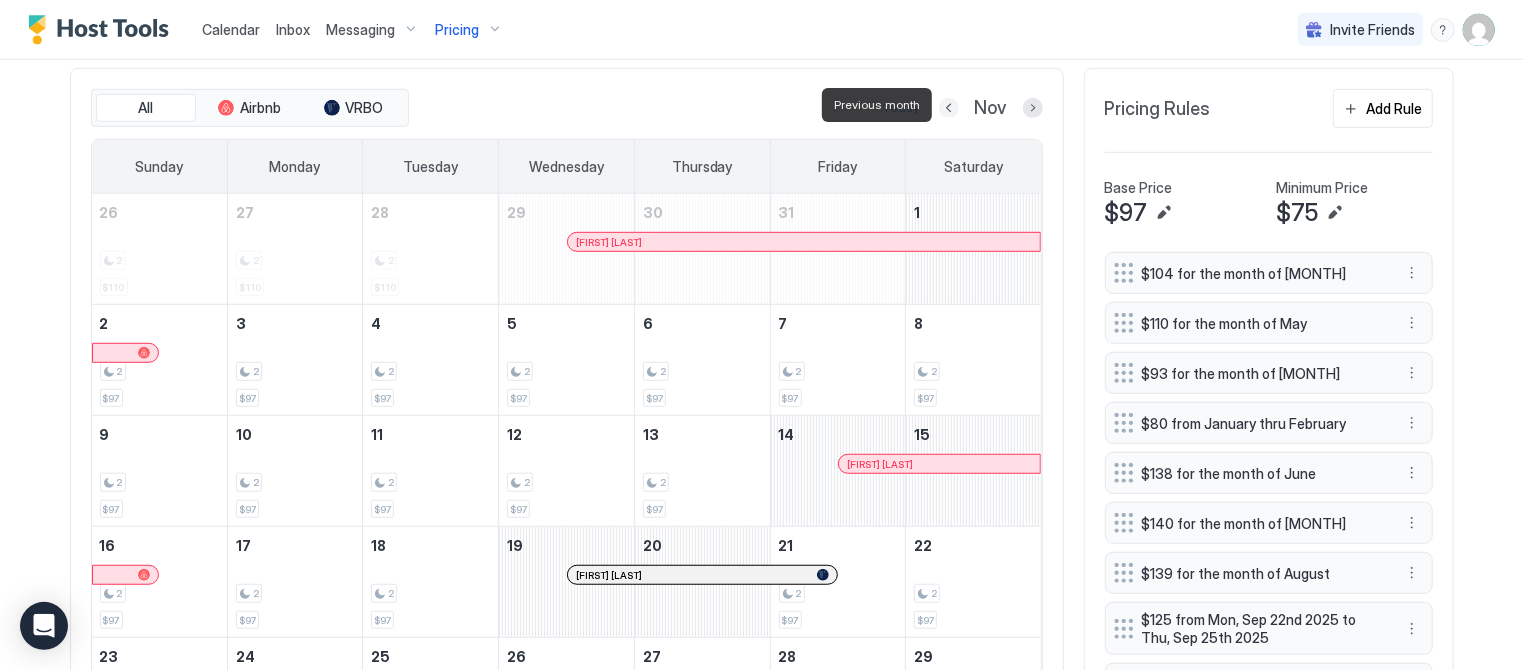 click at bounding box center (949, 108) 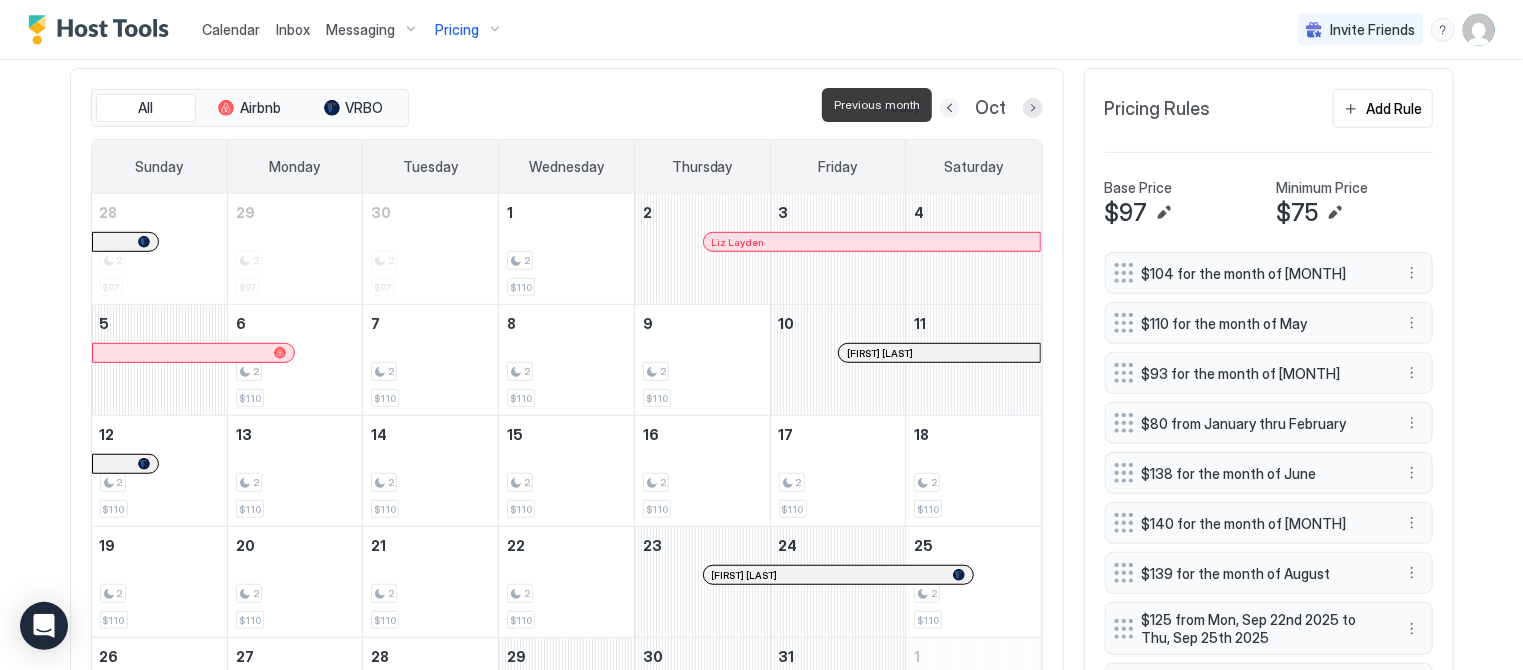 click at bounding box center (950, 108) 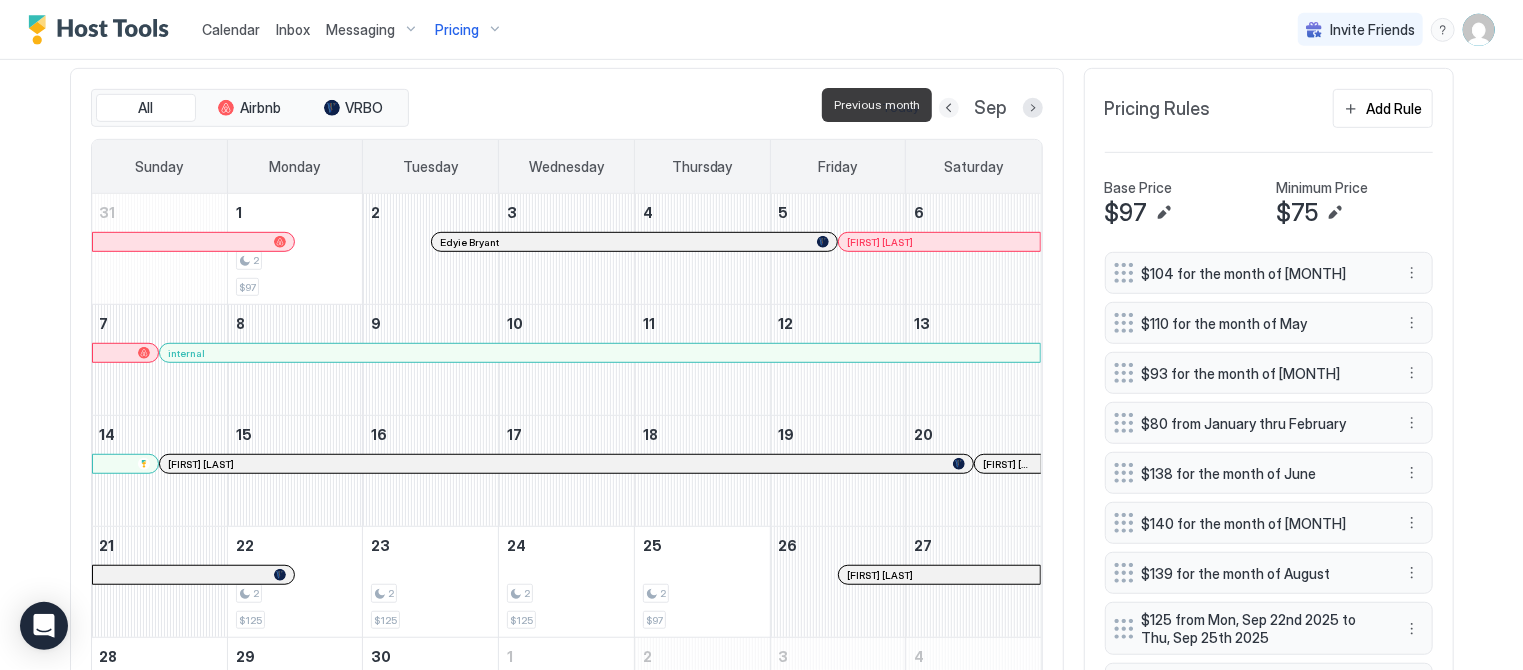 click at bounding box center [949, 108] 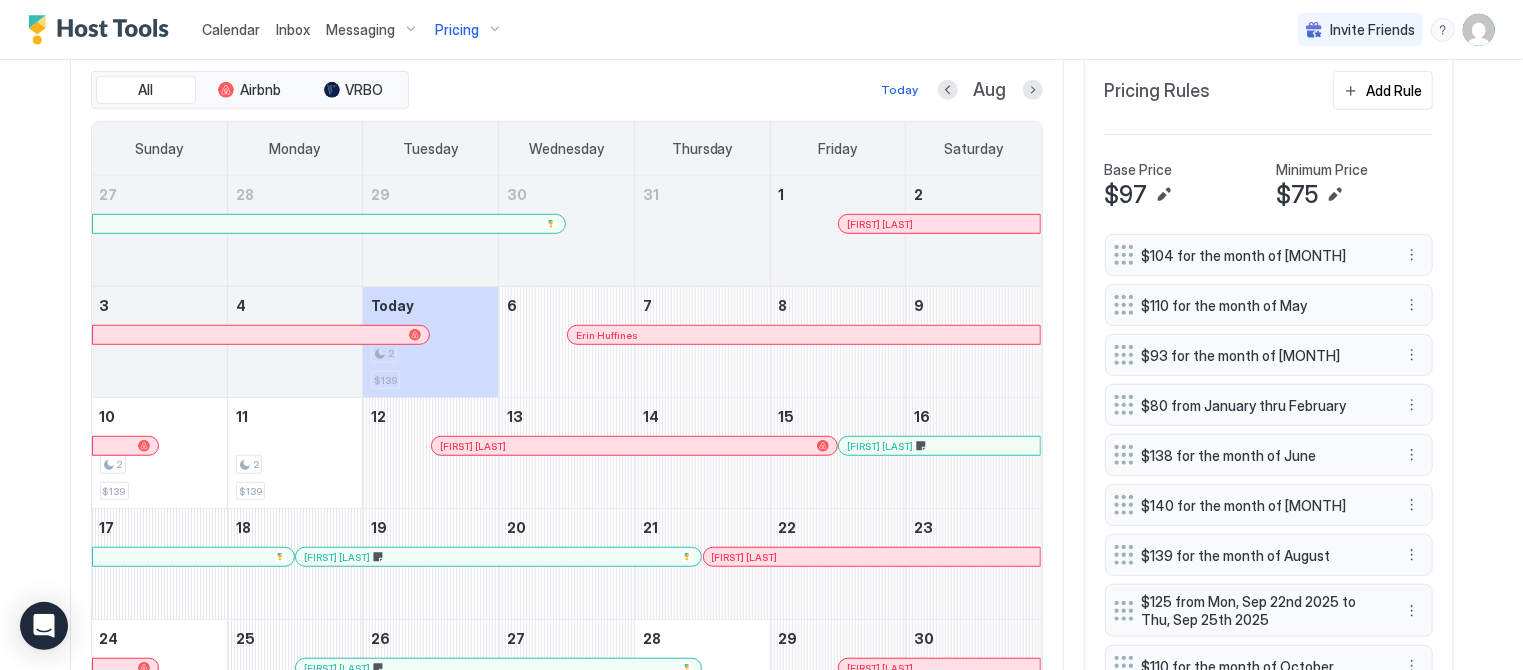 scroll, scrollTop: 613, scrollLeft: 0, axis: vertical 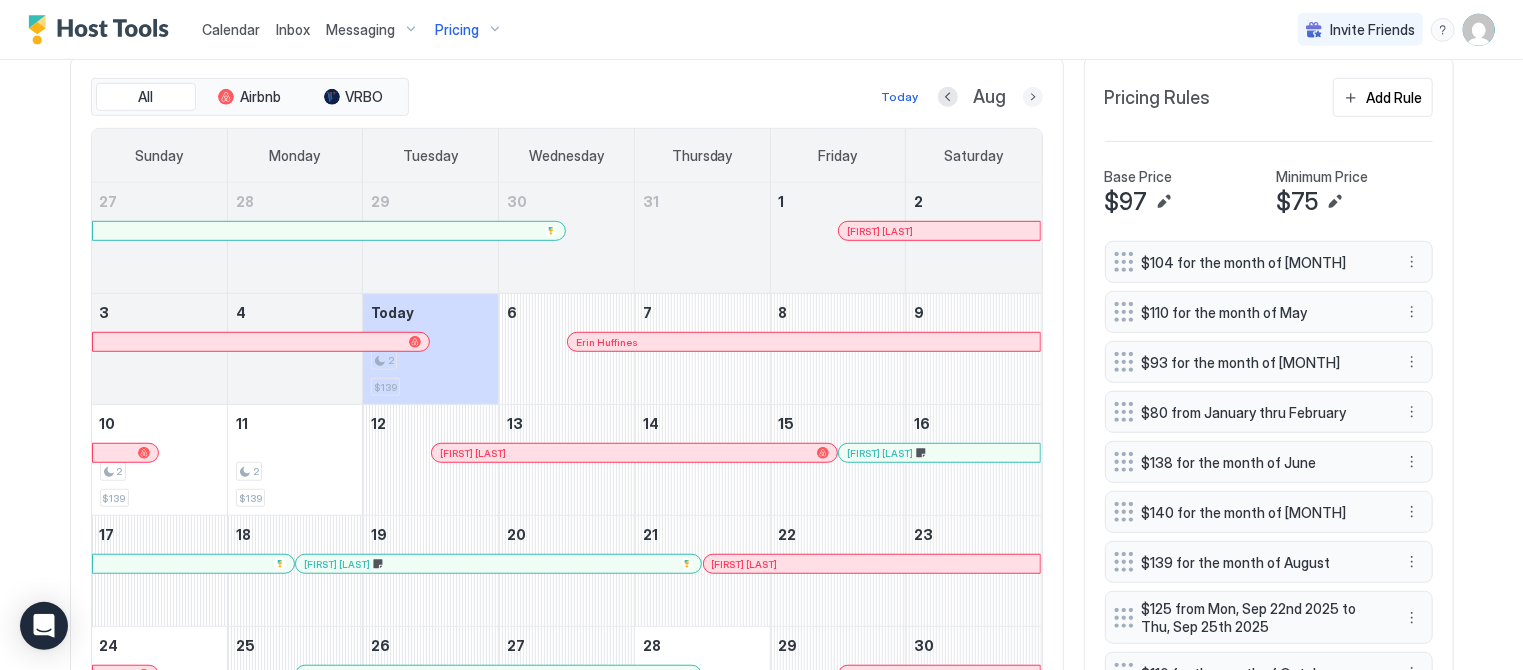 click at bounding box center (1033, 97) 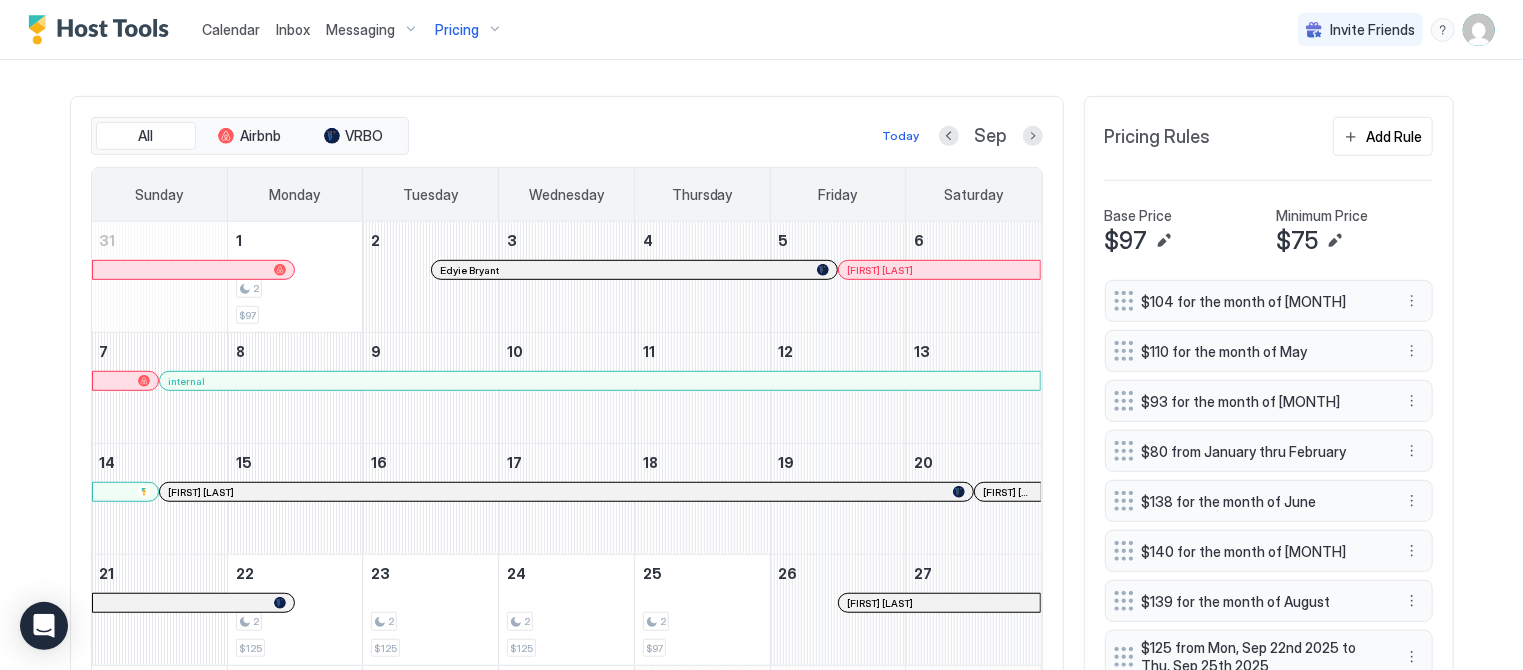 scroll, scrollTop: 499, scrollLeft: 0, axis: vertical 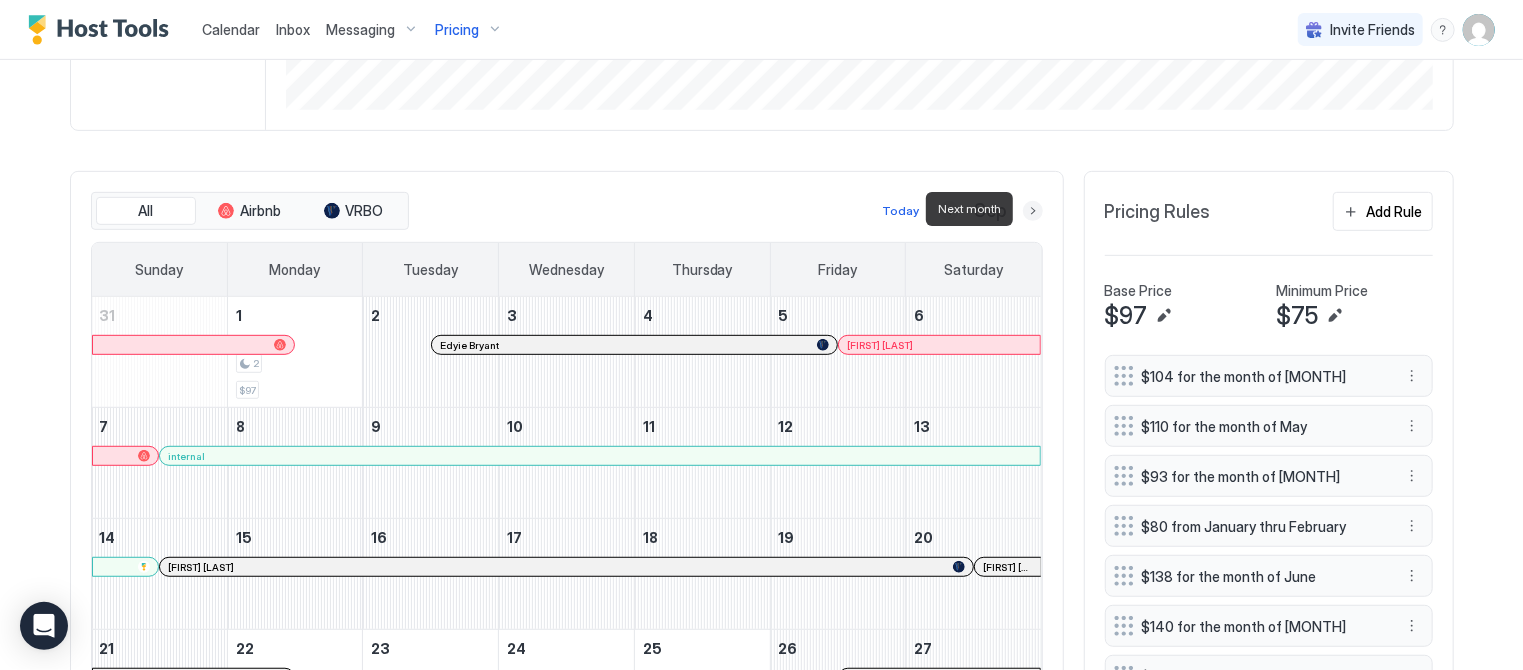 click at bounding box center [1033, 211] 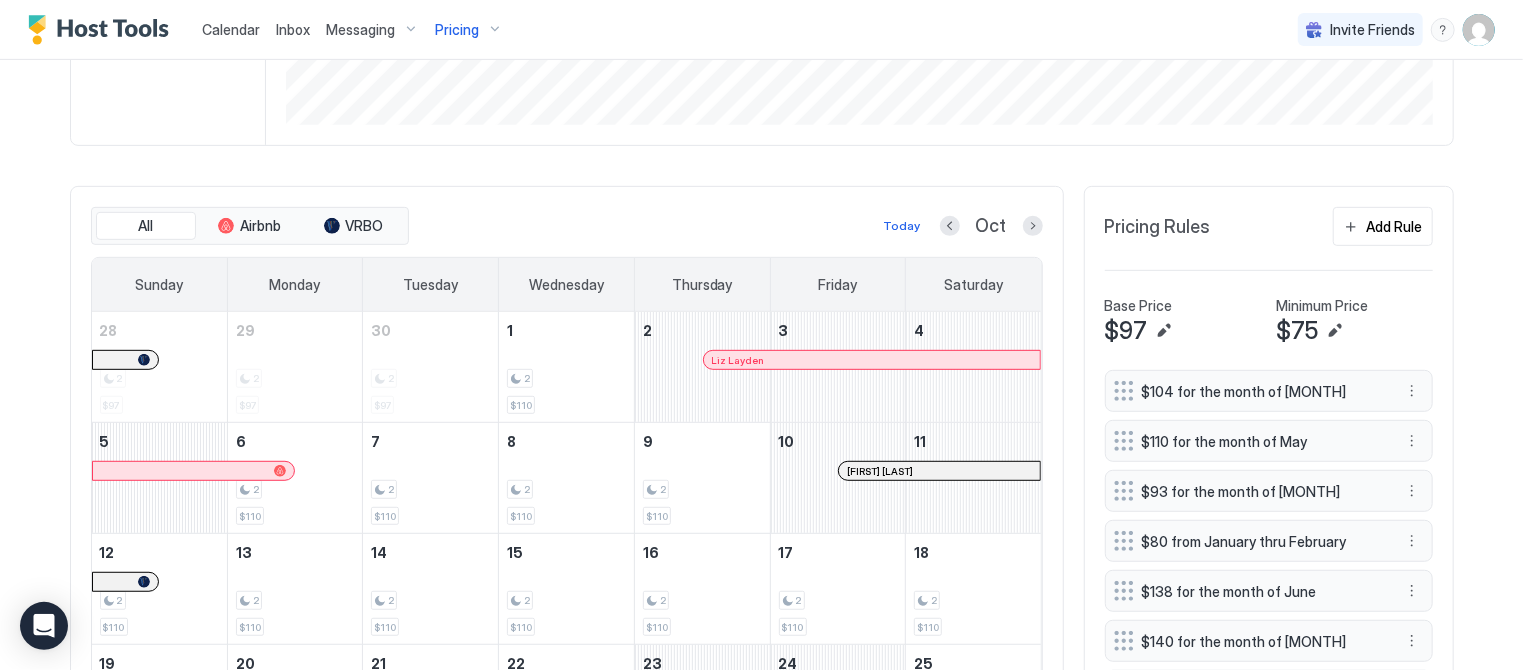 scroll, scrollTop: 464, scrollLeft: 0, axis: vertical 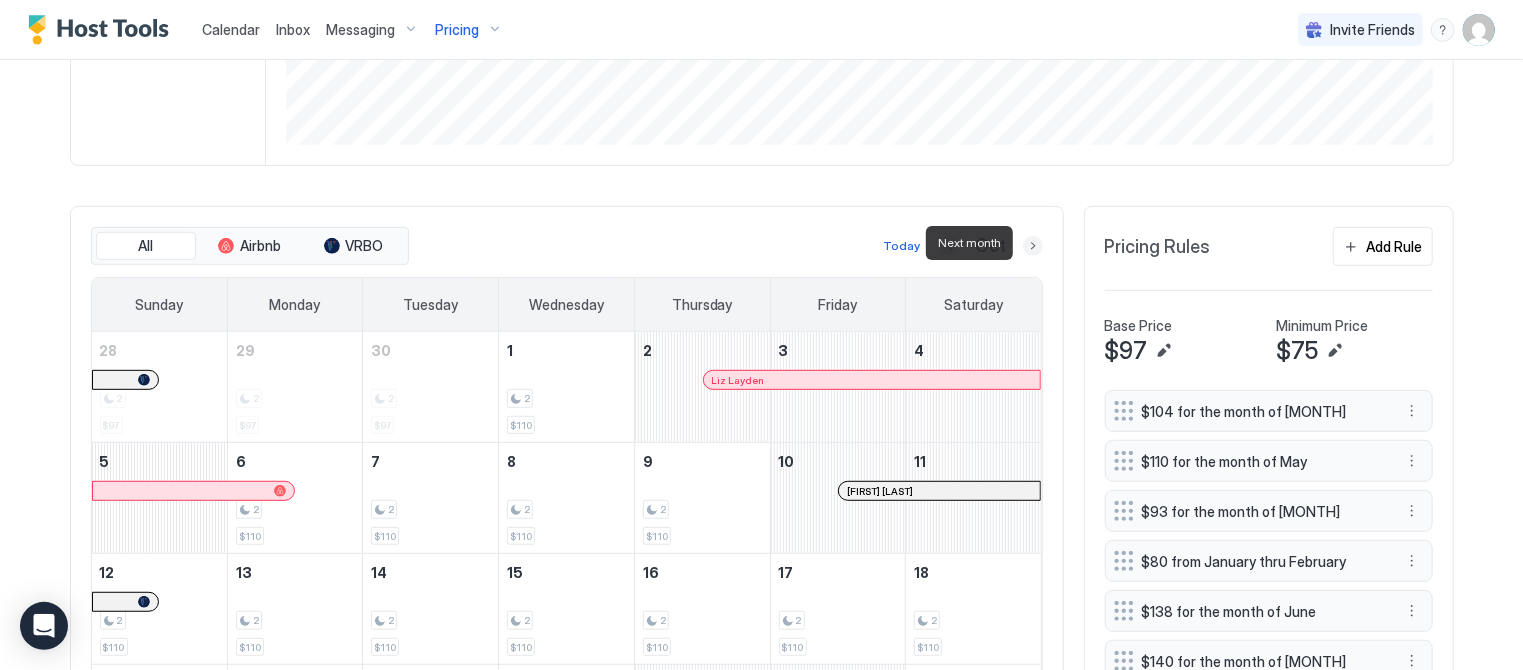 click at bounding box center [1033, 246] 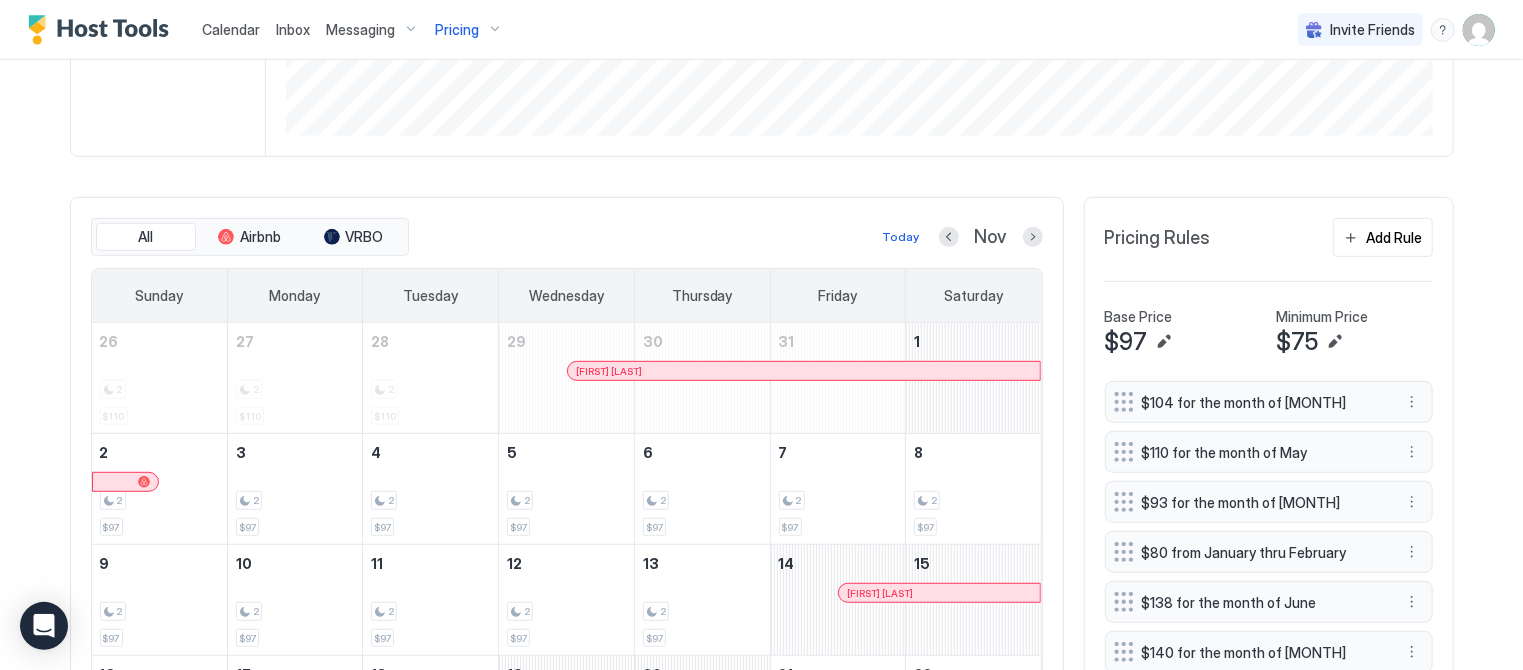 scroll, scrollTop: 468, scrollLeft: 0, axis: vertical 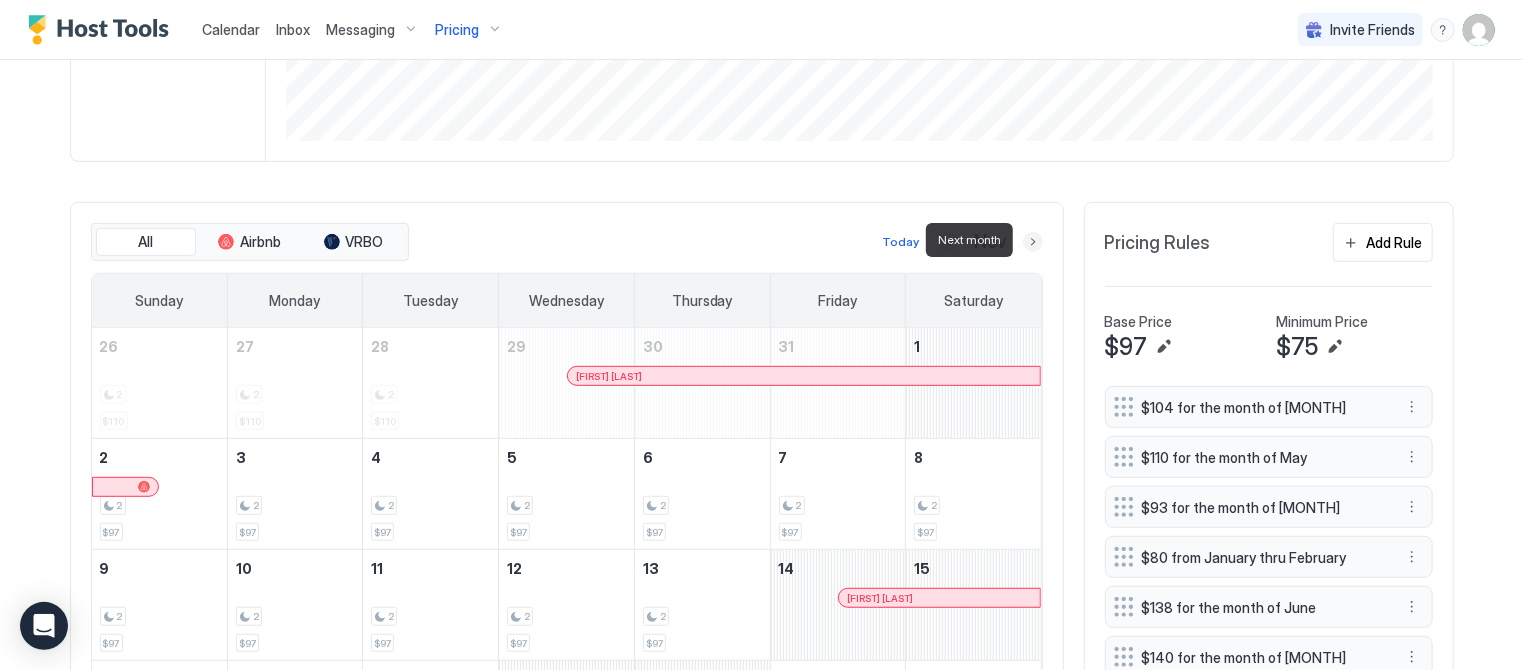click at bounding box center [1033, 242] 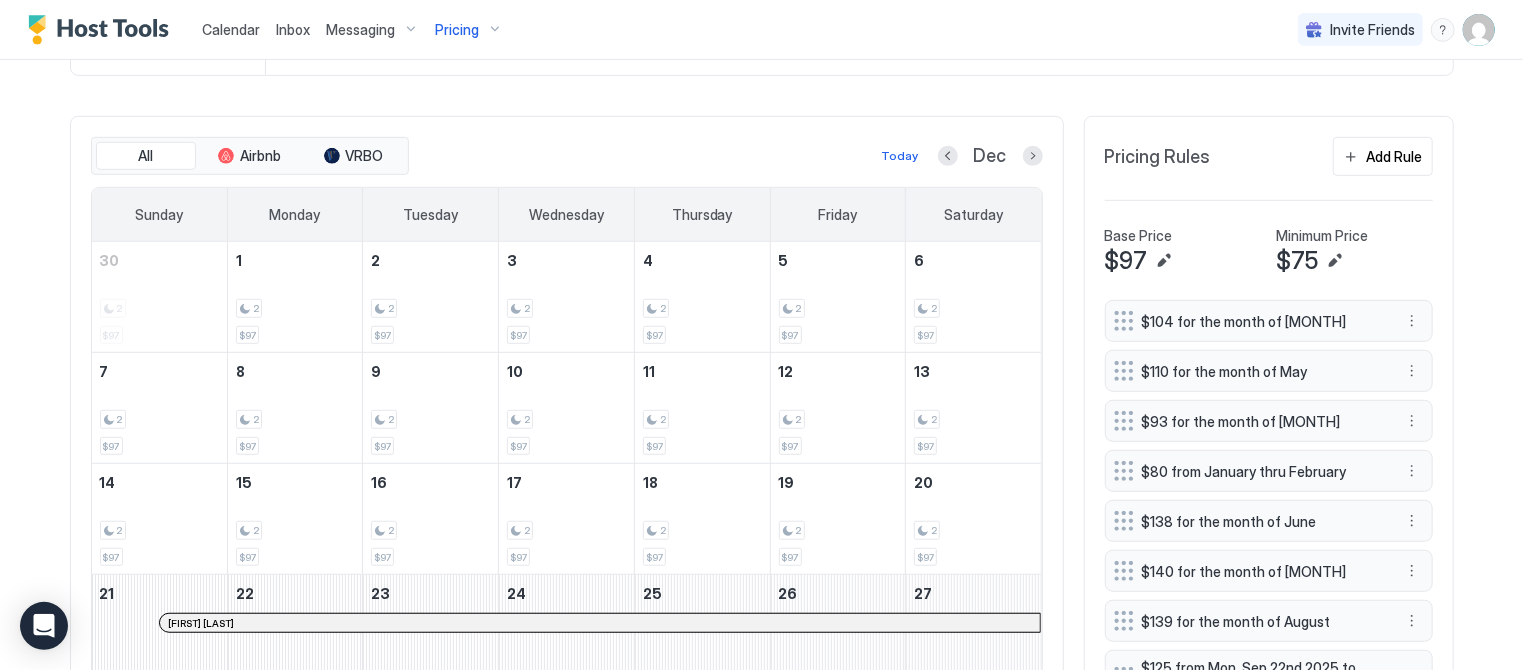 scroll, scrollTop: 543, scrollLeft: 0, axis: vertical 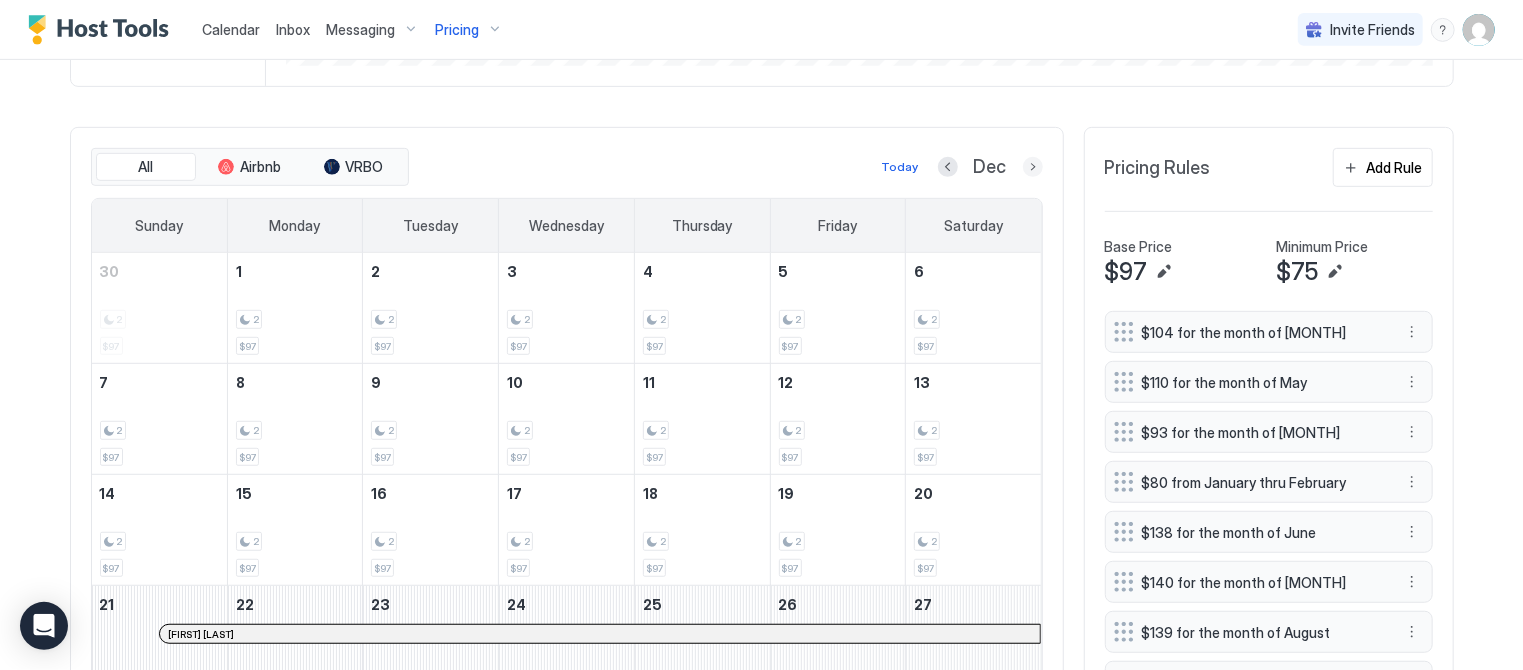 click at bounding box center [1033, 167] 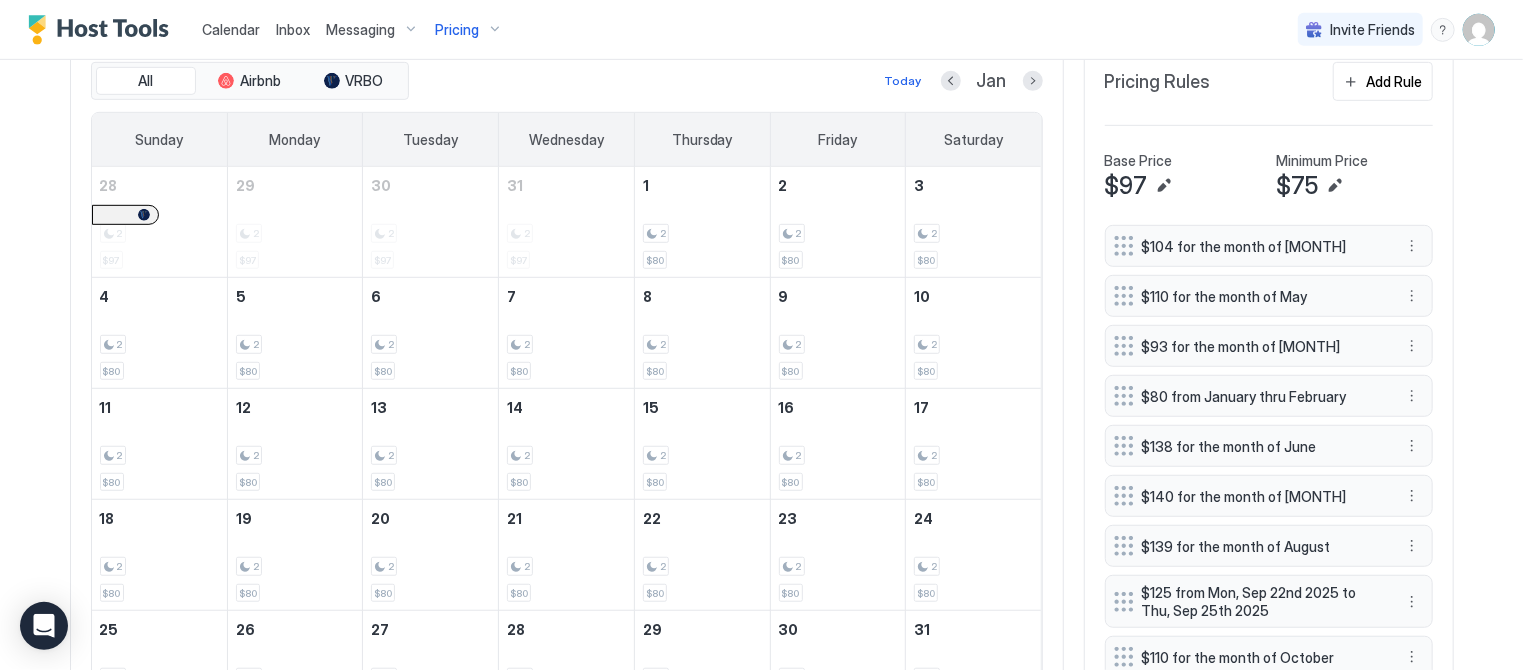 scroll, scrollTop: 595, scrollLeft: 0, axis: vertical 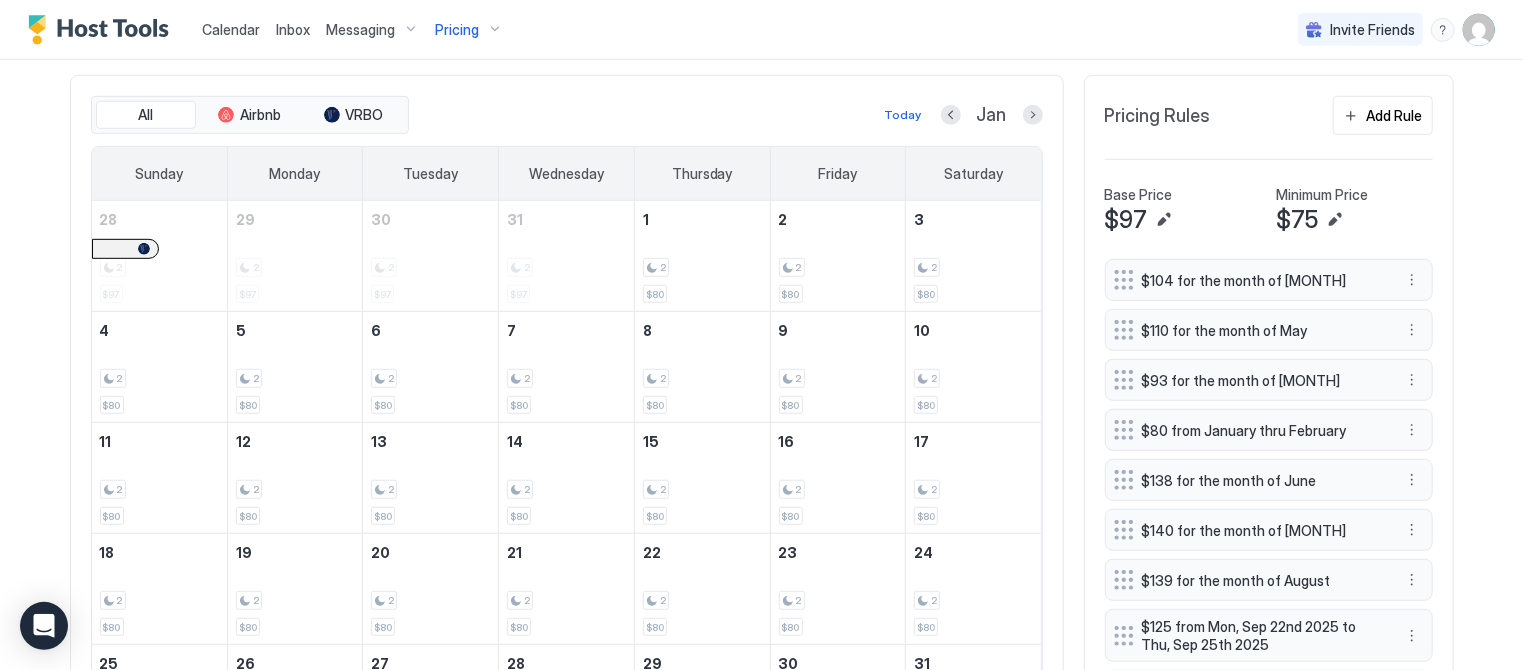 click on "Inbox" at bounding box center [293, 29] 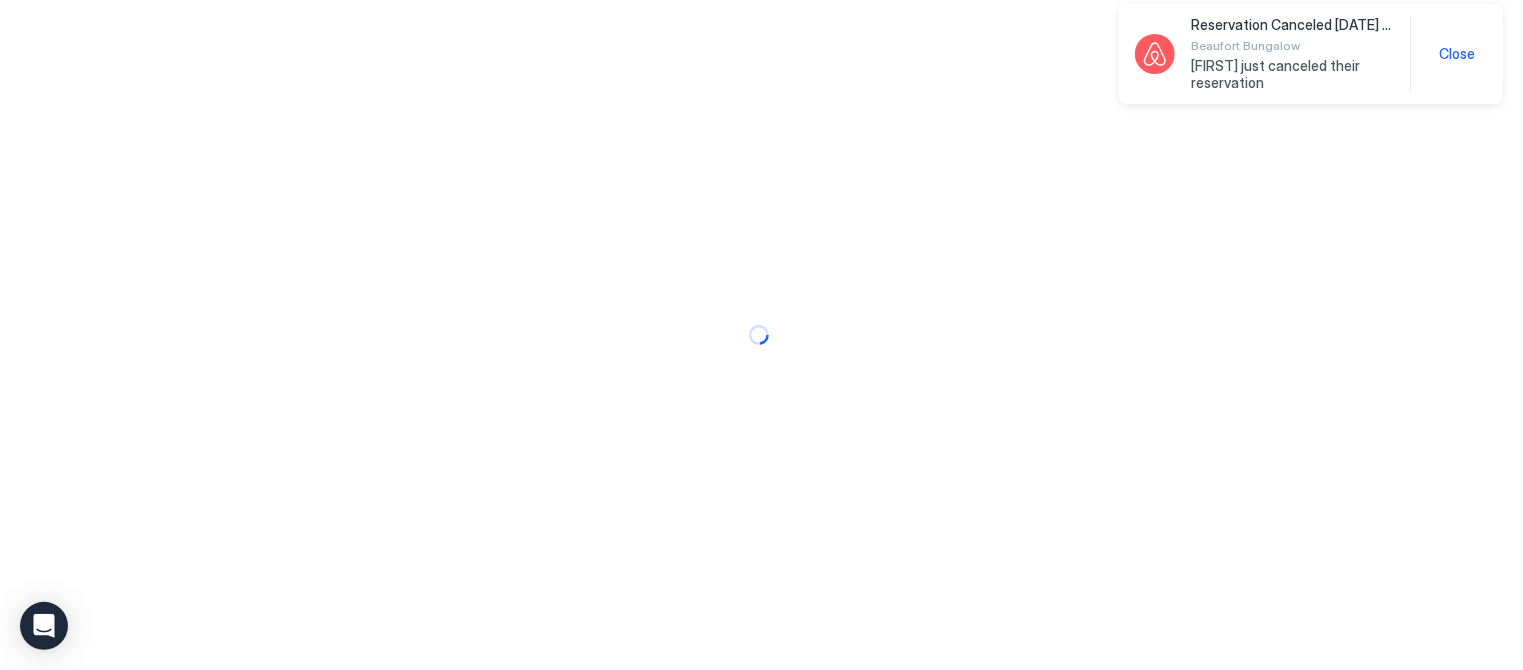 scroll, scrollTop: 0, scrollLeft: 0, axis: both 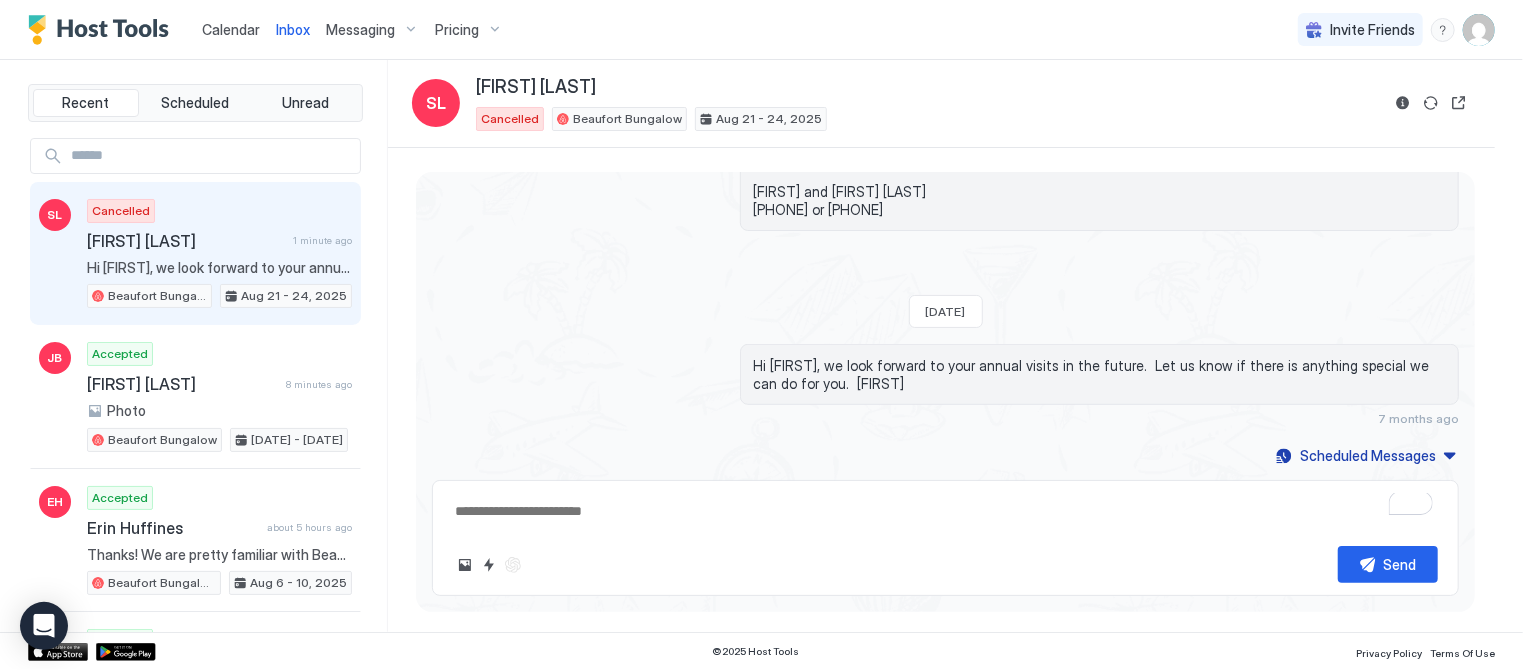 click on "Pricing" at bounding box center [469, 30] 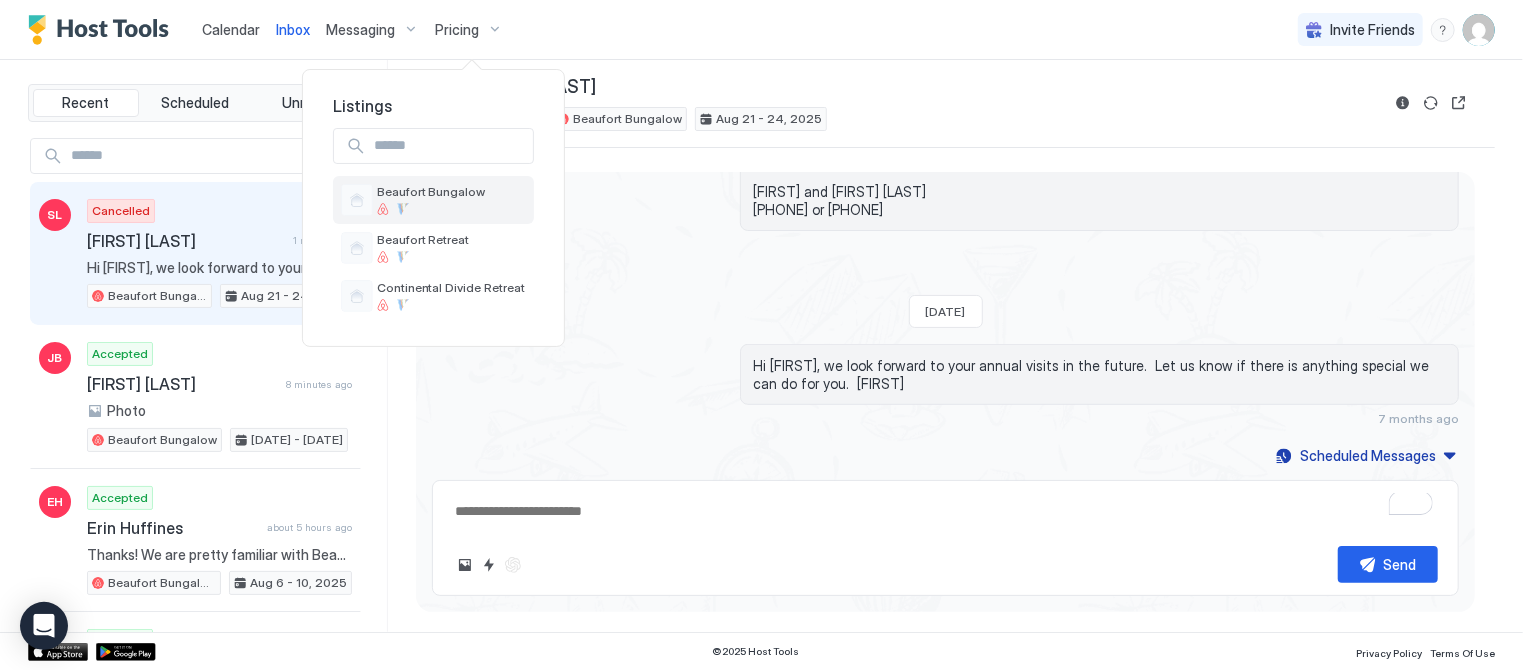 click on "Beaufort Bungalow" at bounding box center [431, 191] 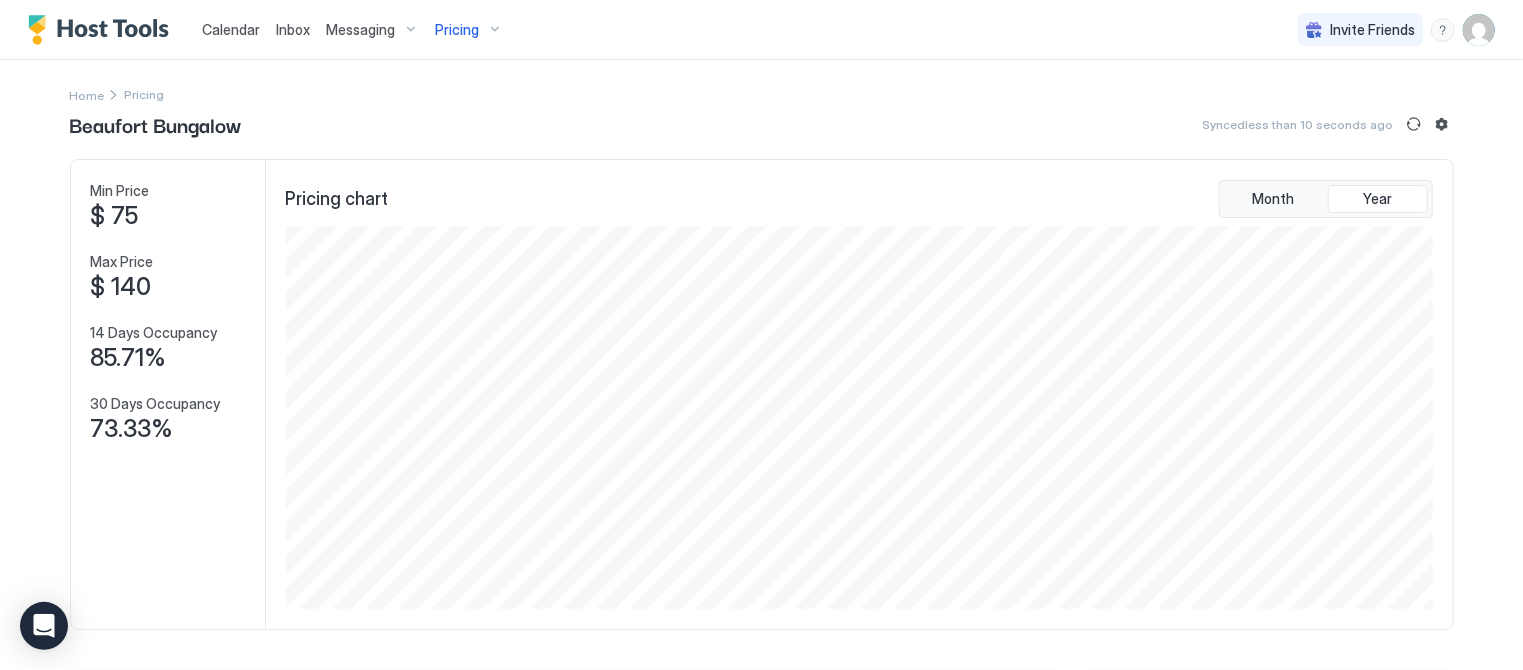 scroll, scrollTop: 999616, scrollLeft: 998848, axis: both 